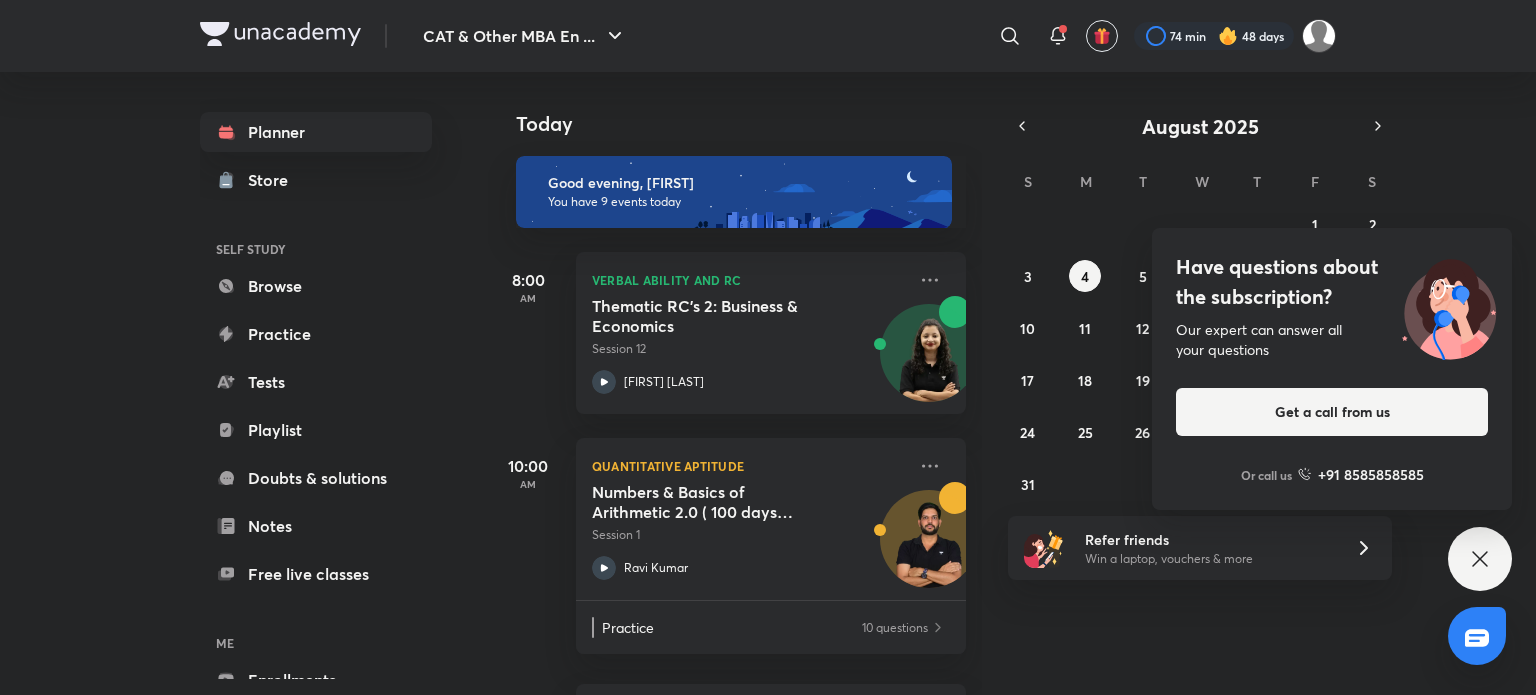 scroll, scrollTop: 0, scrollLeft: 0, axis: both 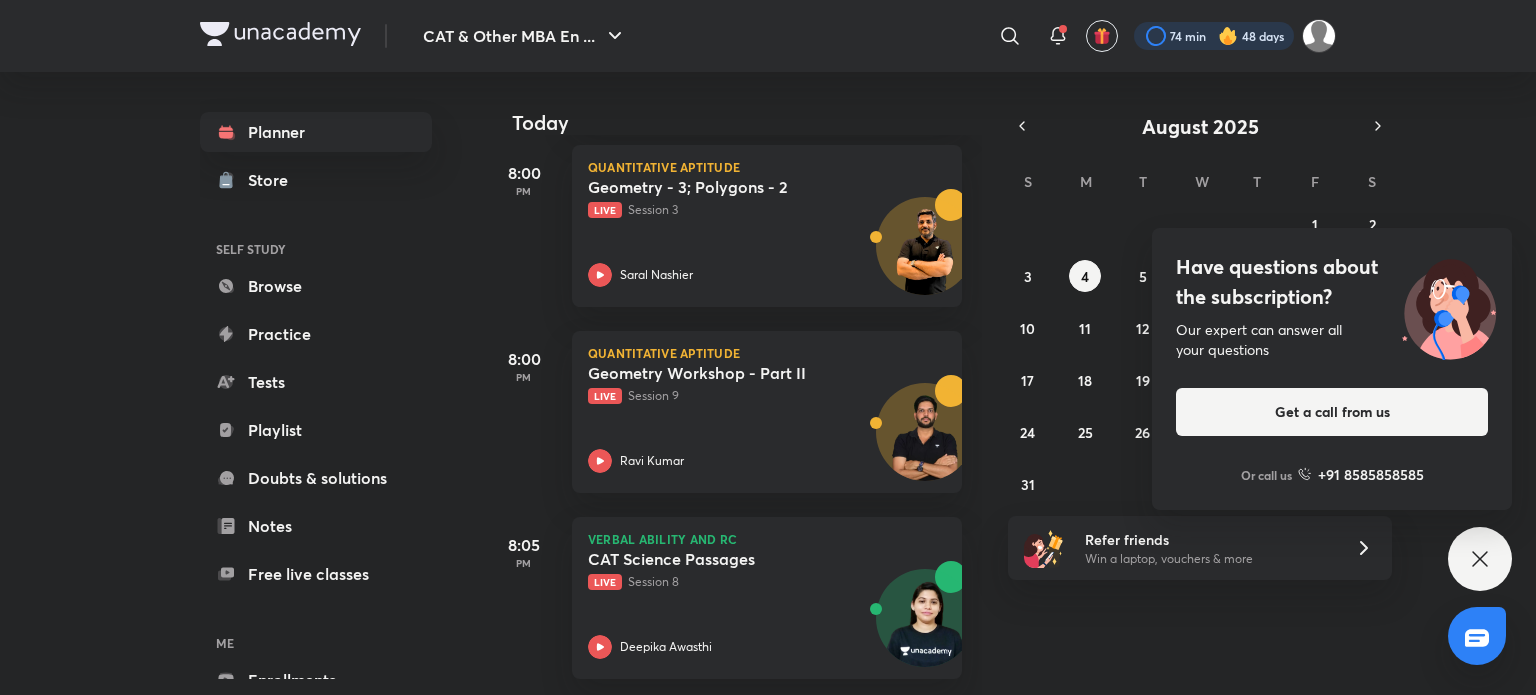 click at bounding box center (1214, 36) 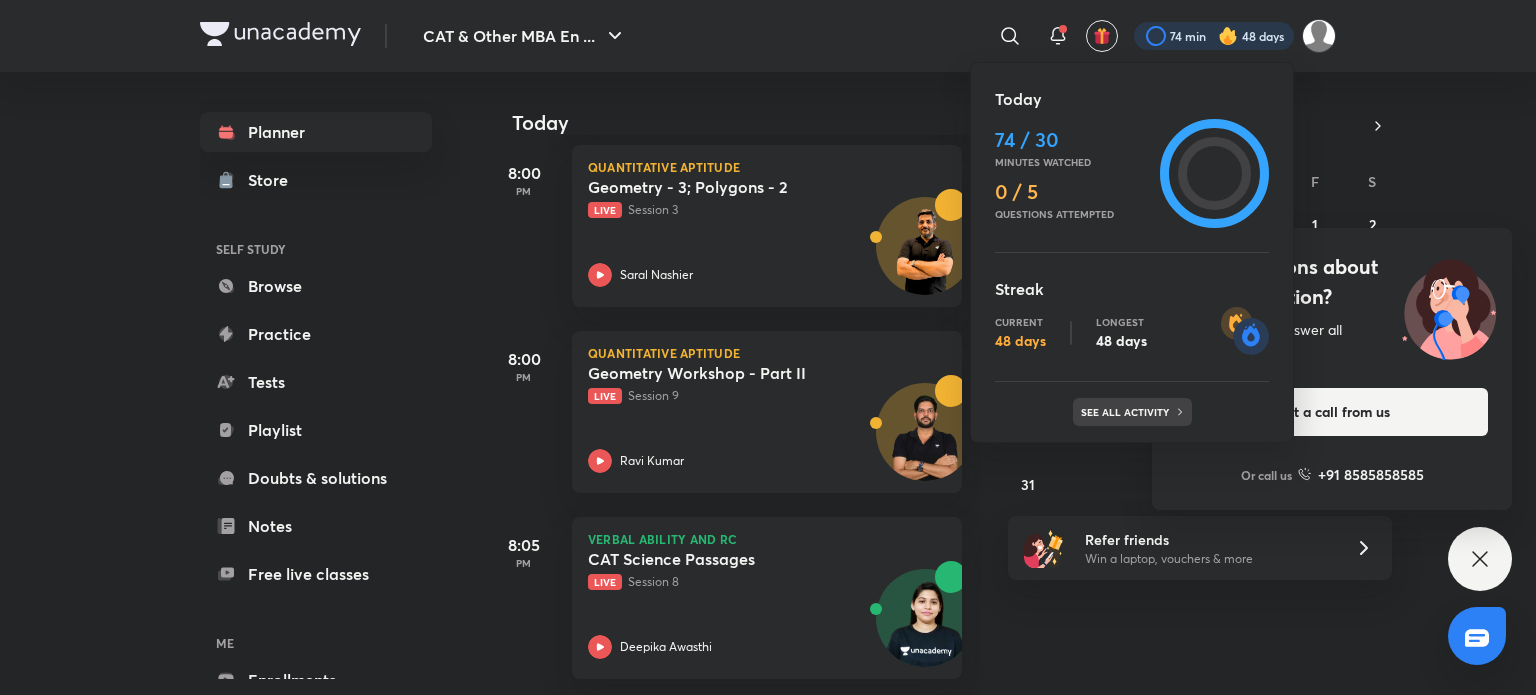 click on "See all activity" at bounding box center [1127, 412] 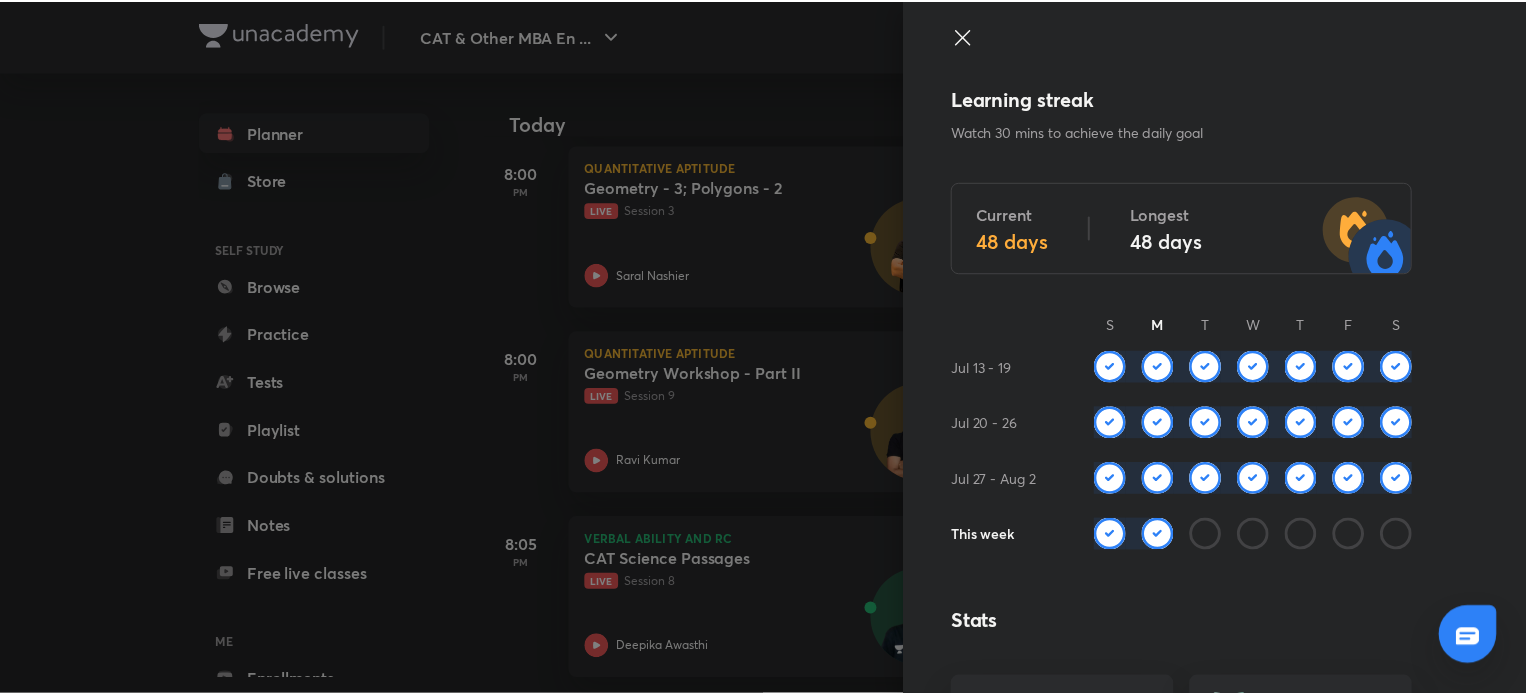scroll, scrollTop: 392, scrollLeft: 0, axis: vertical 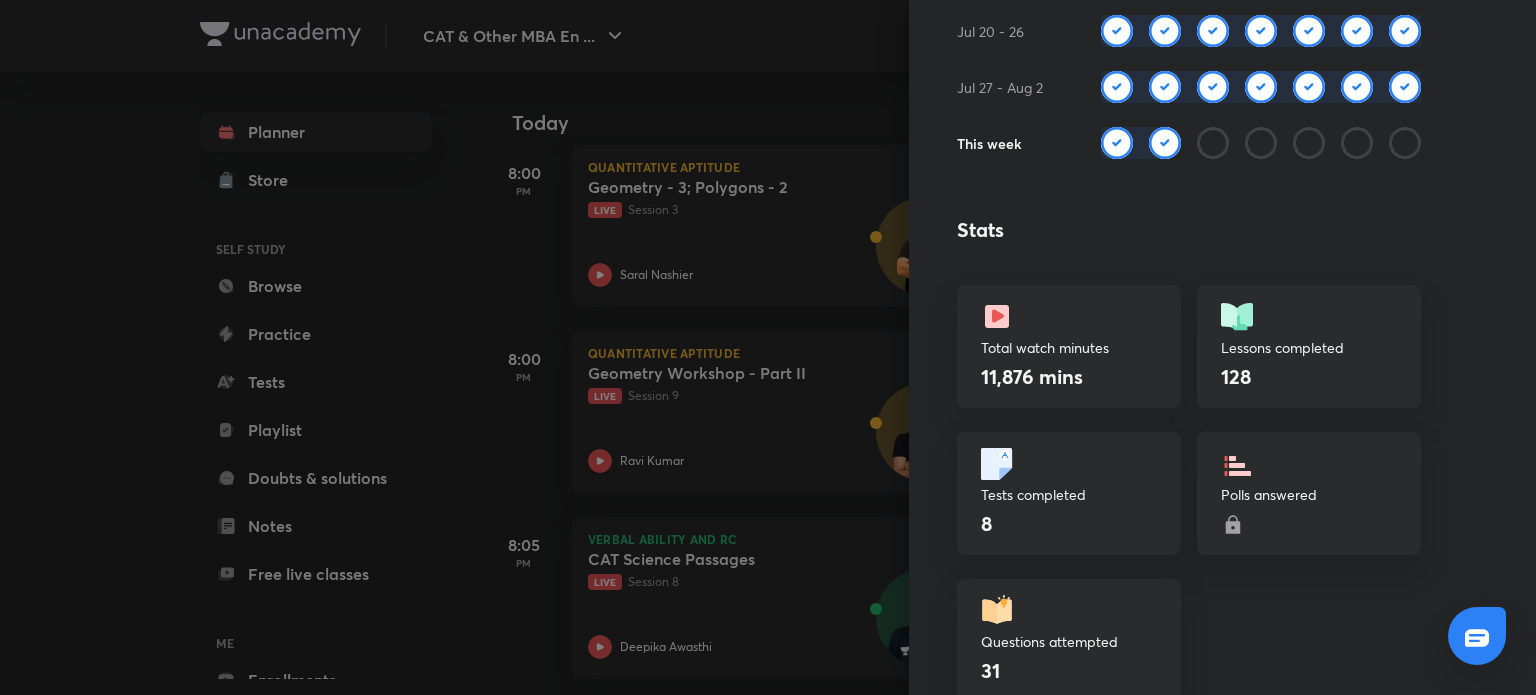 click at bounding box center (768, 347) 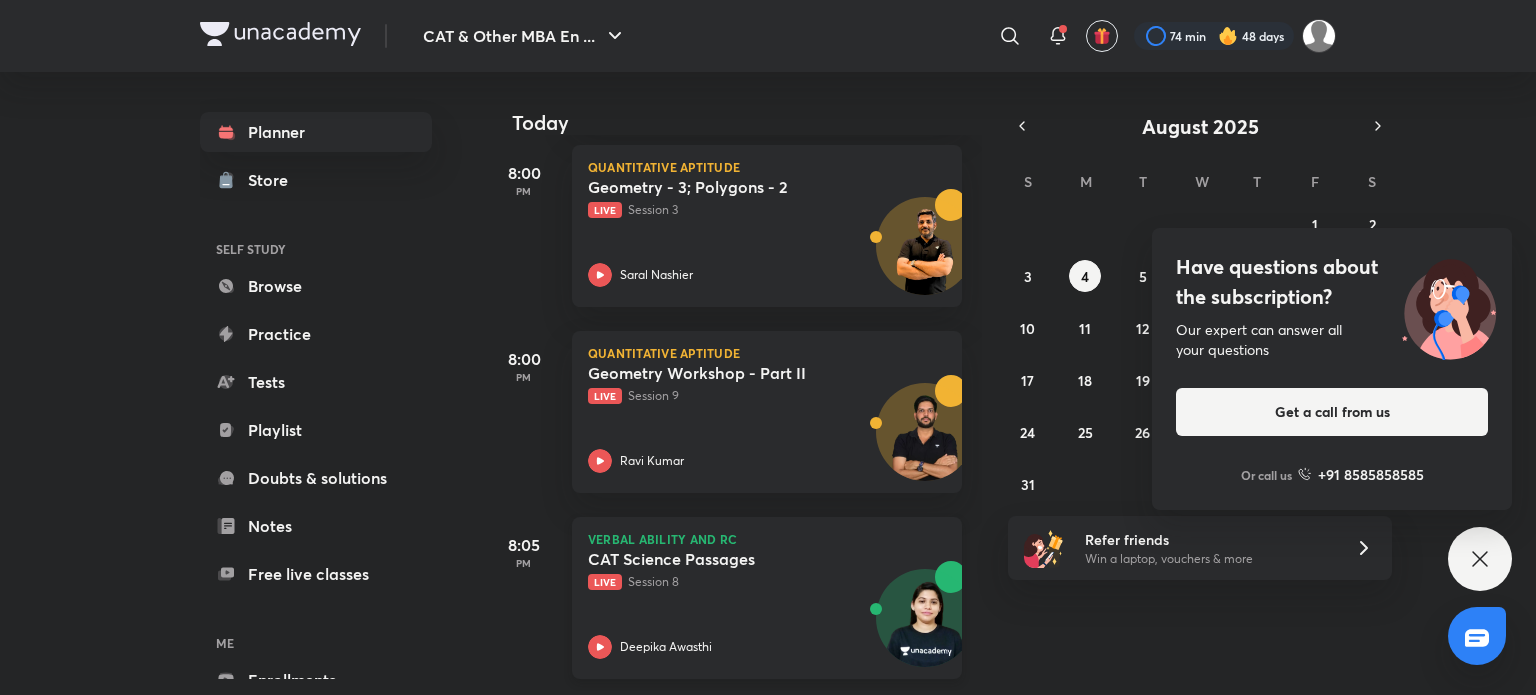 click 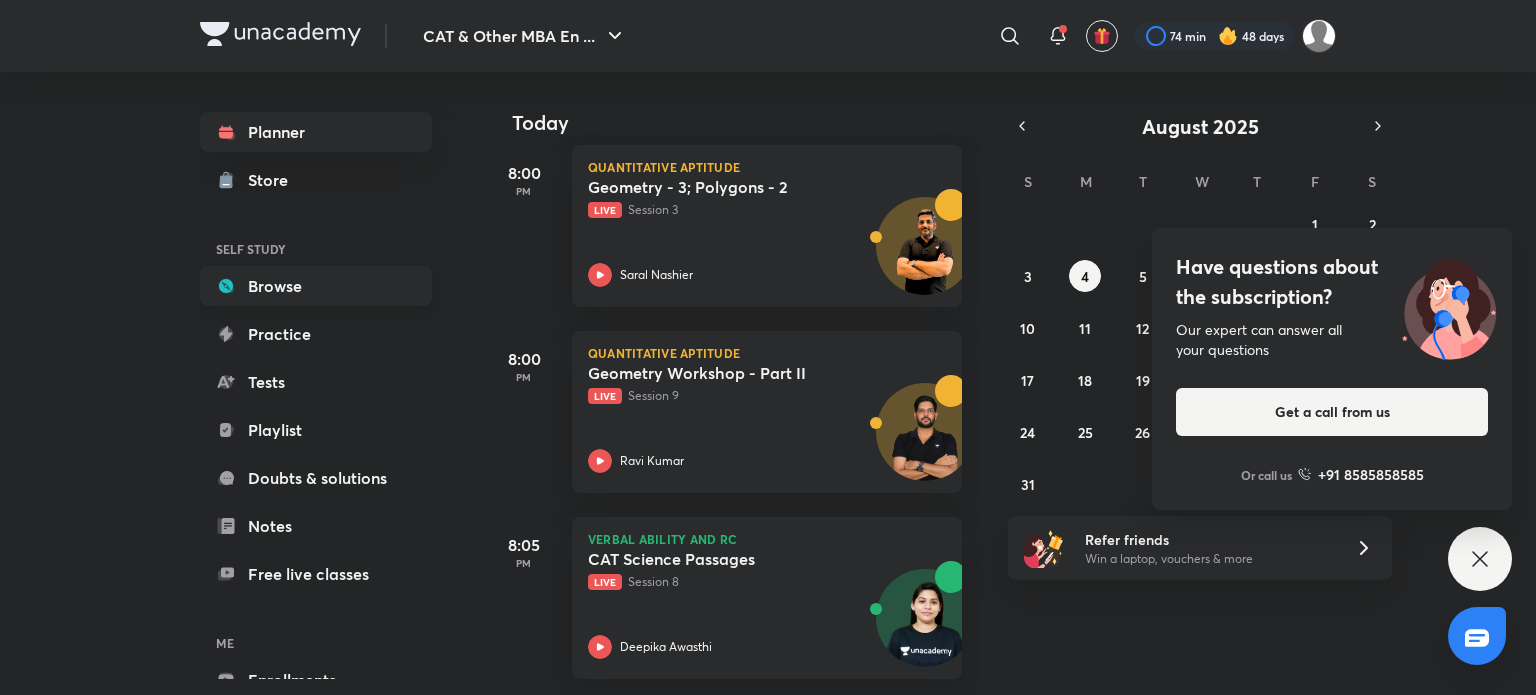 click on "Browse" at bounding box center [316, 286] 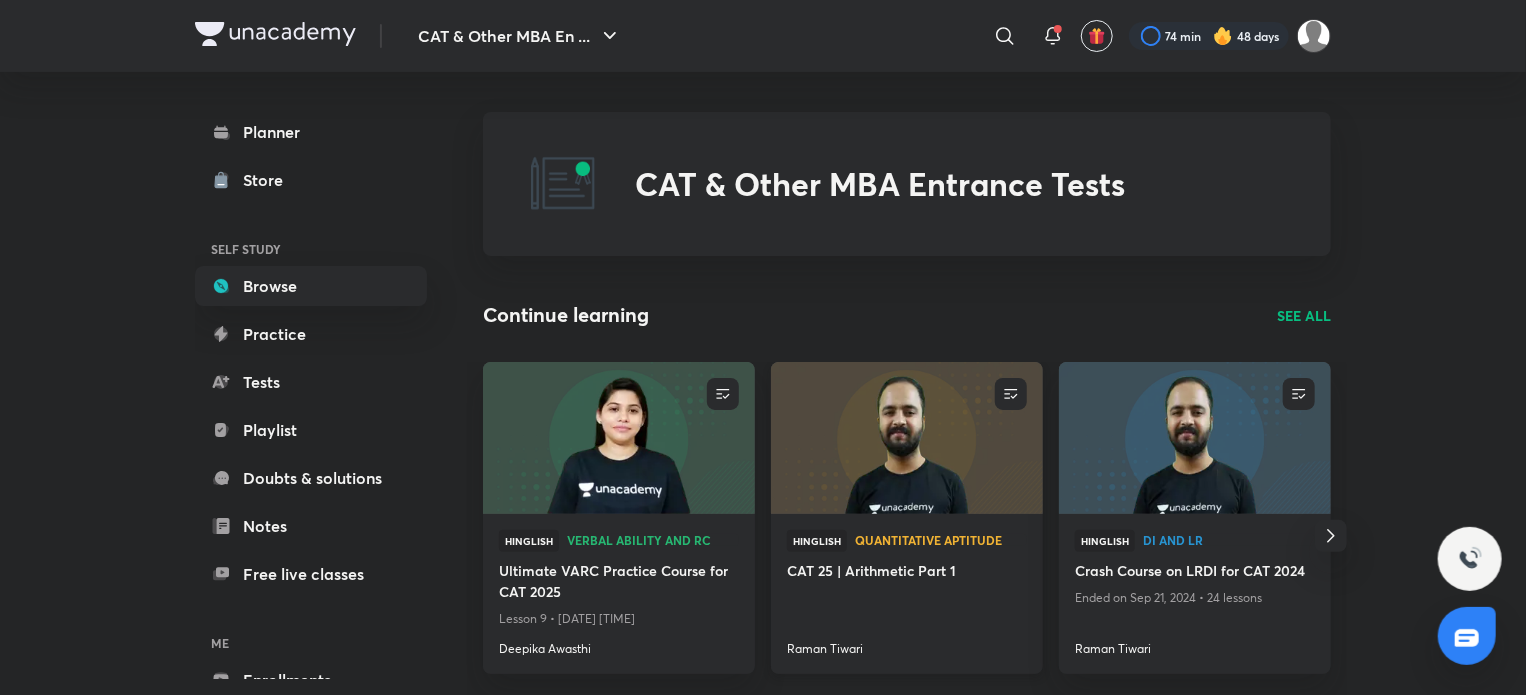 click at bounding box center (906, 437) 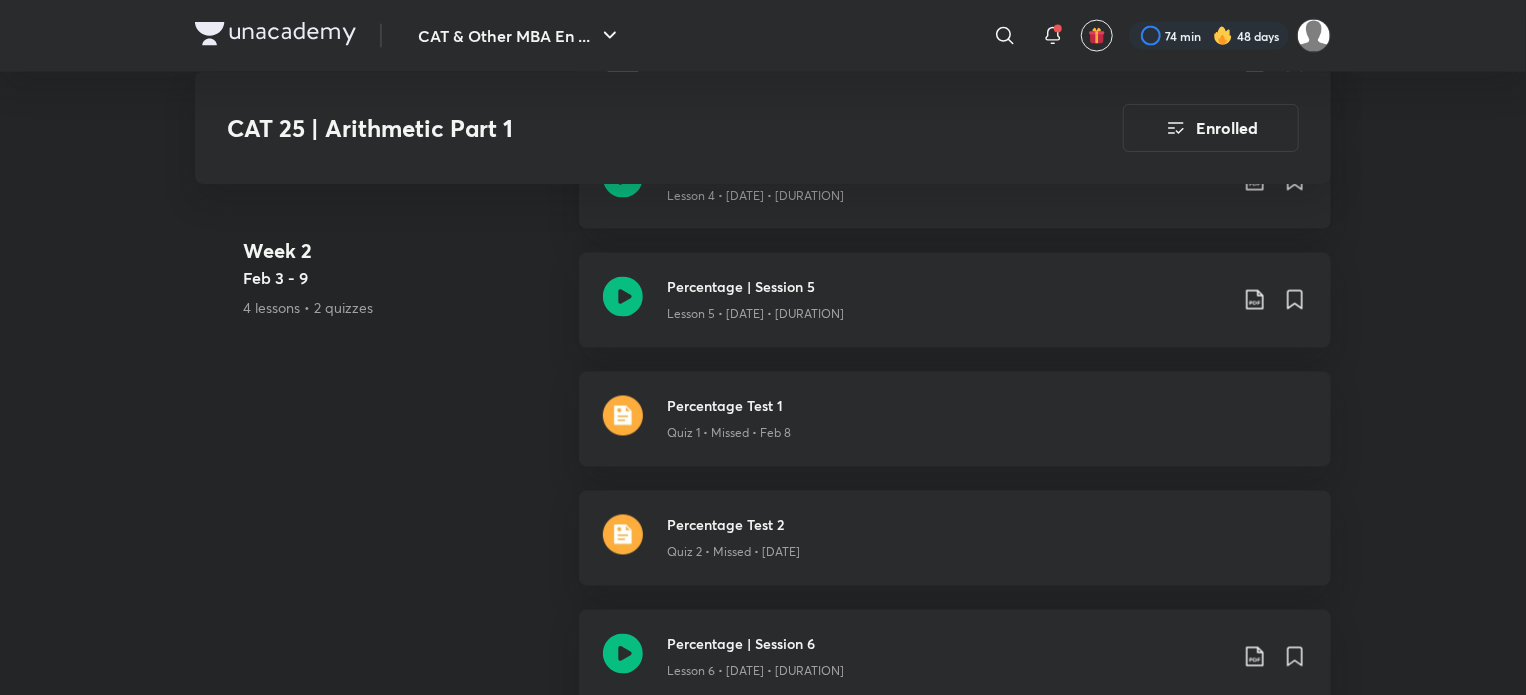 scroll, scrollTop: 1628, scrollLeft: 0, axis: vertical 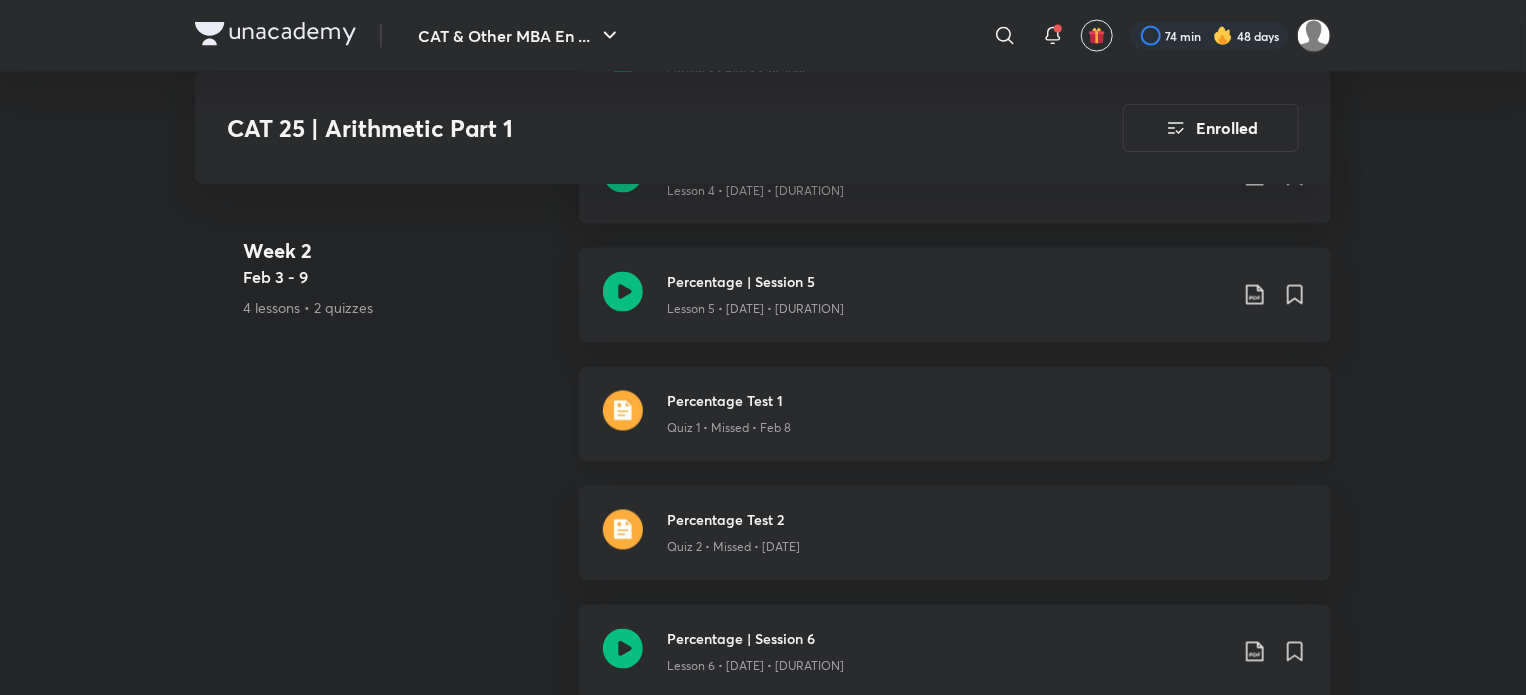 click at bounding box center (623, 411) 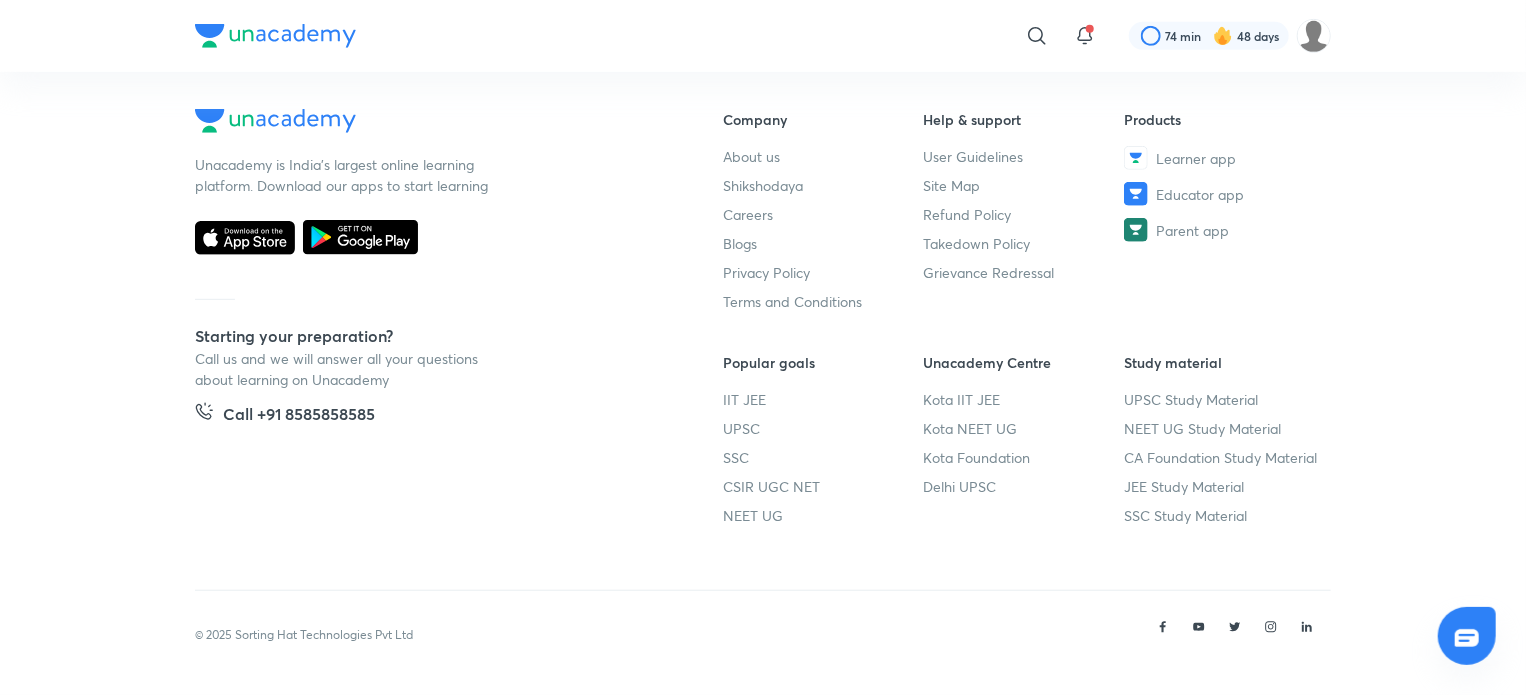 scroll, scrollTop: 0, scrollLeft: 0, axis: both 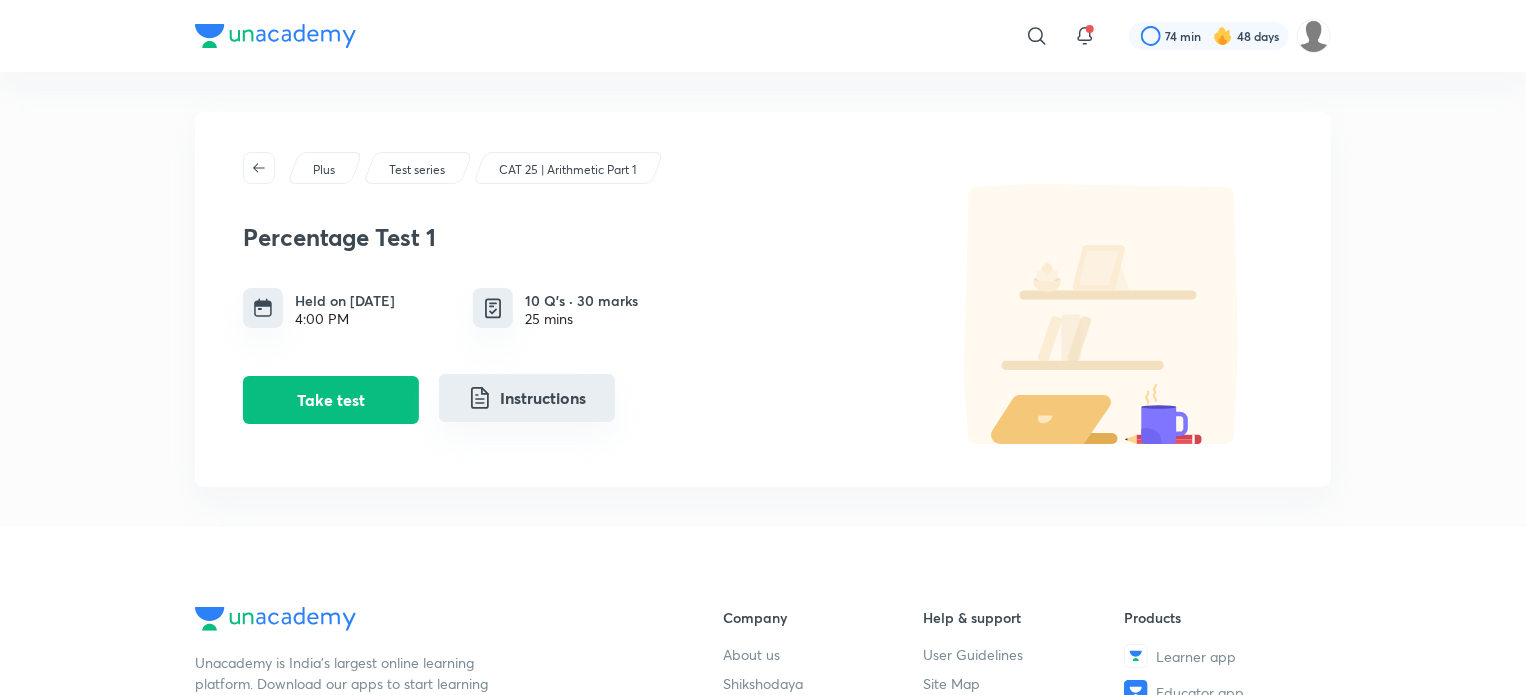 click on "Instructions" at bounding box center (527, 398) 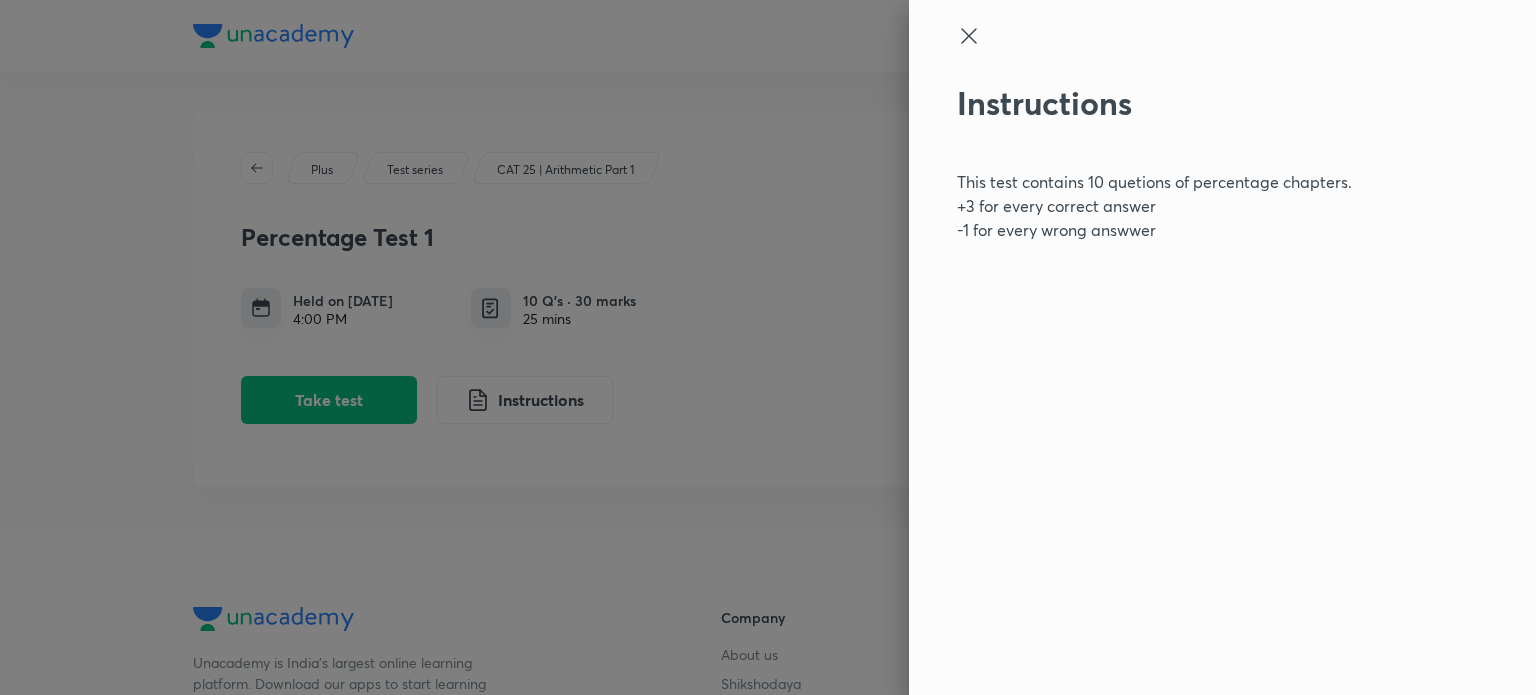 click 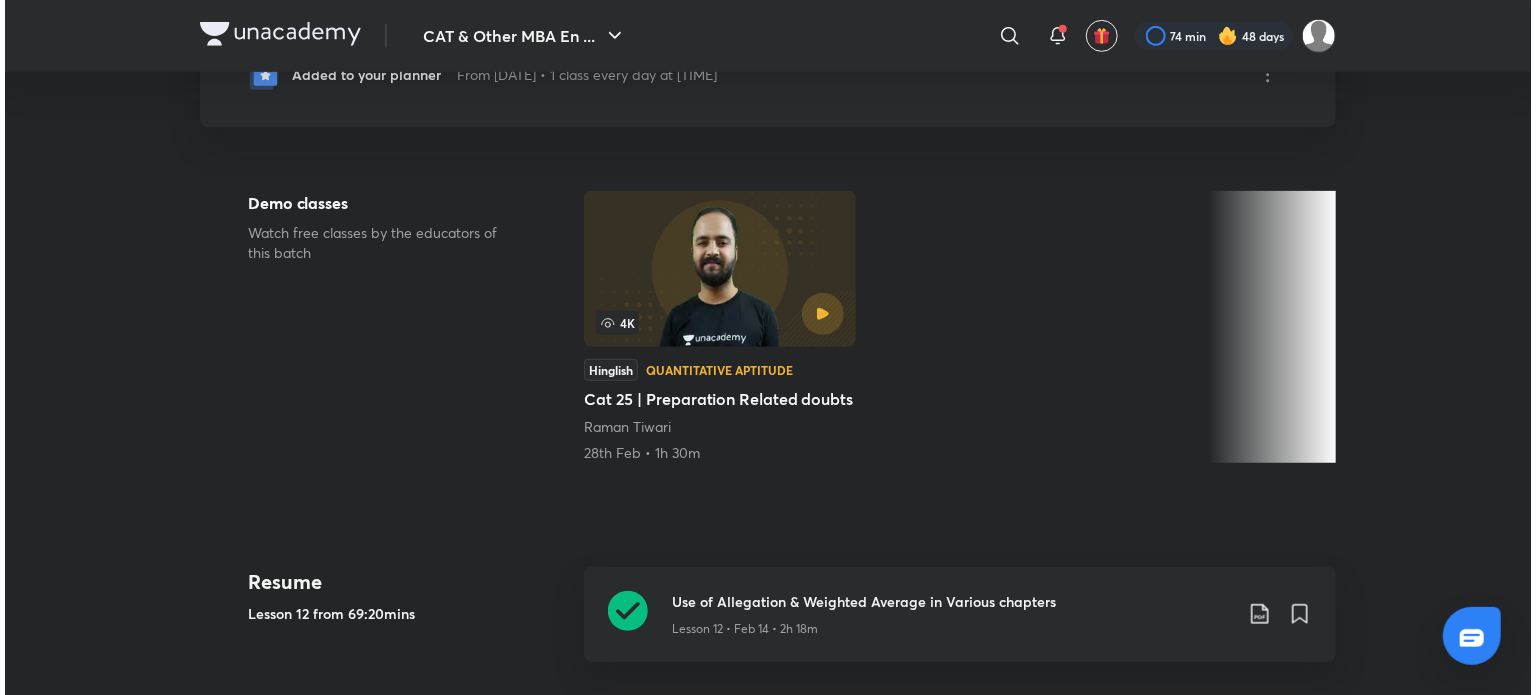 scroll, scrollTop: 0, scrollLeft: 0, axis: both 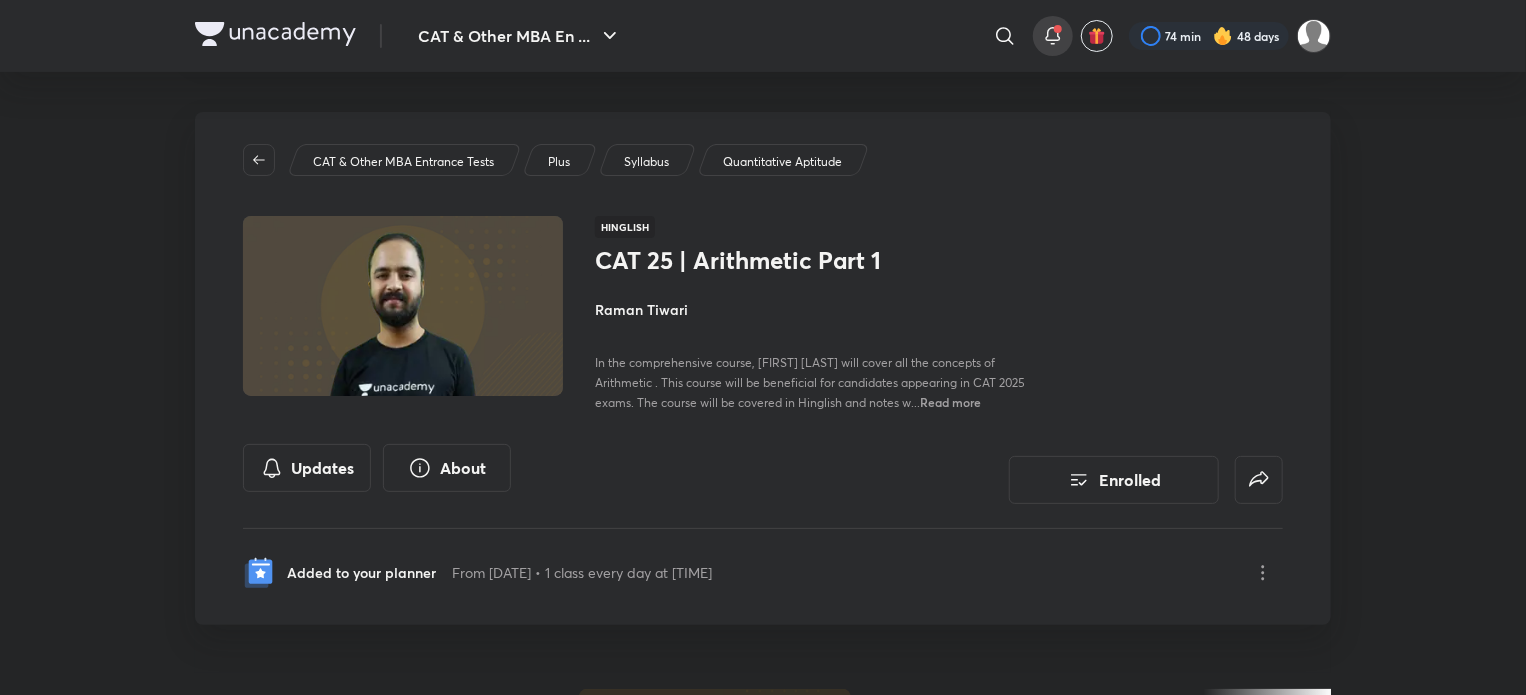 click 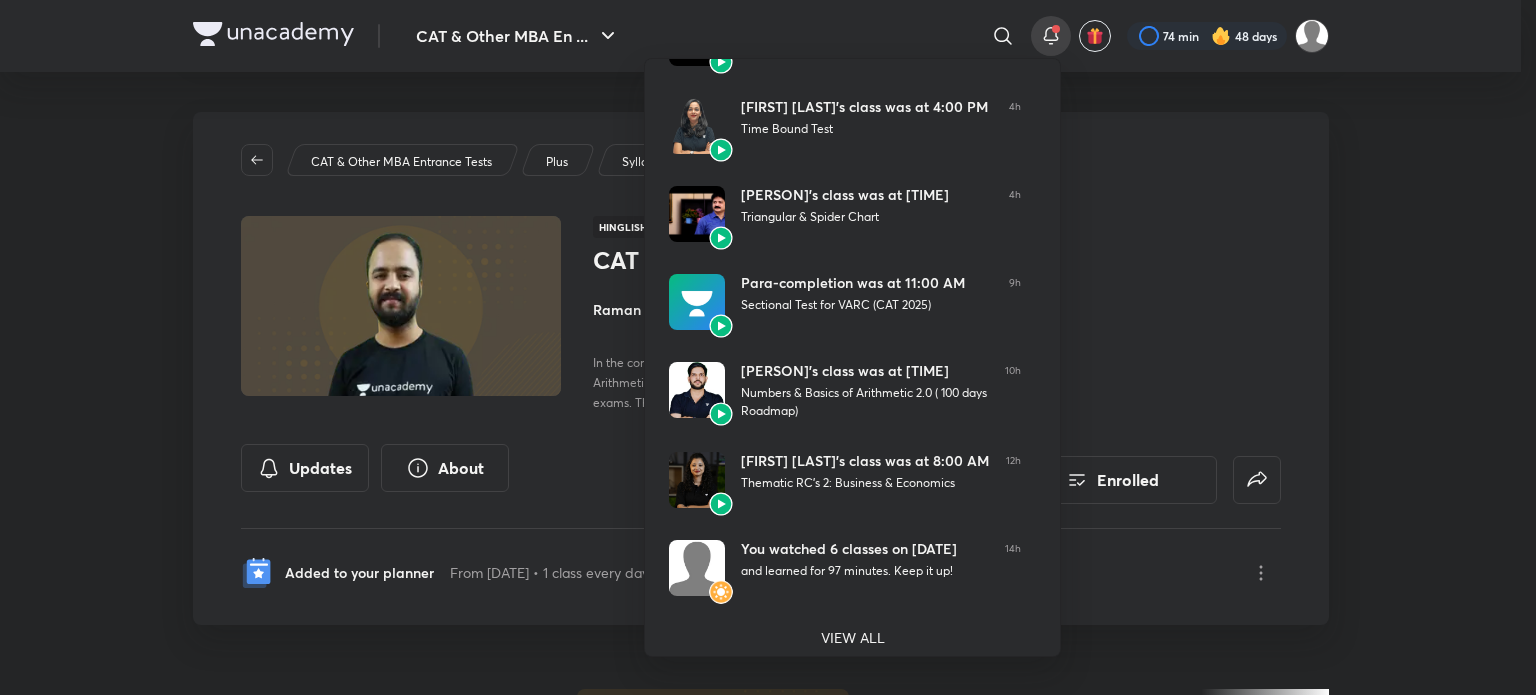 scroll, scrollTop: 431, scrollLeft: 0, axis: vertical 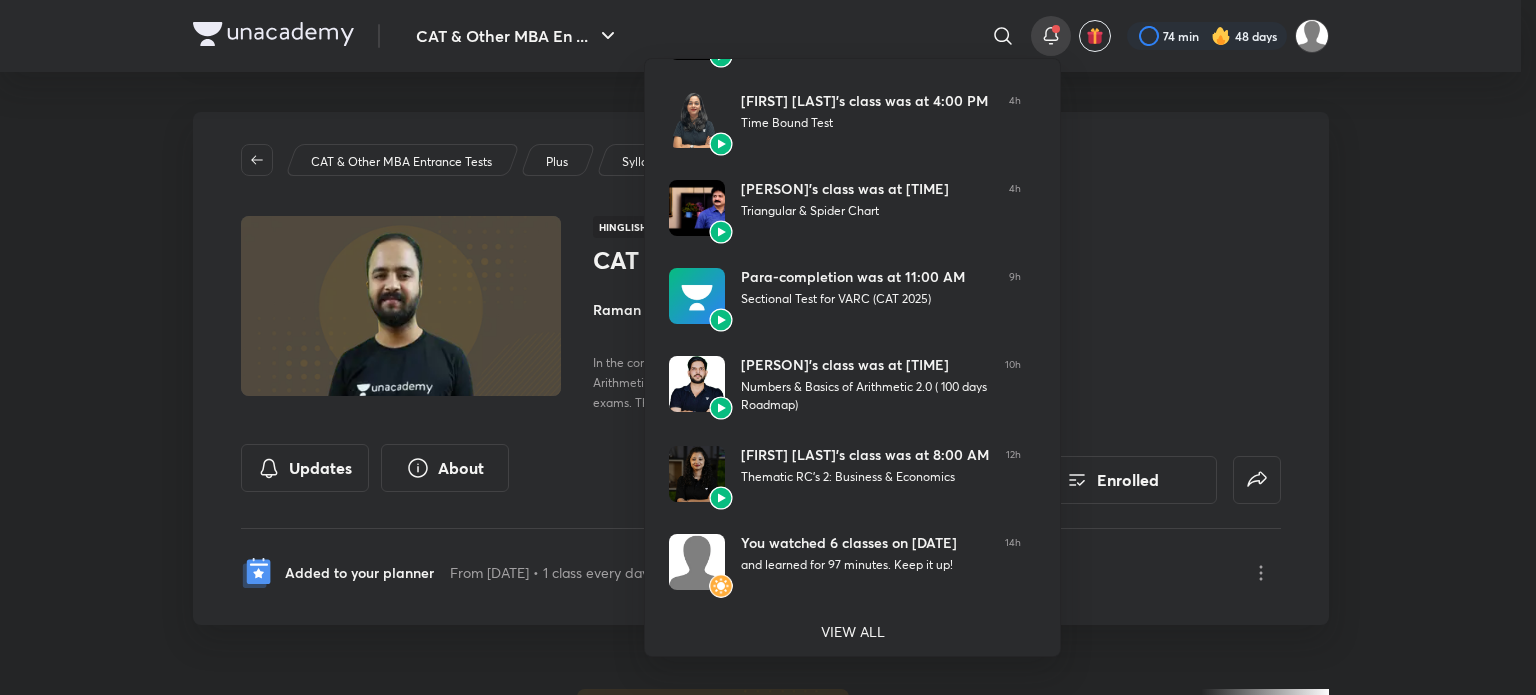click at bounding box center [768, 347] 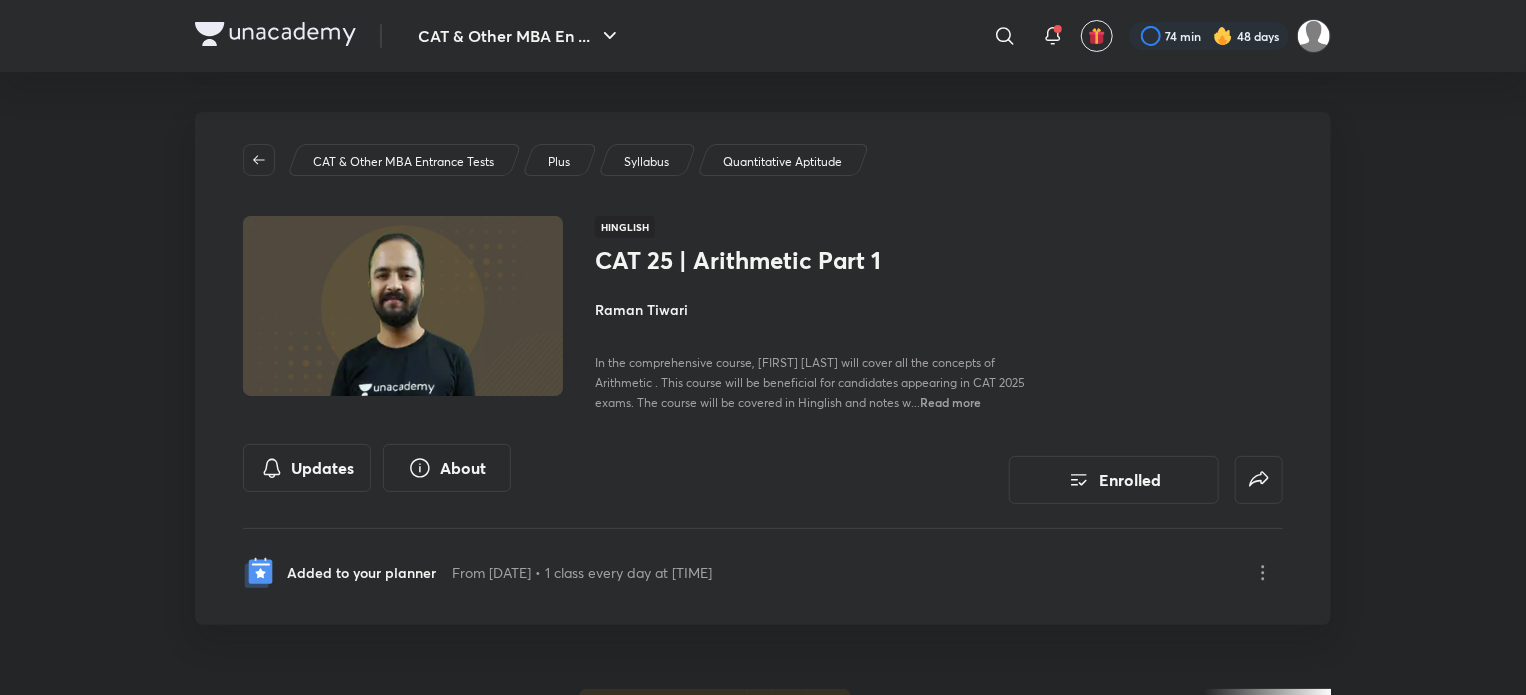 click at bounding box center (1223, 36) 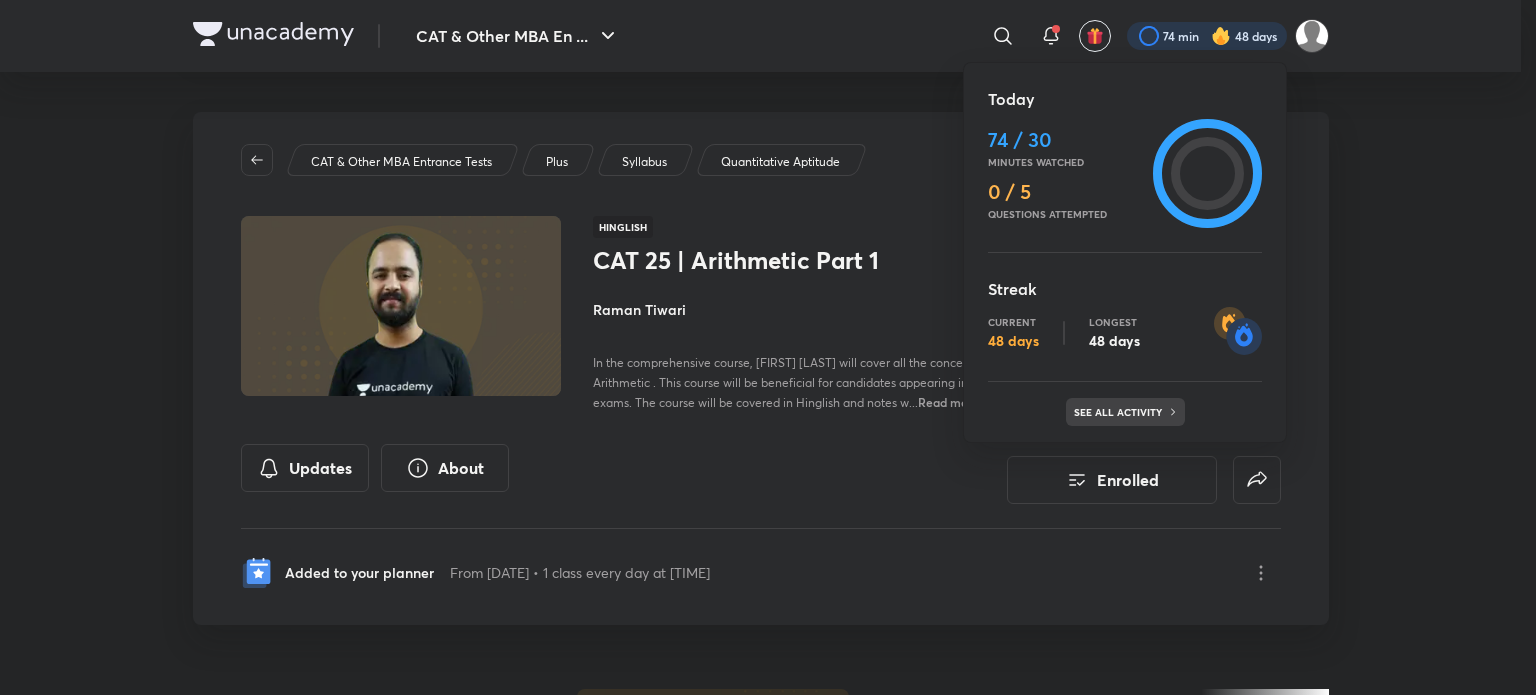 click on "See all activity" at bounding box center [1125, 412] 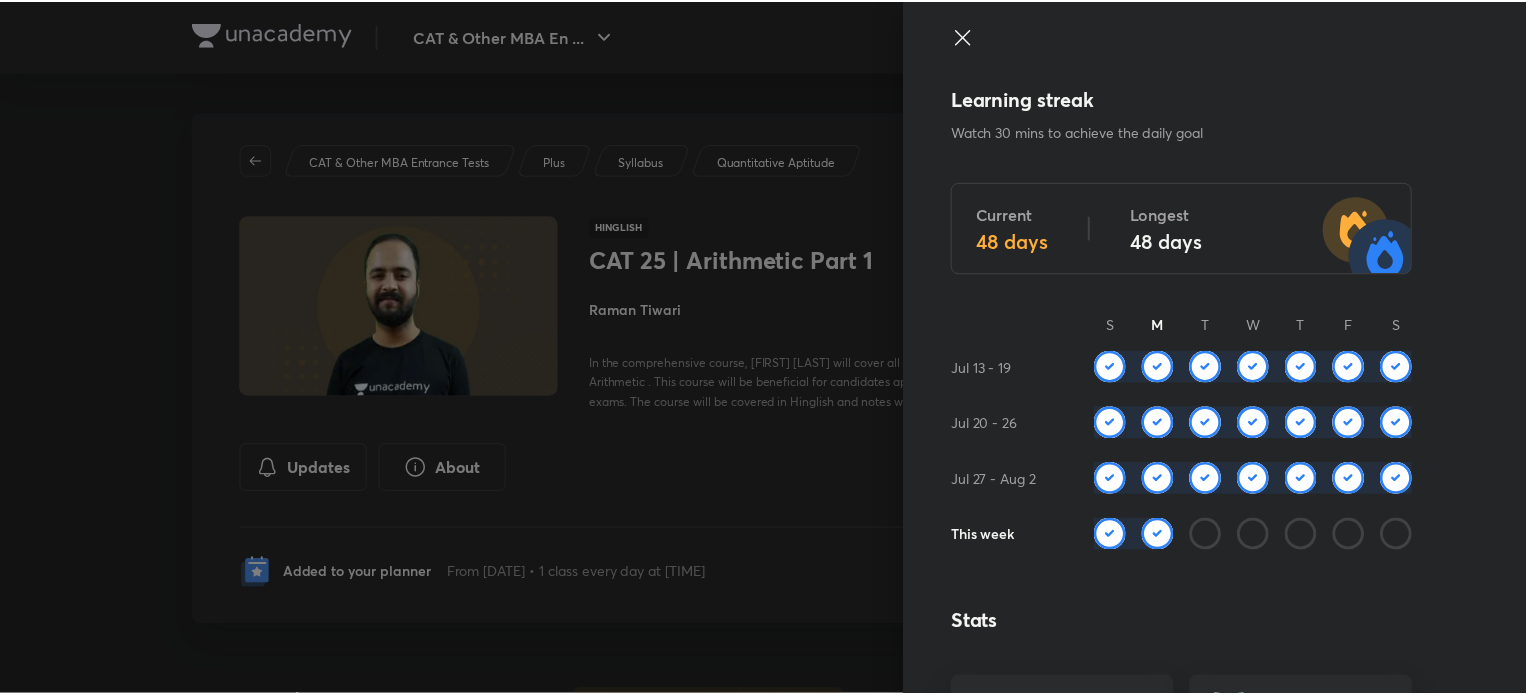 scroll, scrollTop: 280, scrollLeft: 0, axis: vertical 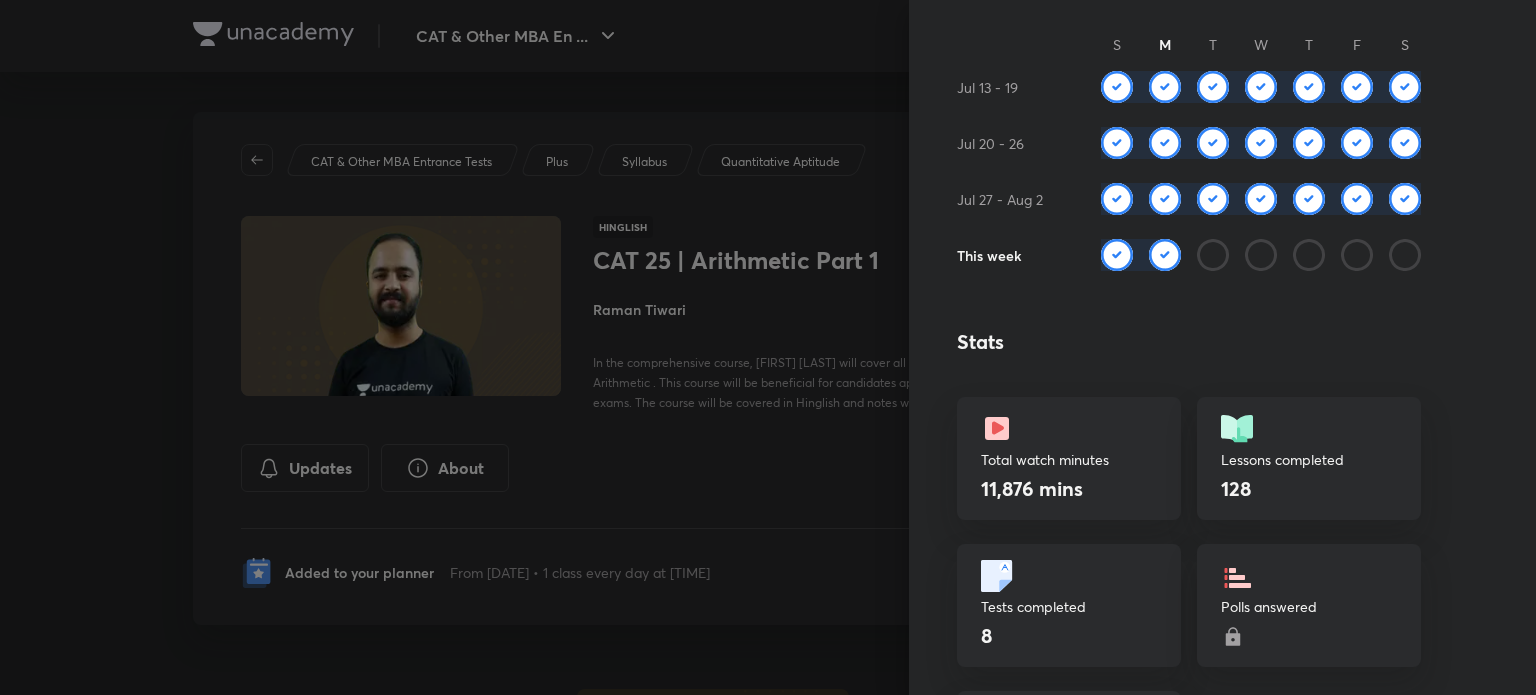 click at bounding box center (768, 347) 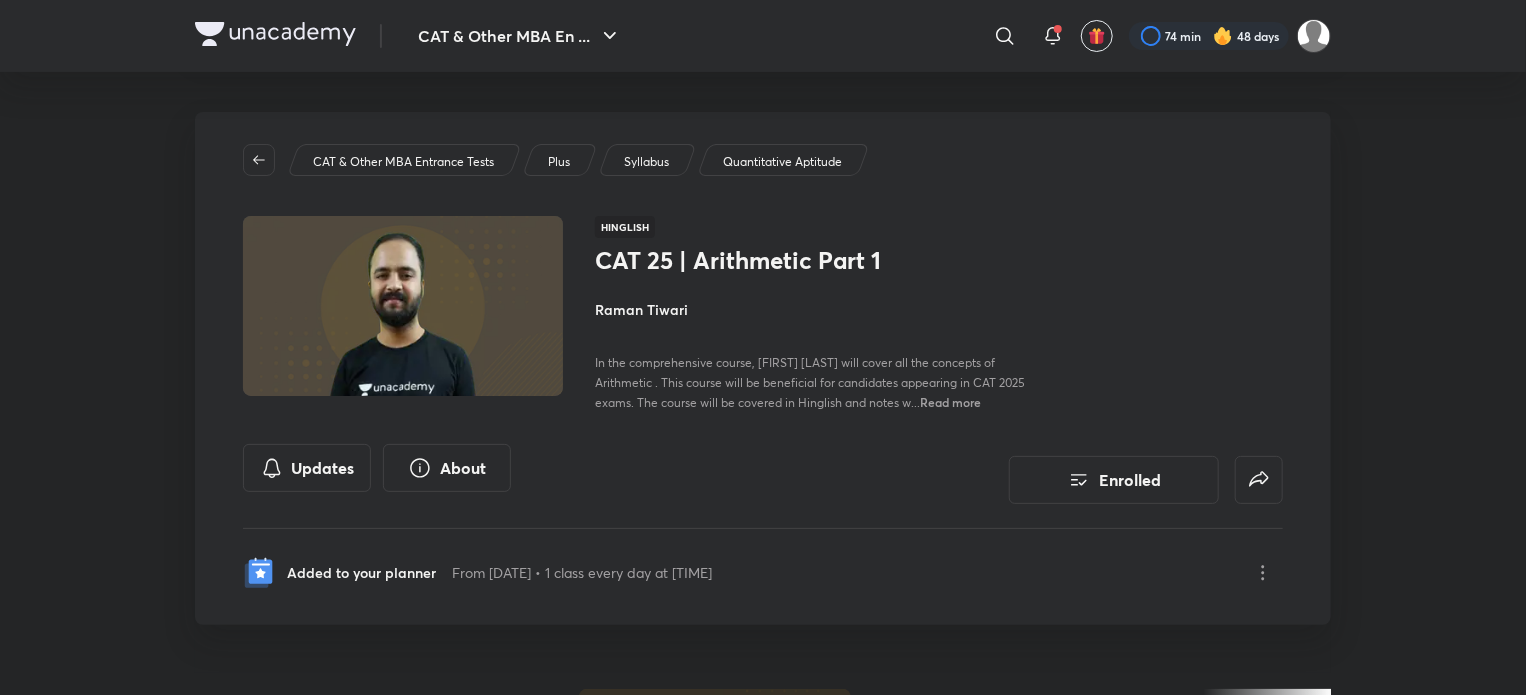 drag, startPoint x: 235, startPoint y: 346, endPoint x: 163, endPoint y: 299, distance: 85.98256 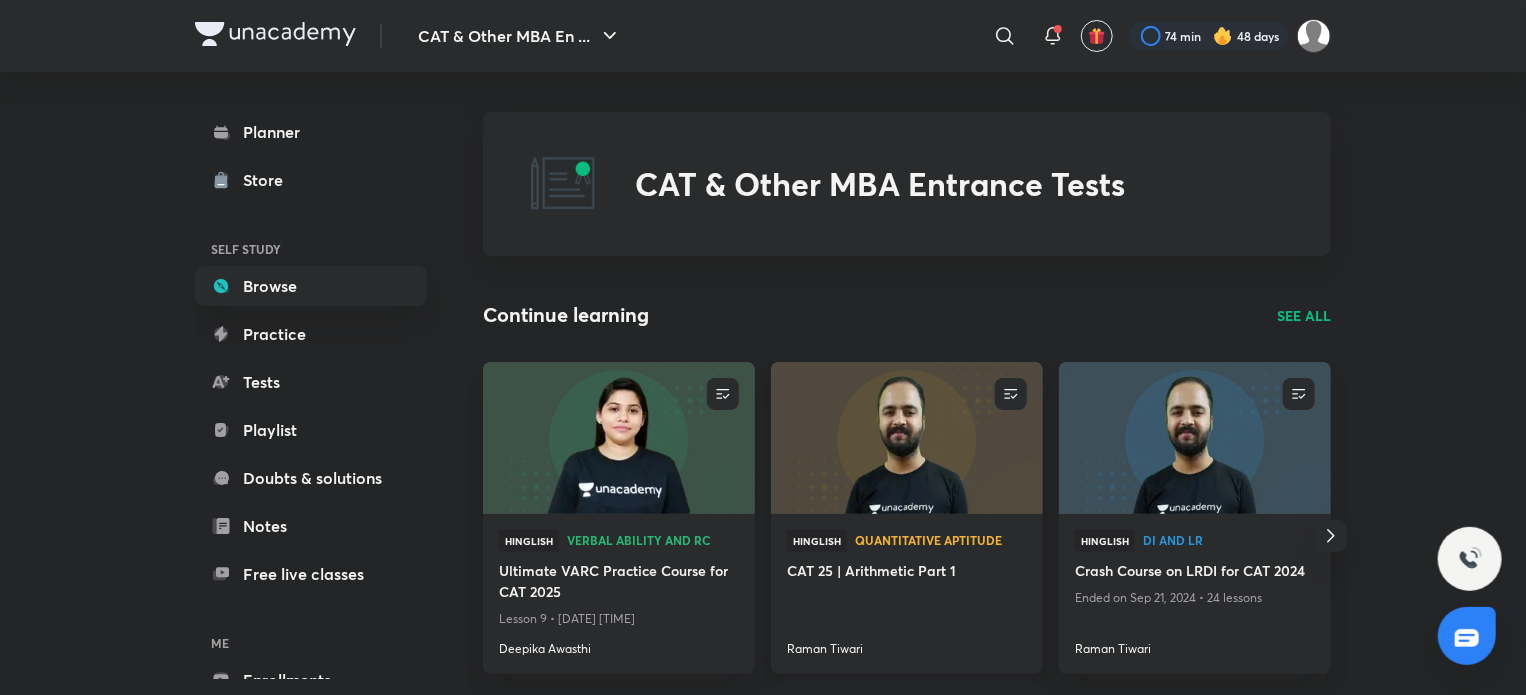 click at bounding box center [906, 437] 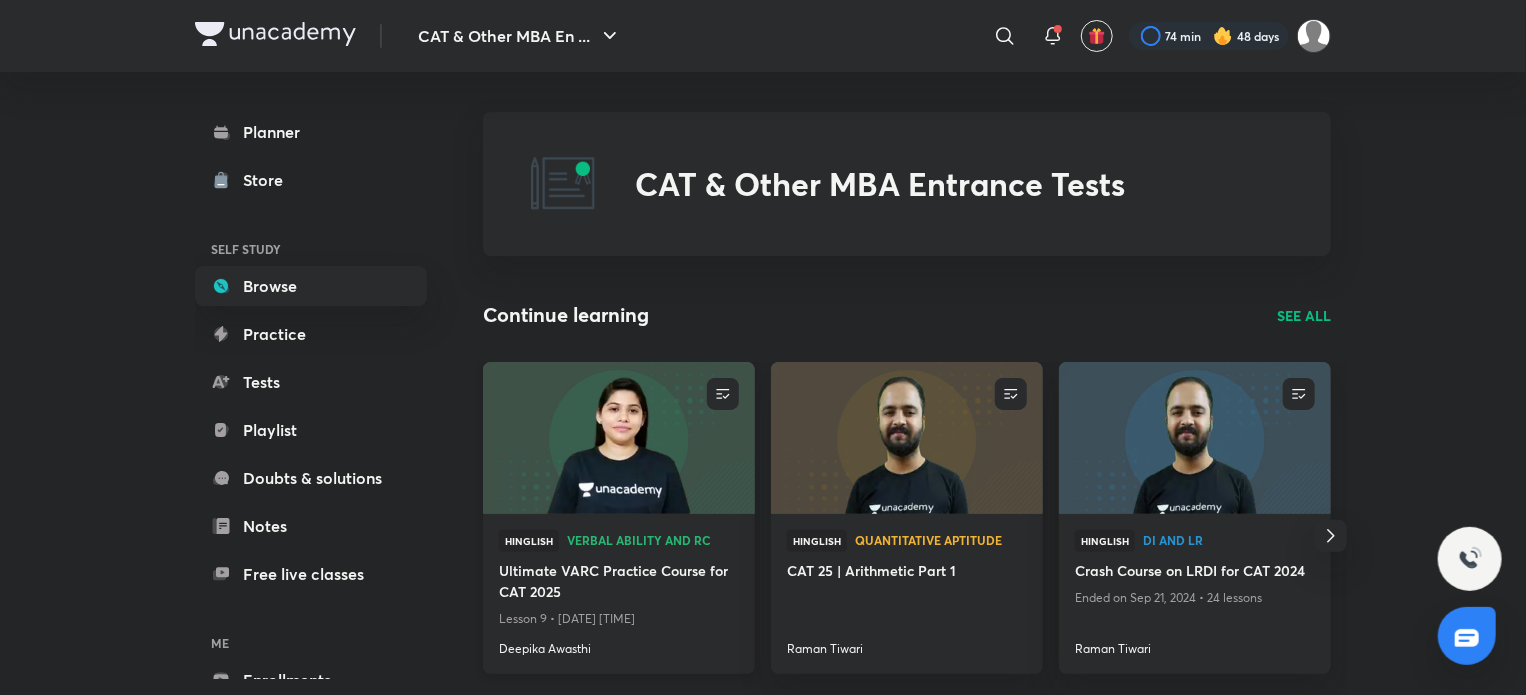 click at bounding box center (618, 437) 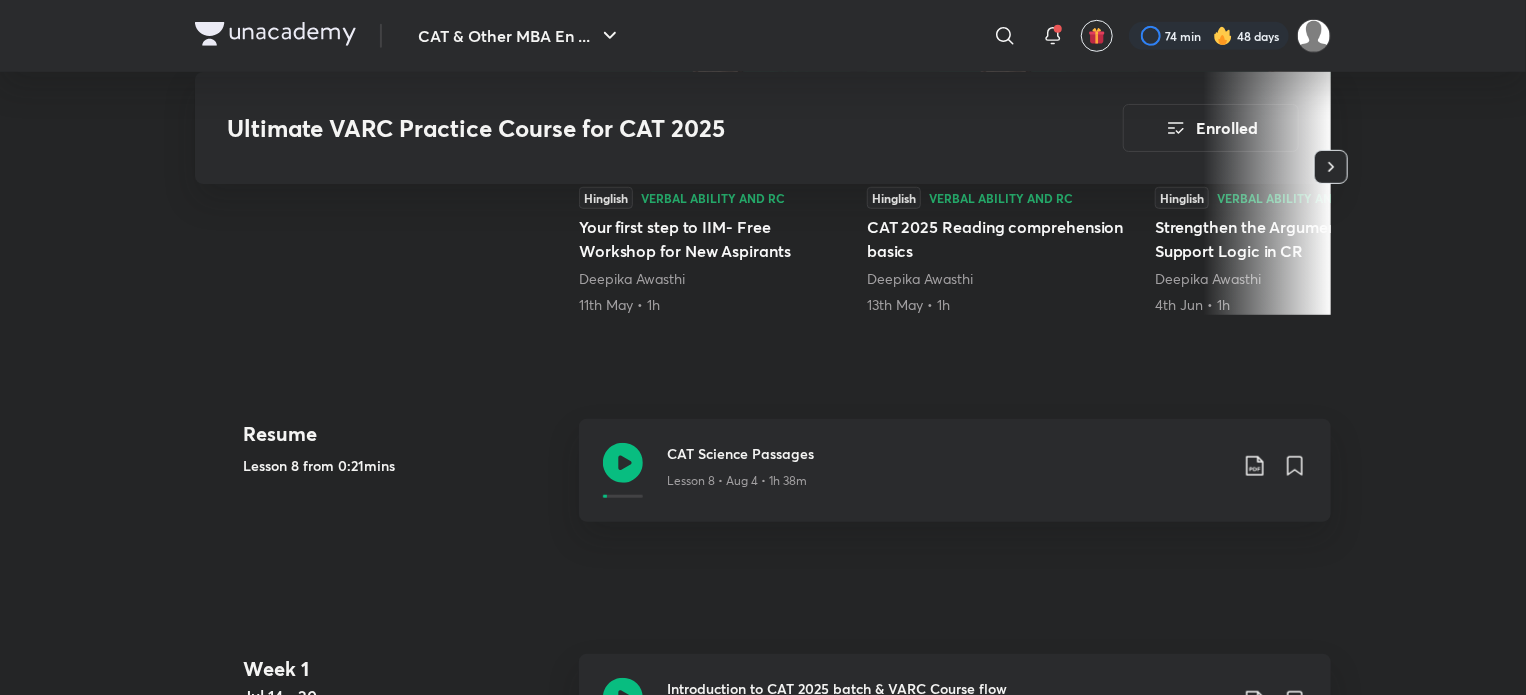 scroll, scrollTop: 0, scrollLeft: 0, axis: both 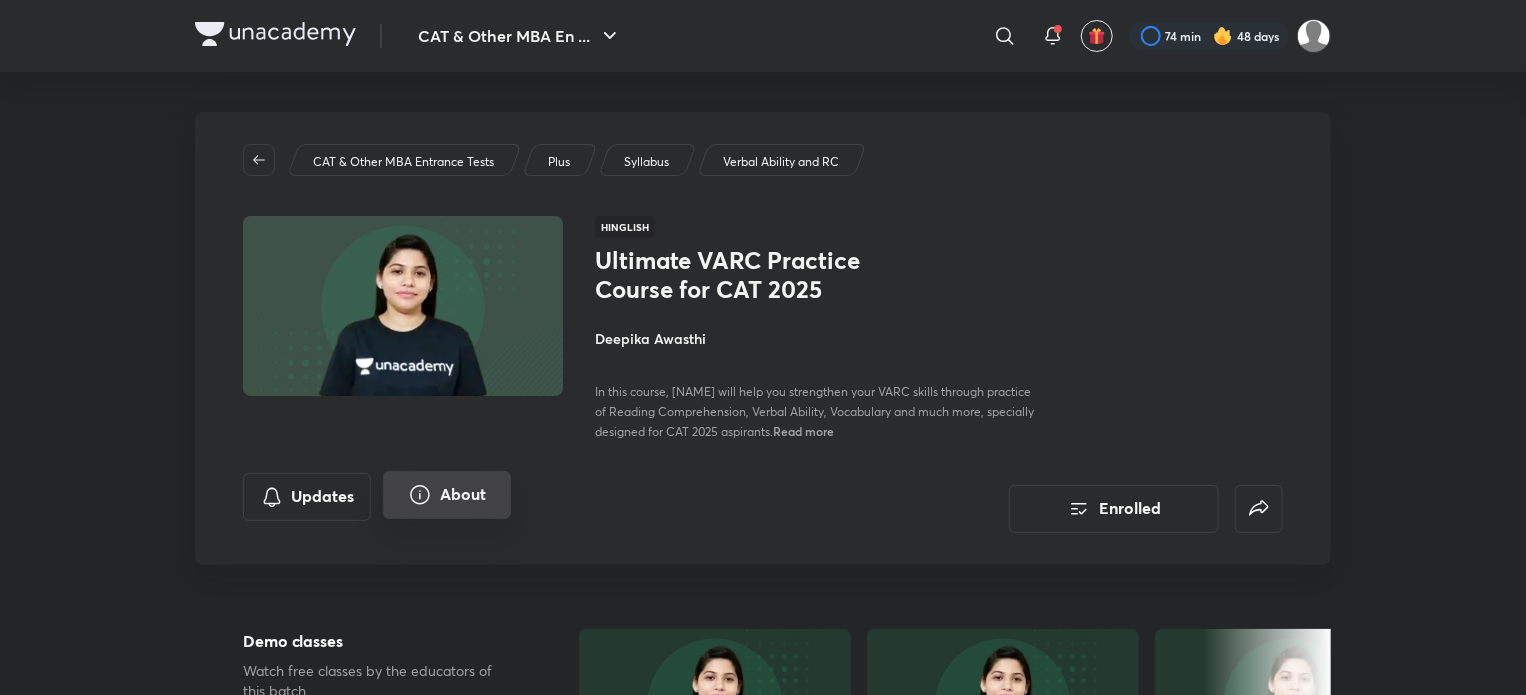 click on "About" at bounding box center (447, 495) 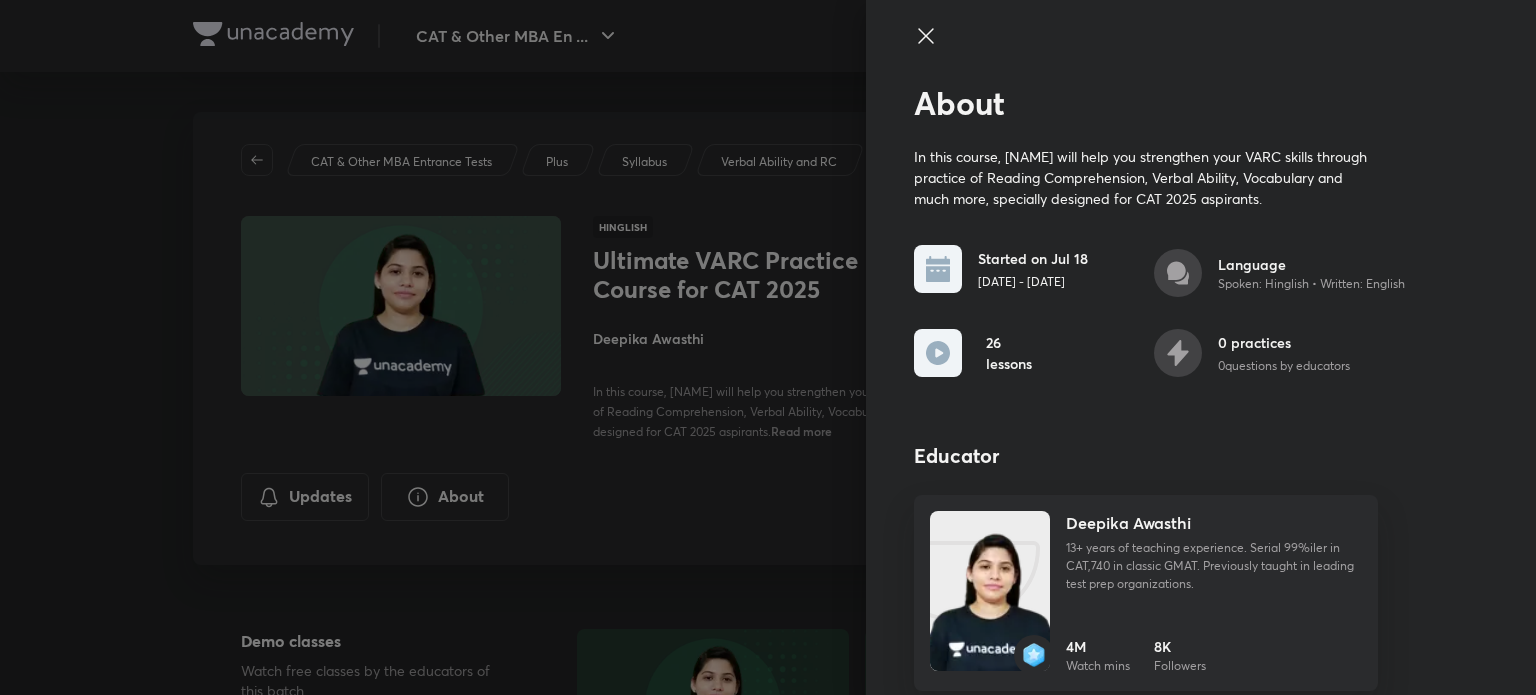 click at bounding box center (768, 347) 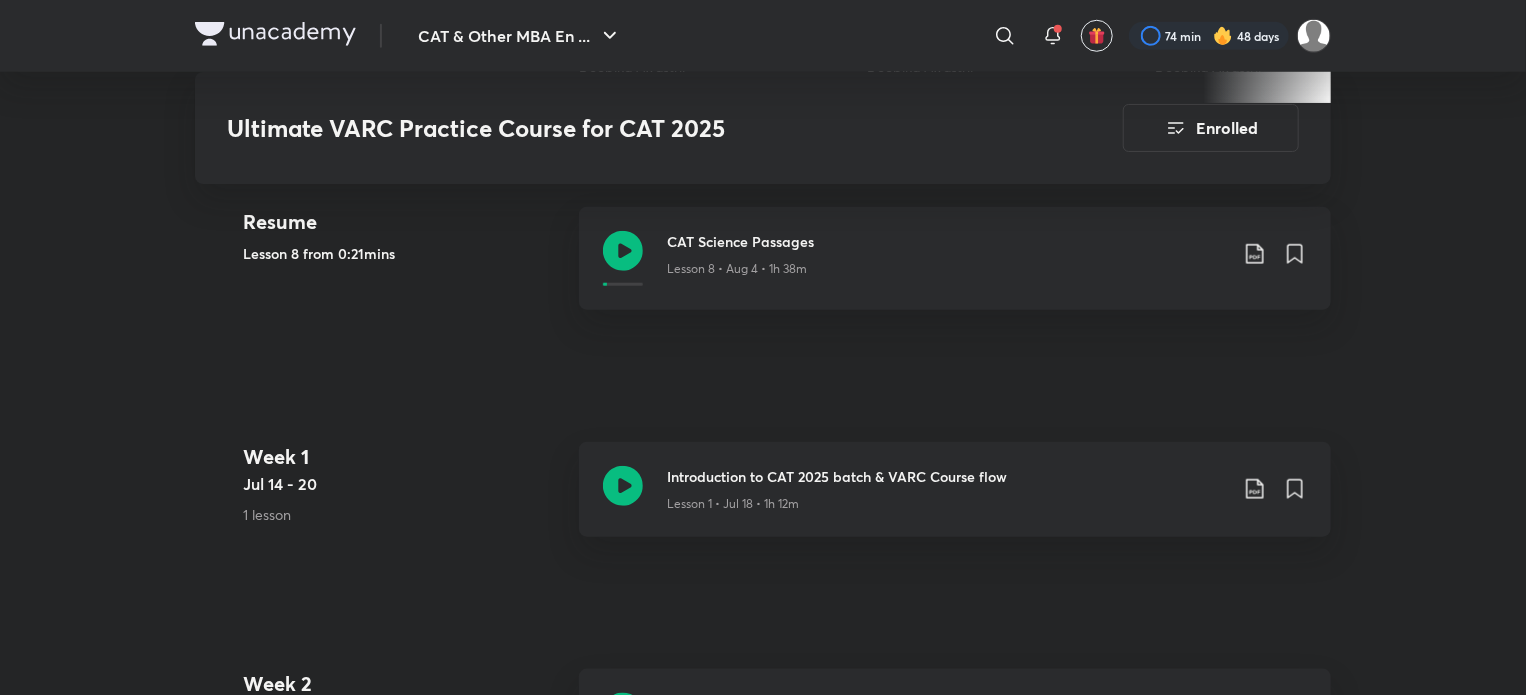 scroll, scrollTop: 826, scrollLeft: 0, axis: vertical 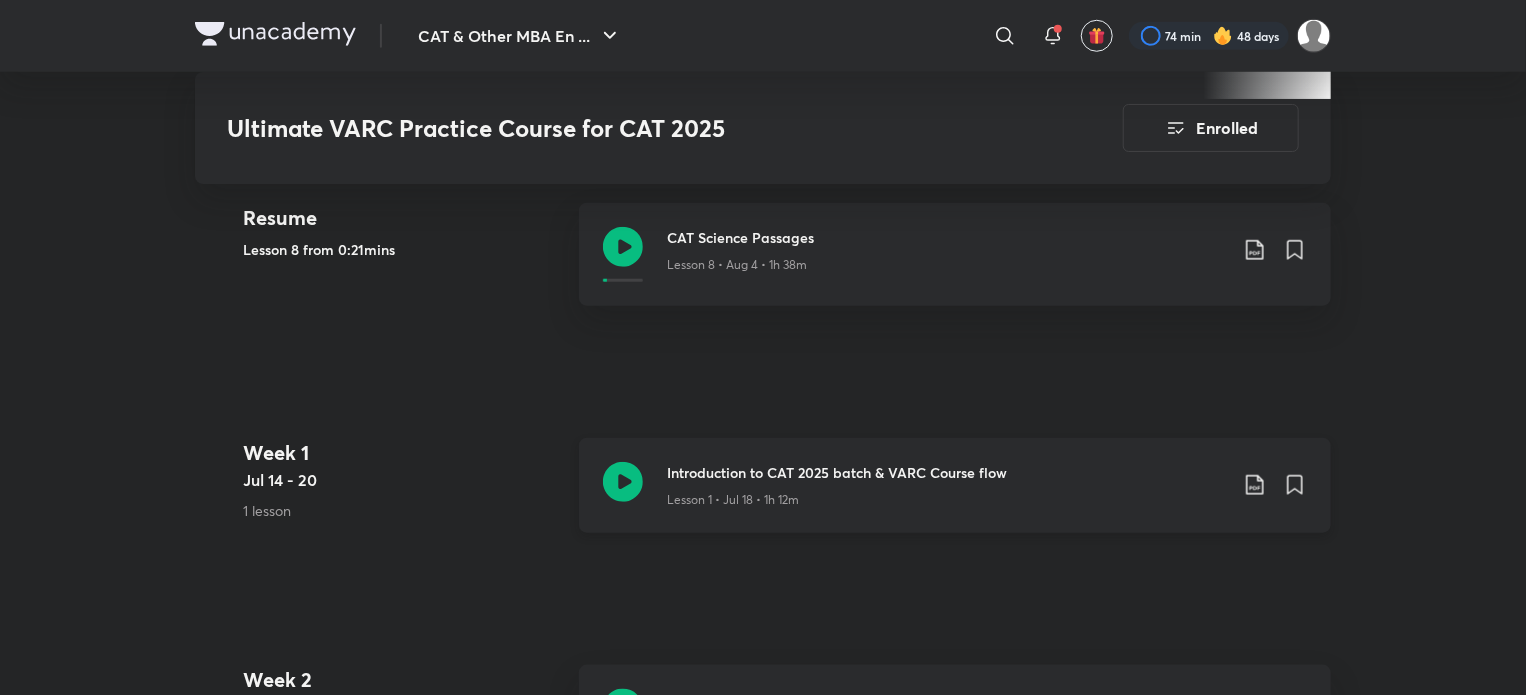 click 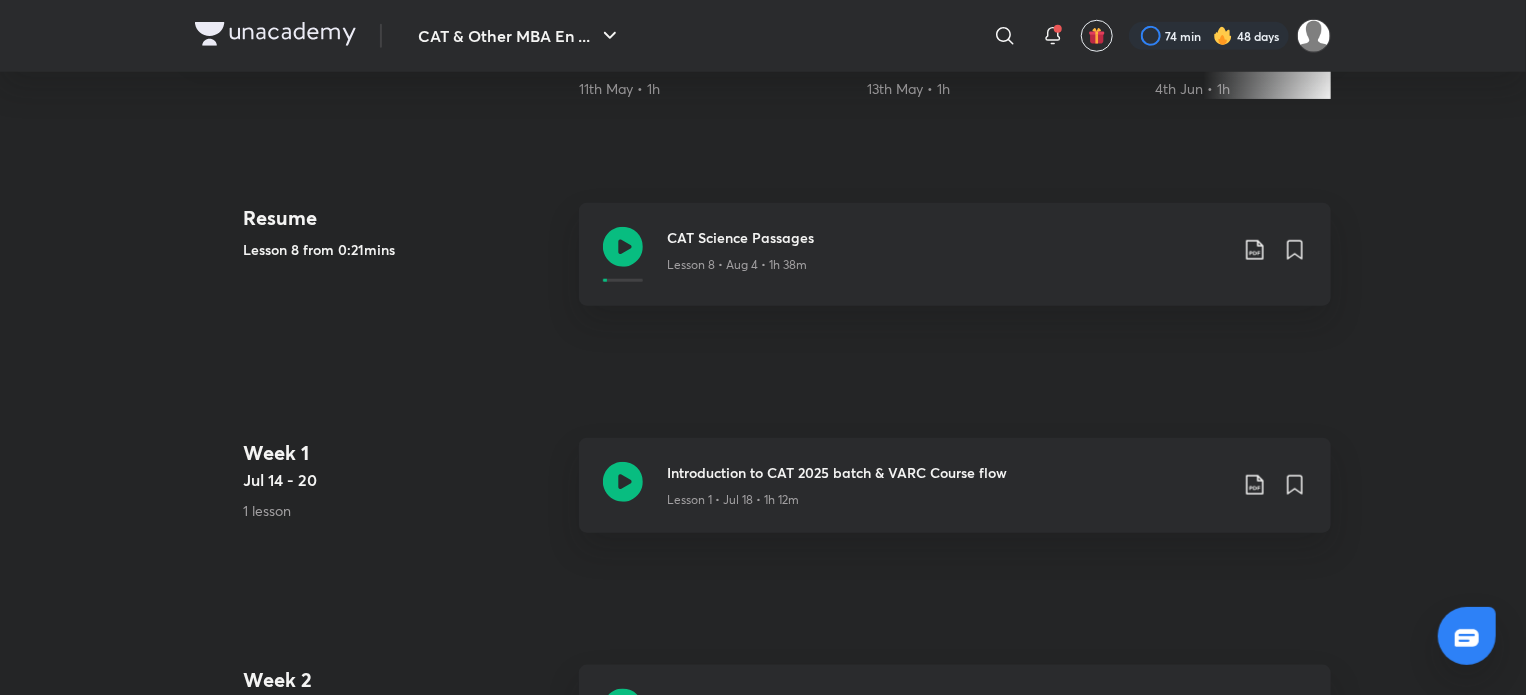 scroll, scrollTop: 0, scrollLeft: 0, axis: both 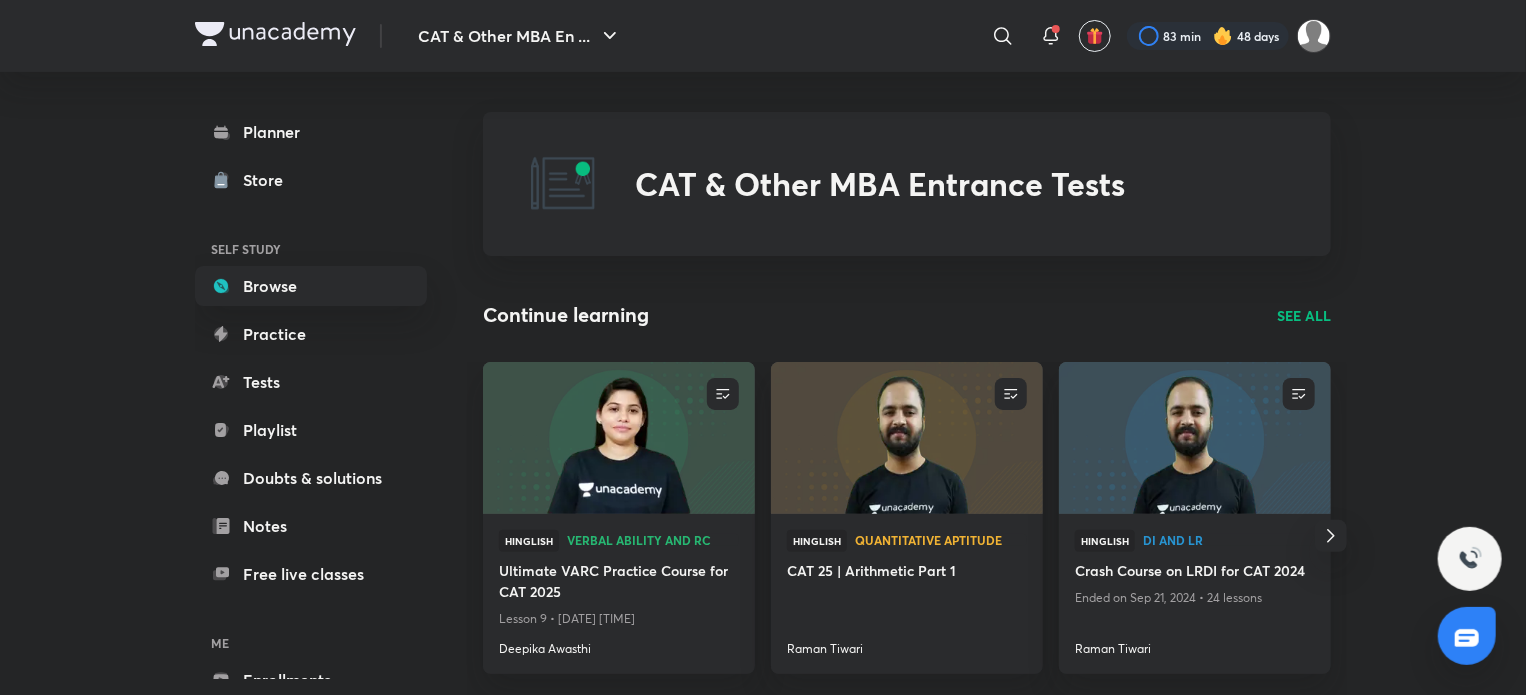 click on "SEE ALL" at bounding box center [1304, 315] 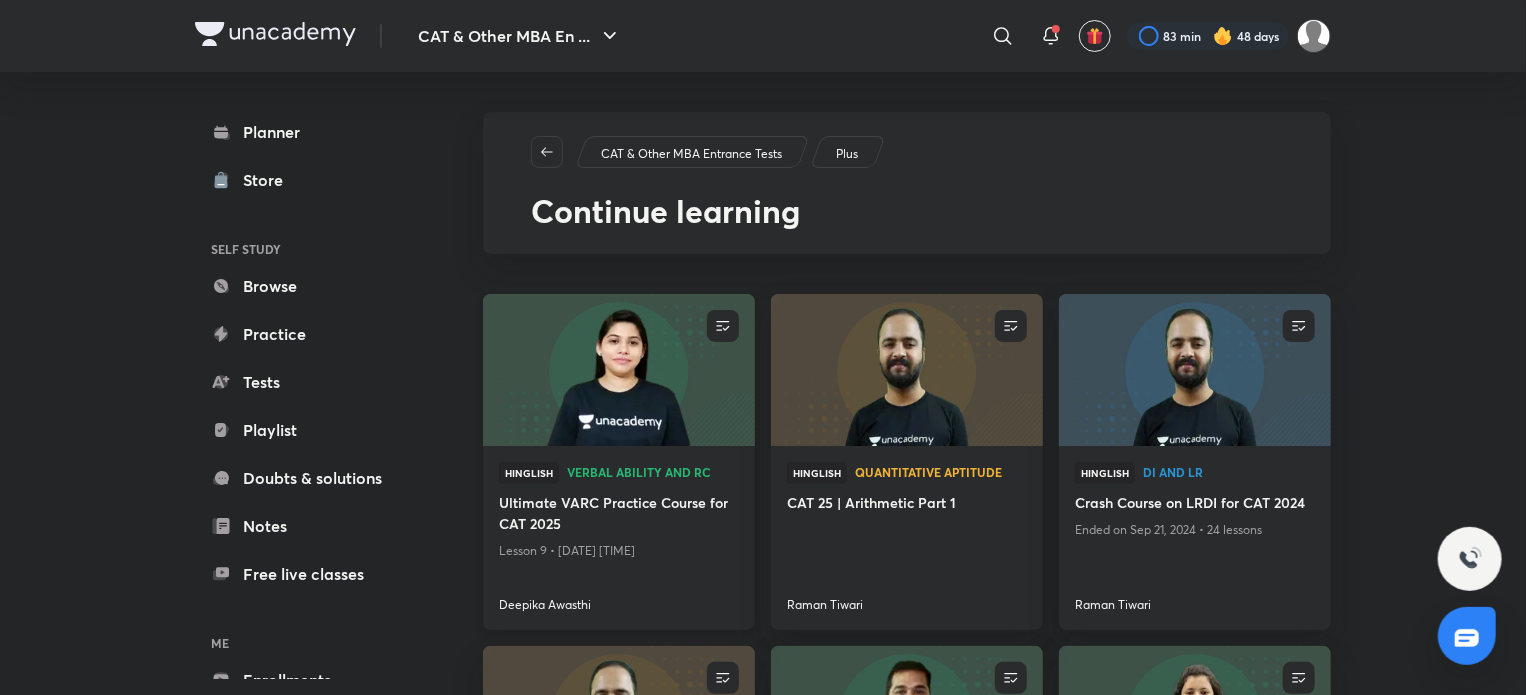 click at bounding box center [618, 370] 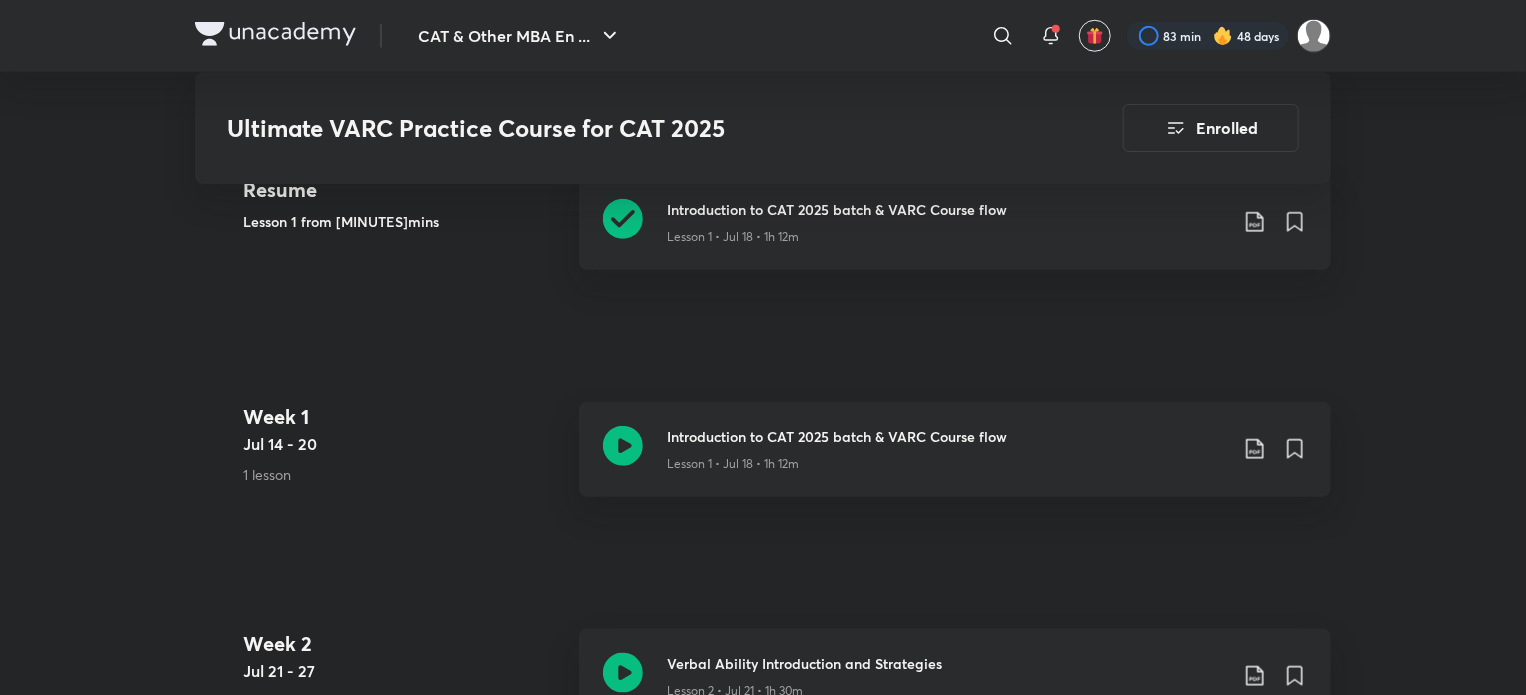scroll, scrollTop: 852, scrollLeft: 0, axis: vertical 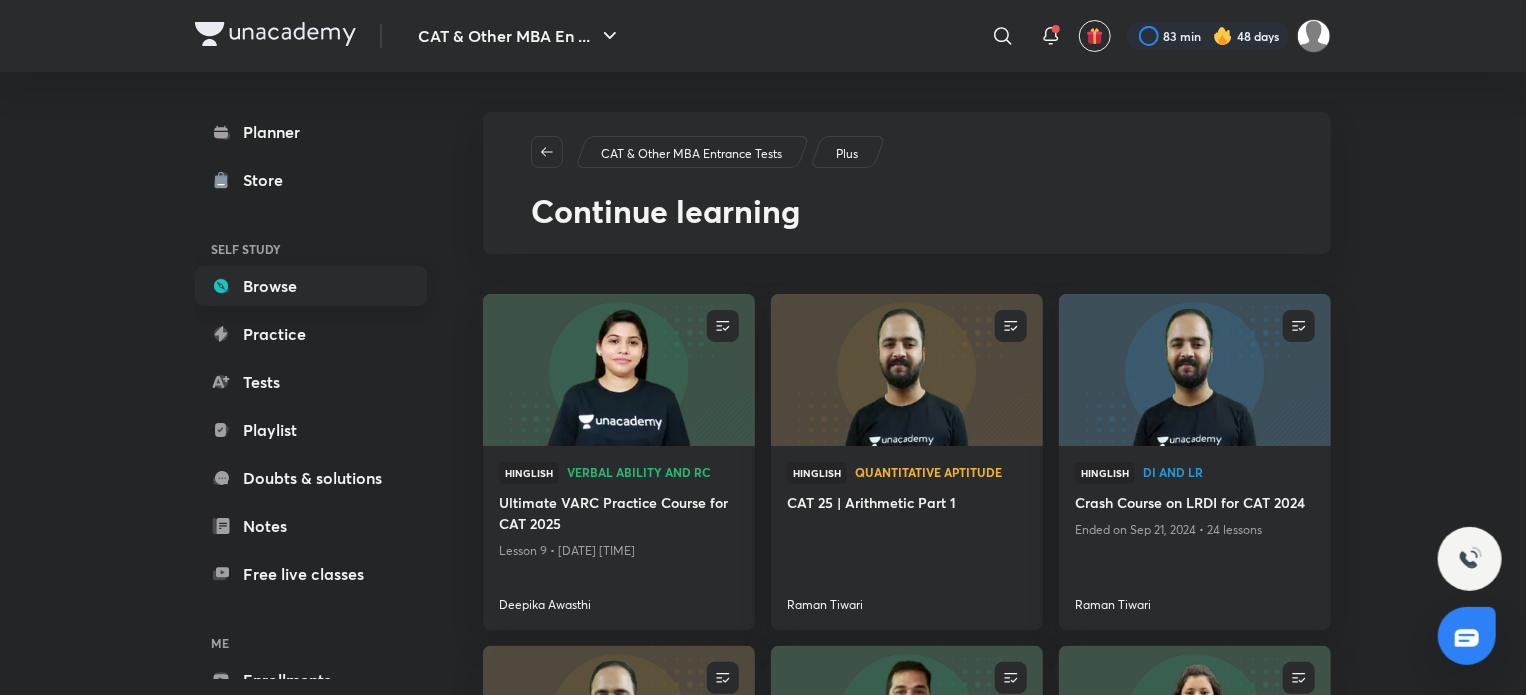 click on "Browse" at bounding box center (311, 286) 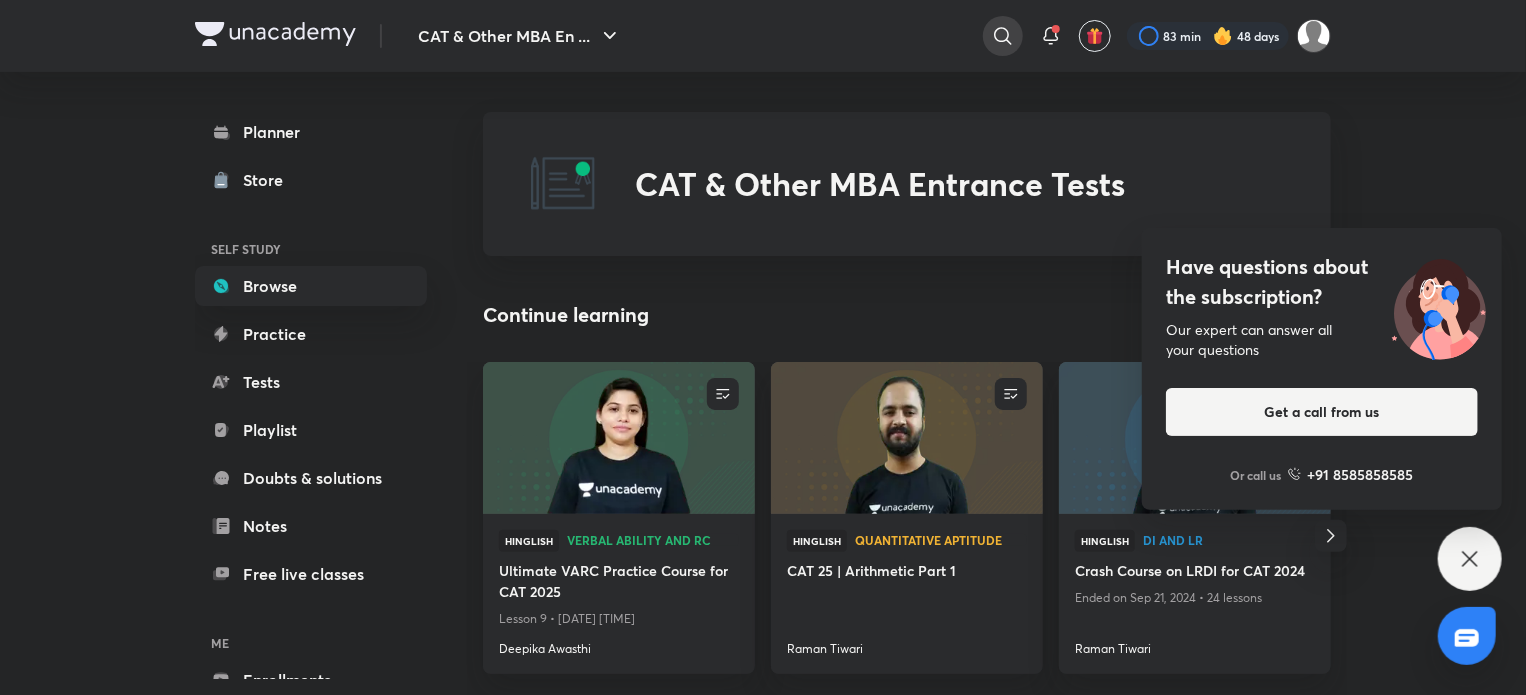 click 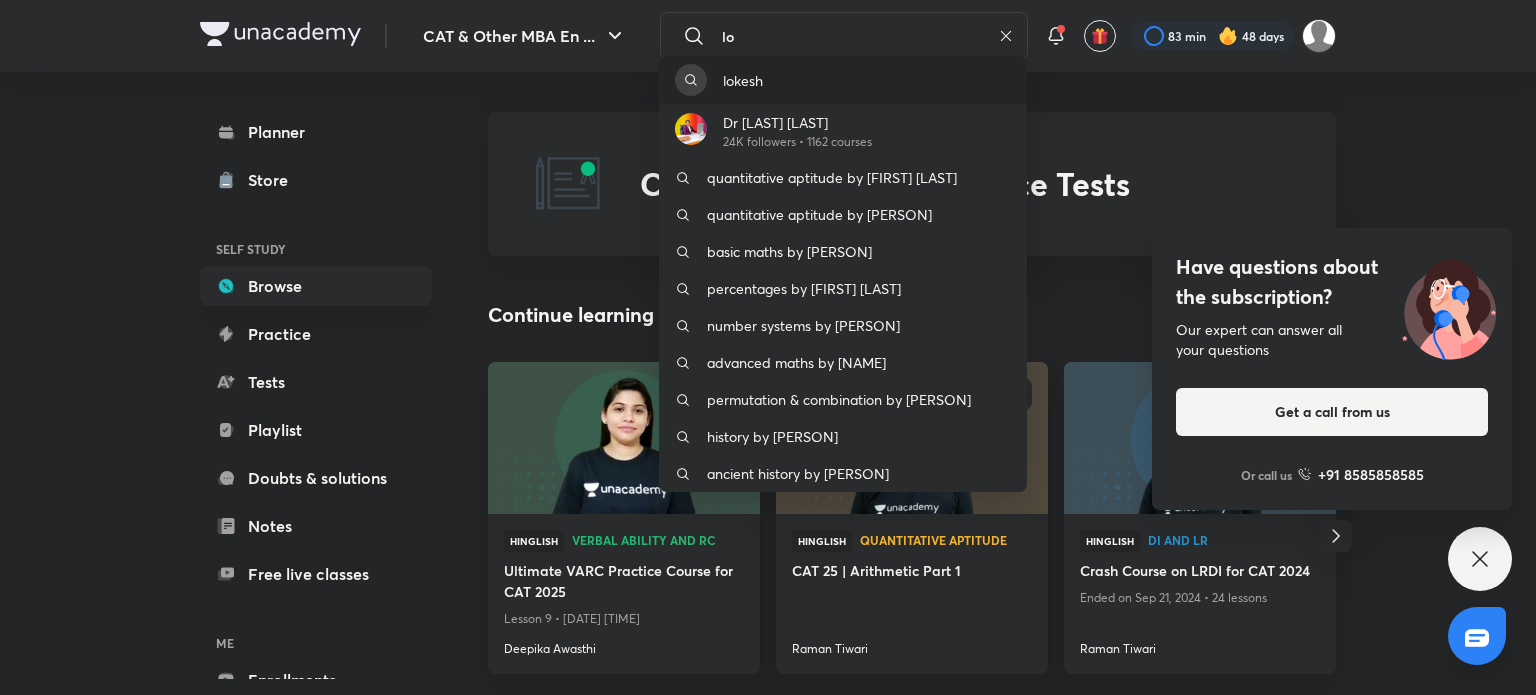 type on "l" 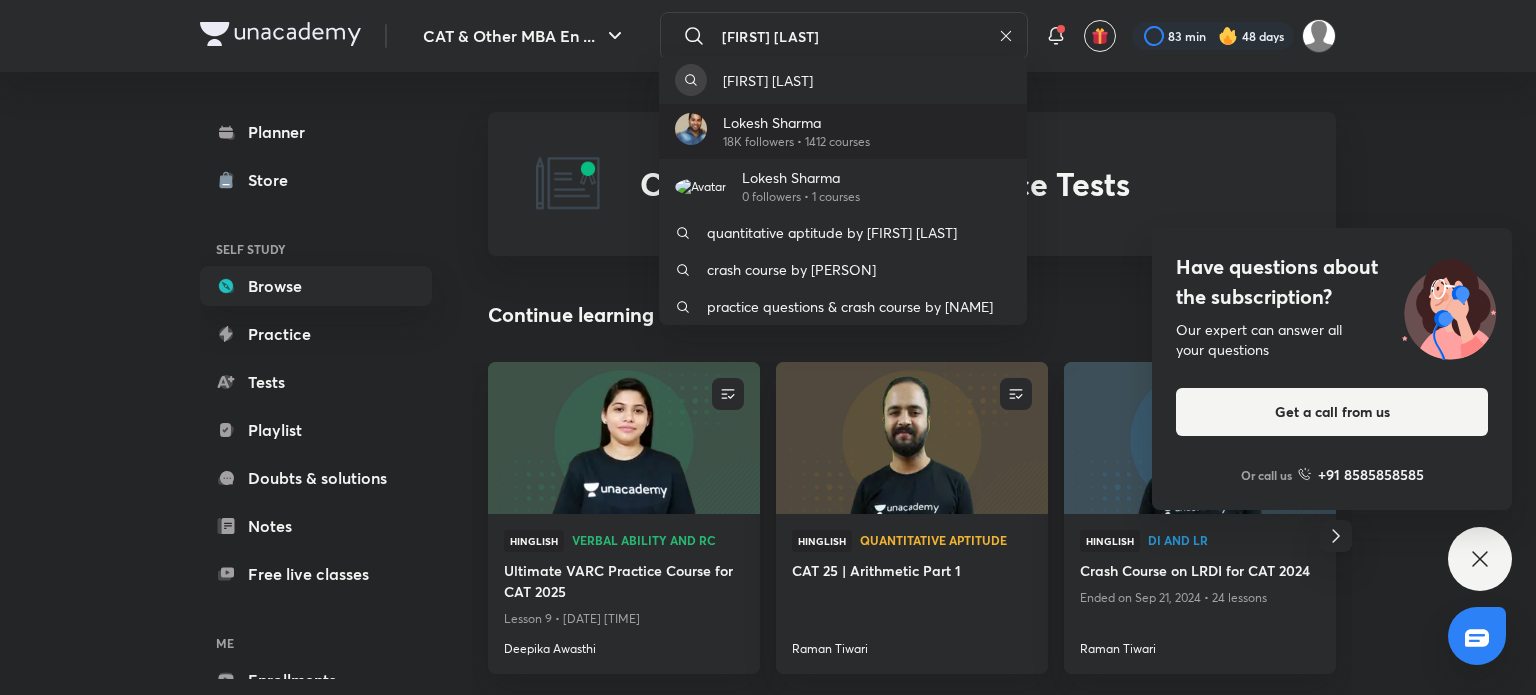 type on "lokesh sh" 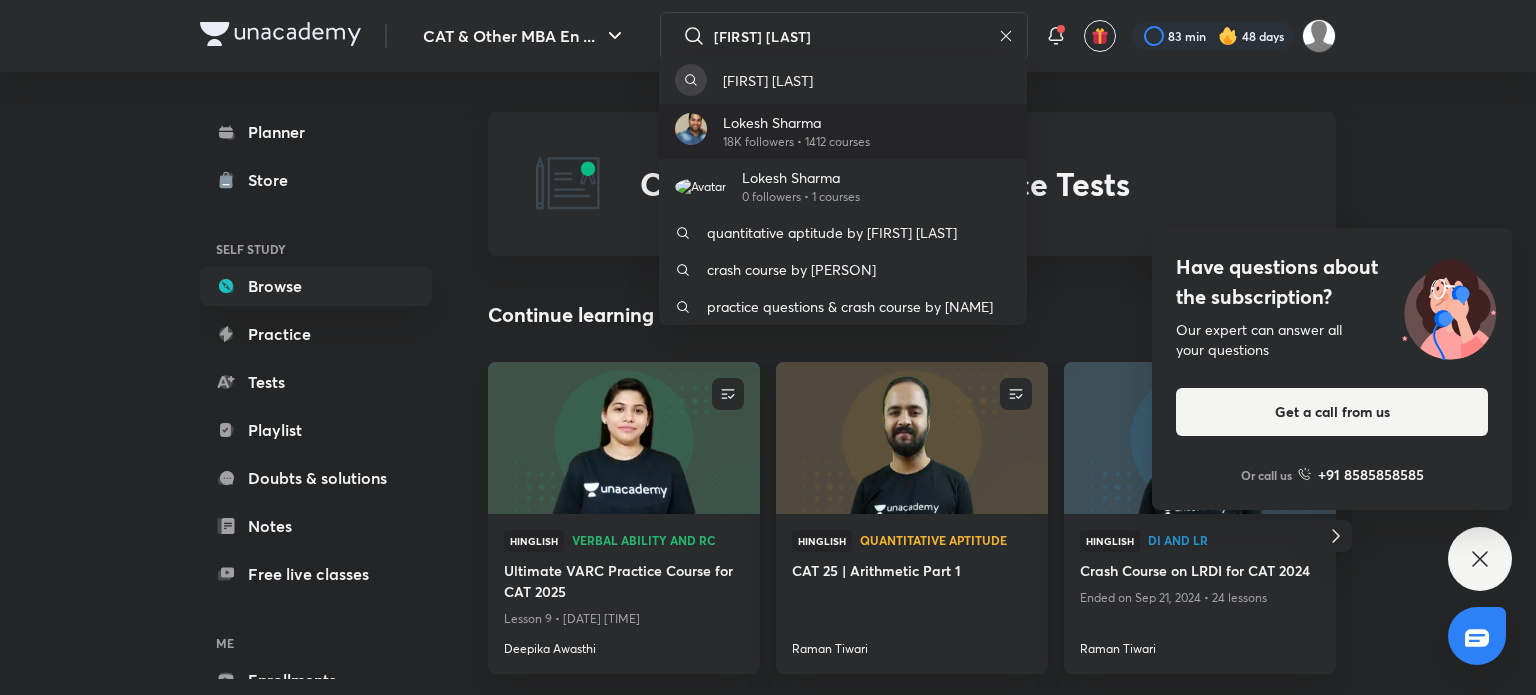 click on "18K followers • 1412 courses" at bounding box center [796, 142] 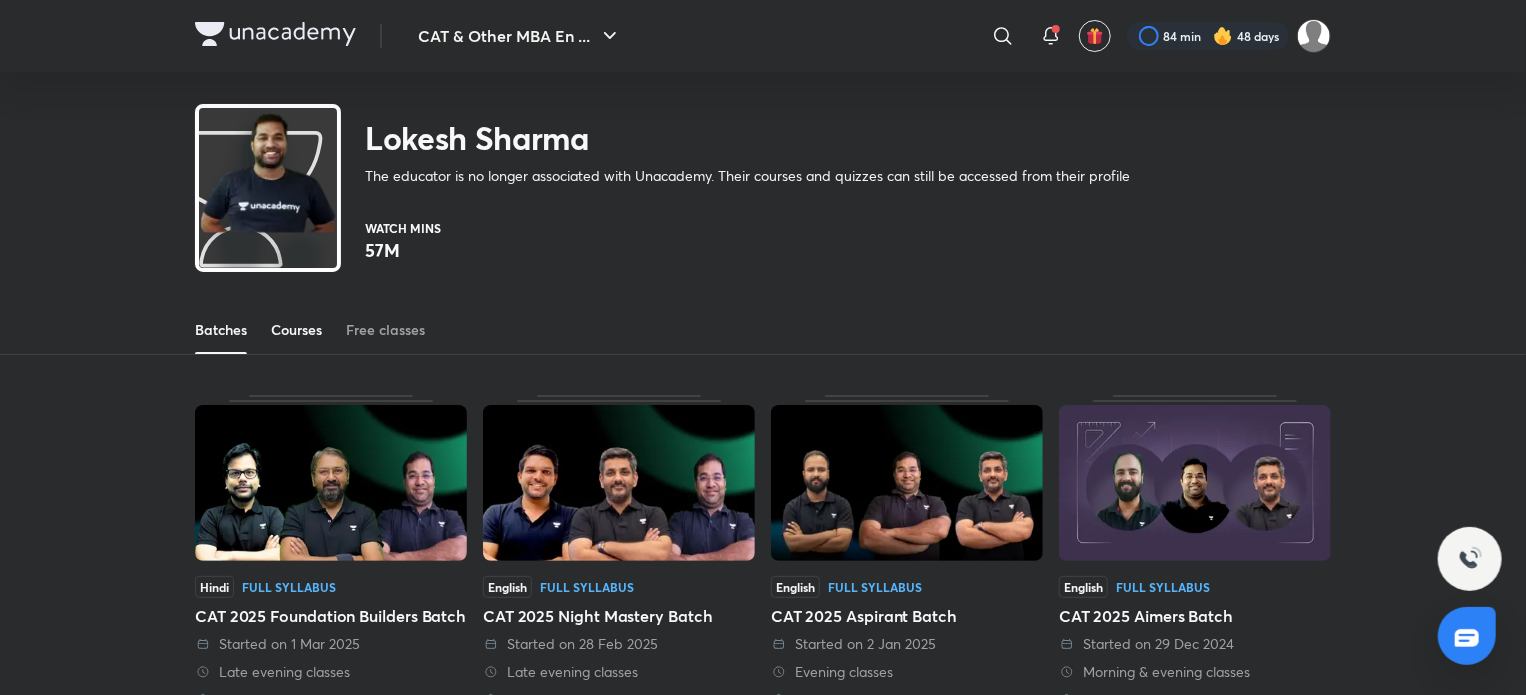click on "Courses" at bounding box center (296, 330) 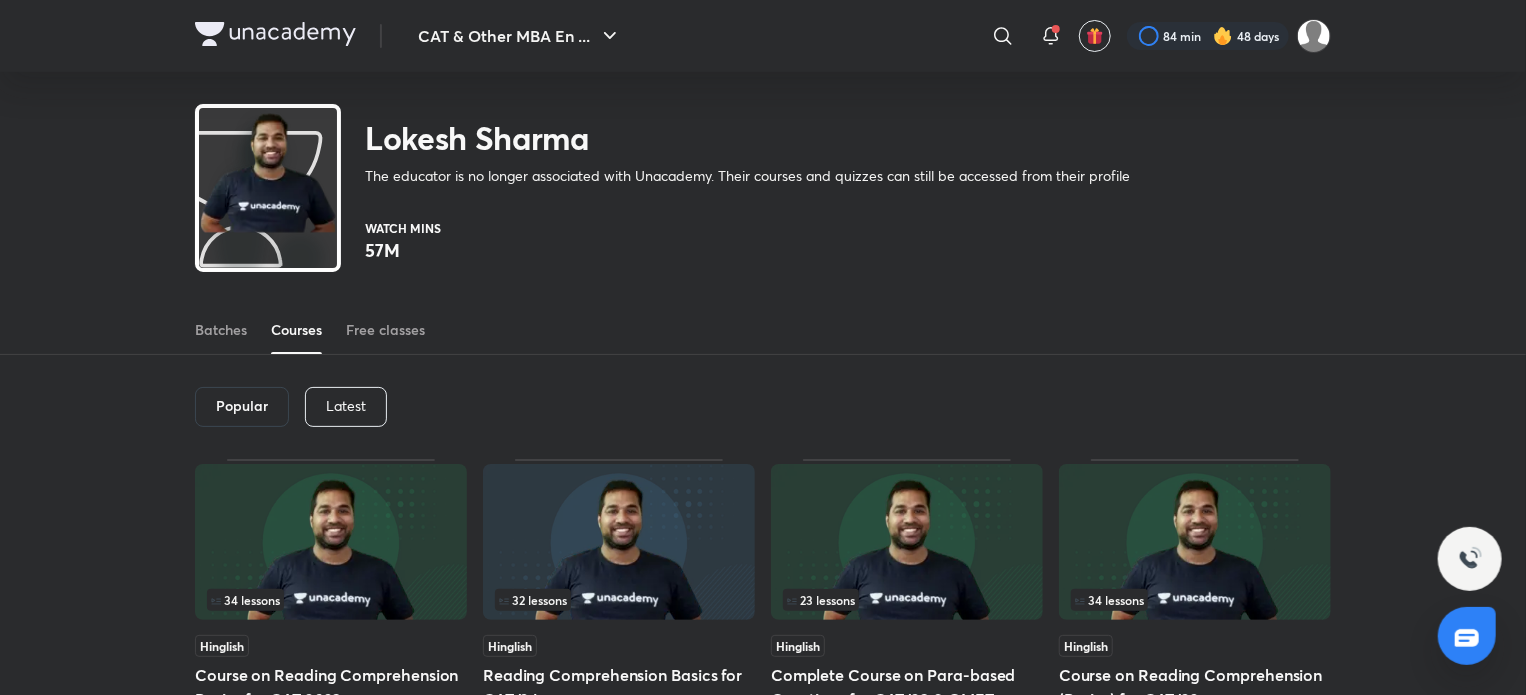 click on "Latest" at bounding box center [346, 406] 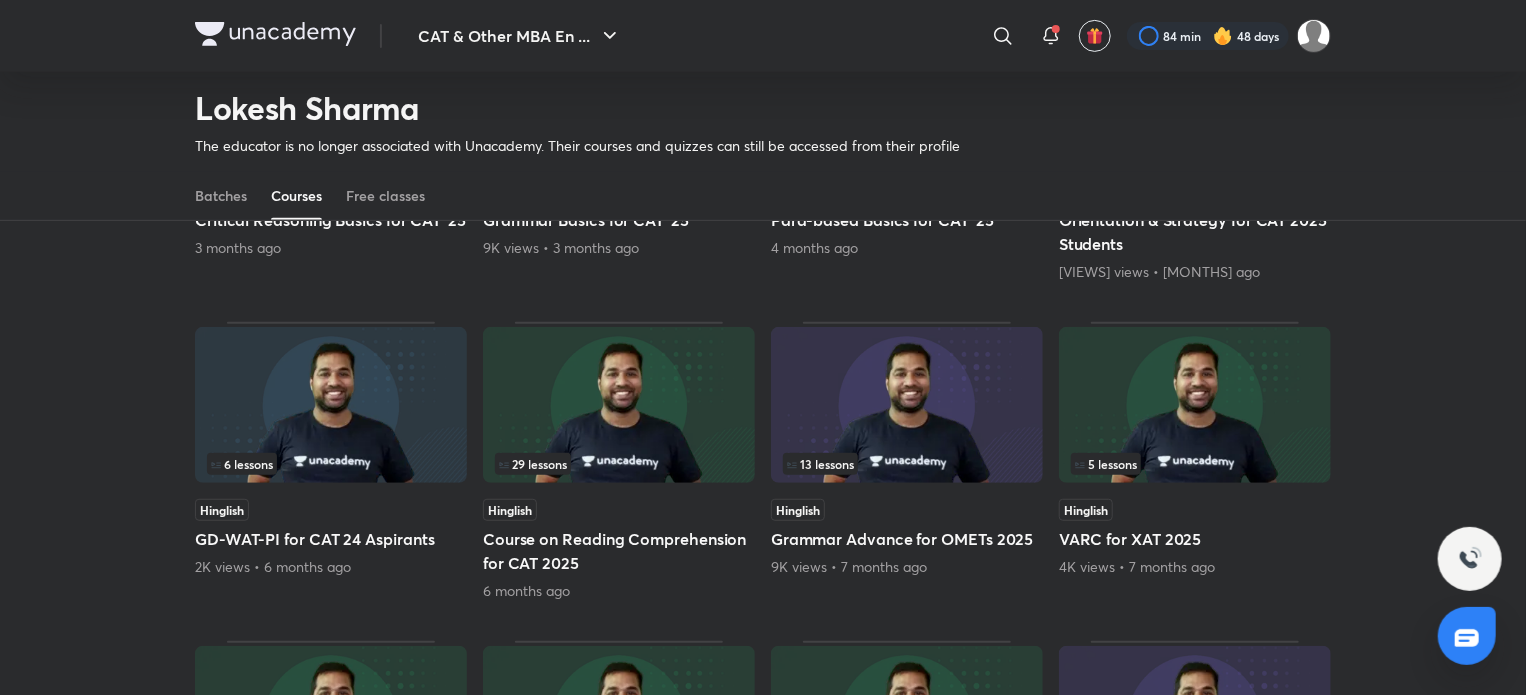 scroll, scrollTop: 471, scrollLeft: 0, axis: vertical 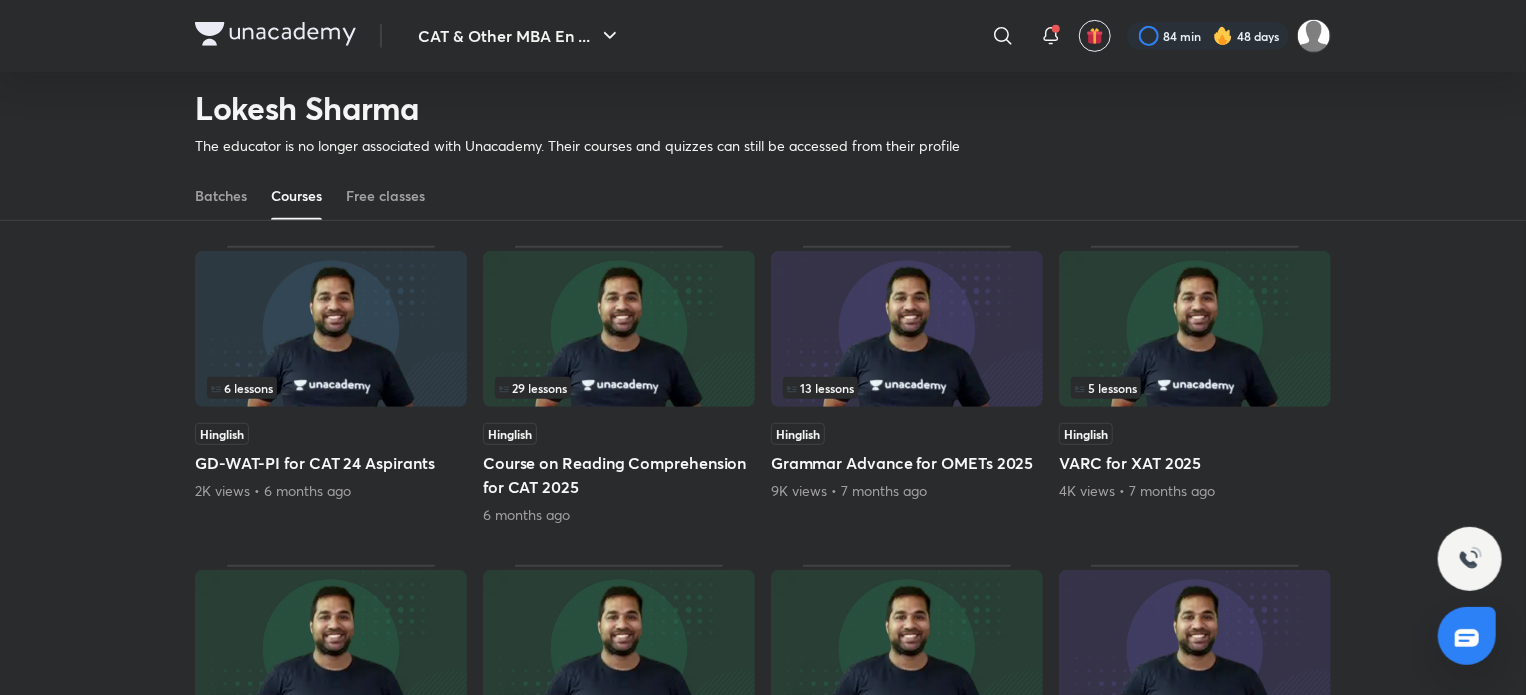 click at bounding box center [619, 329] 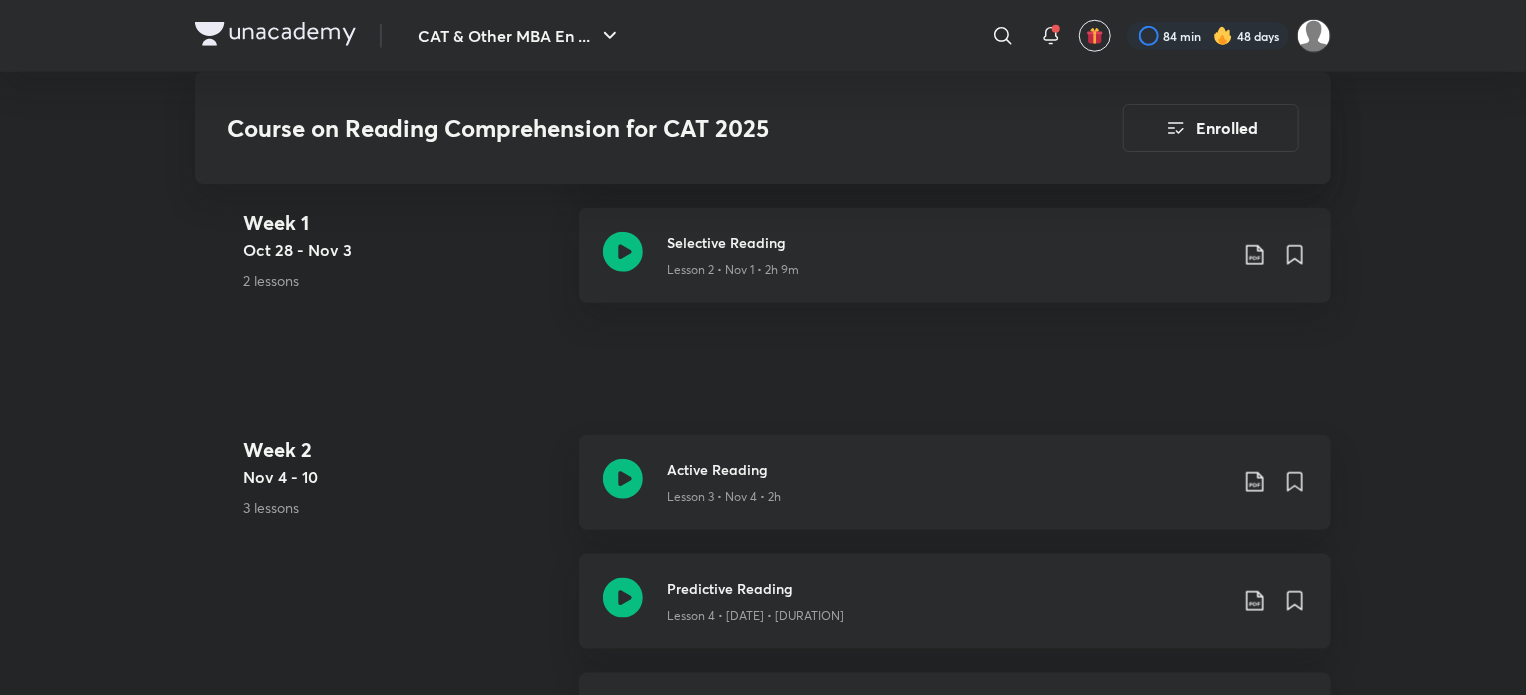scroll, scrollTop: 820, scrollLeft: 0, axis: vertical 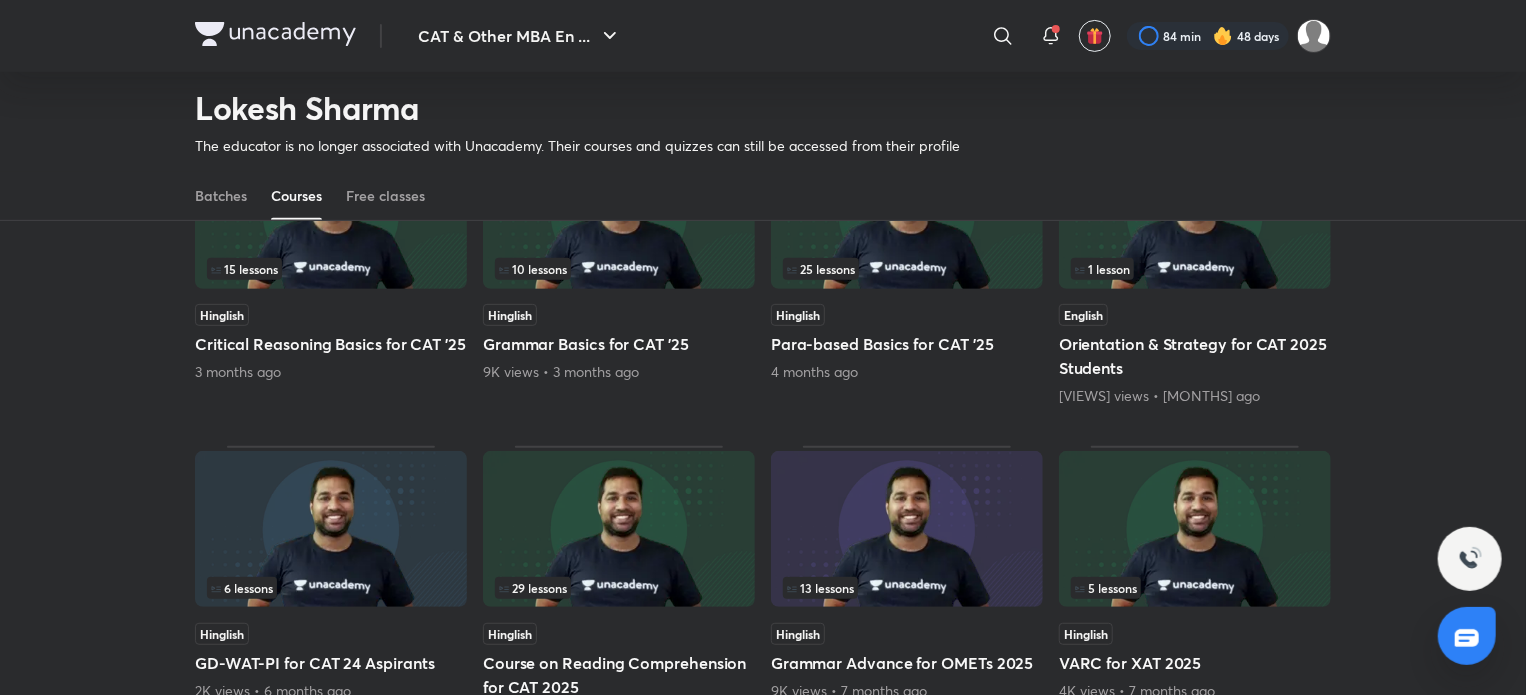 click on "15   lessons" at bounding box center (331, 269) 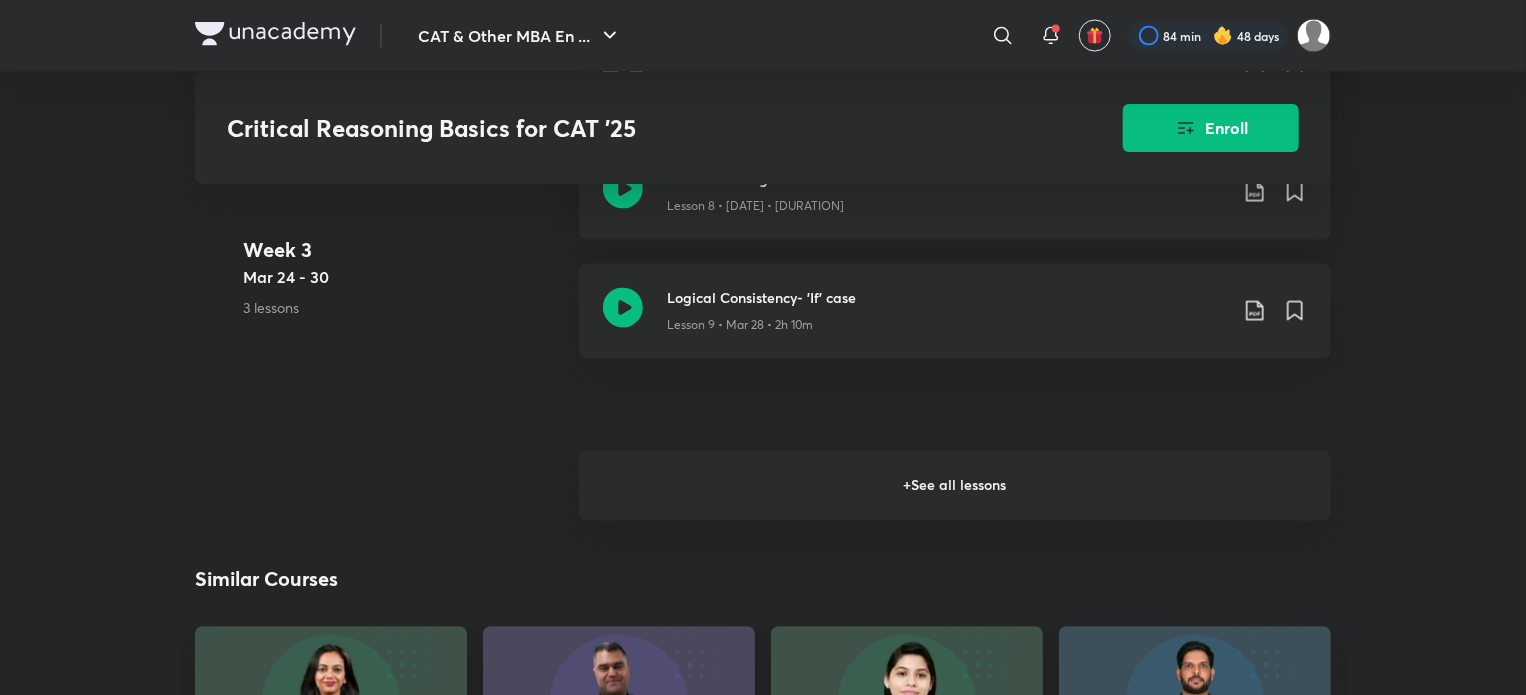 scroll, scrollTop: 1826, scrollLeft: 0, axis: vertical 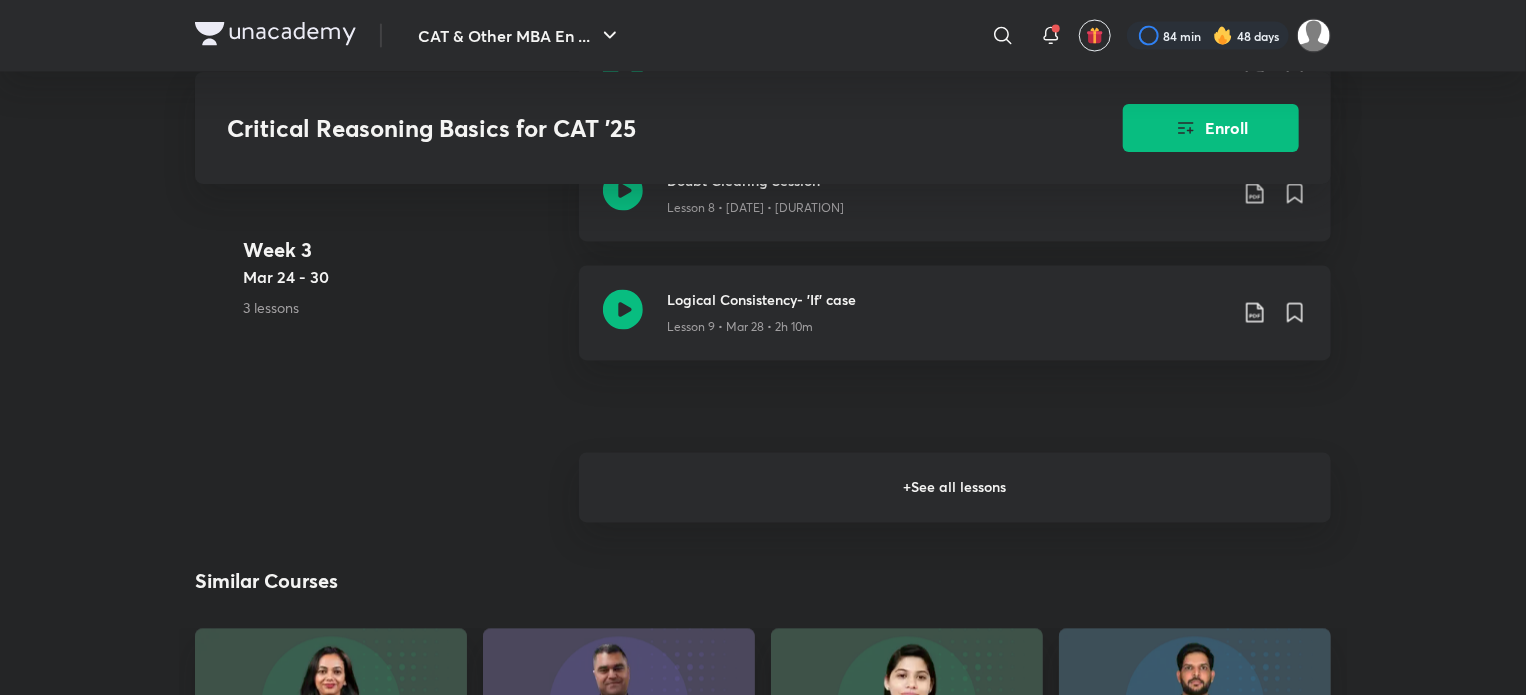 click on "+  See all lessons" at bounding box center [955, 488] 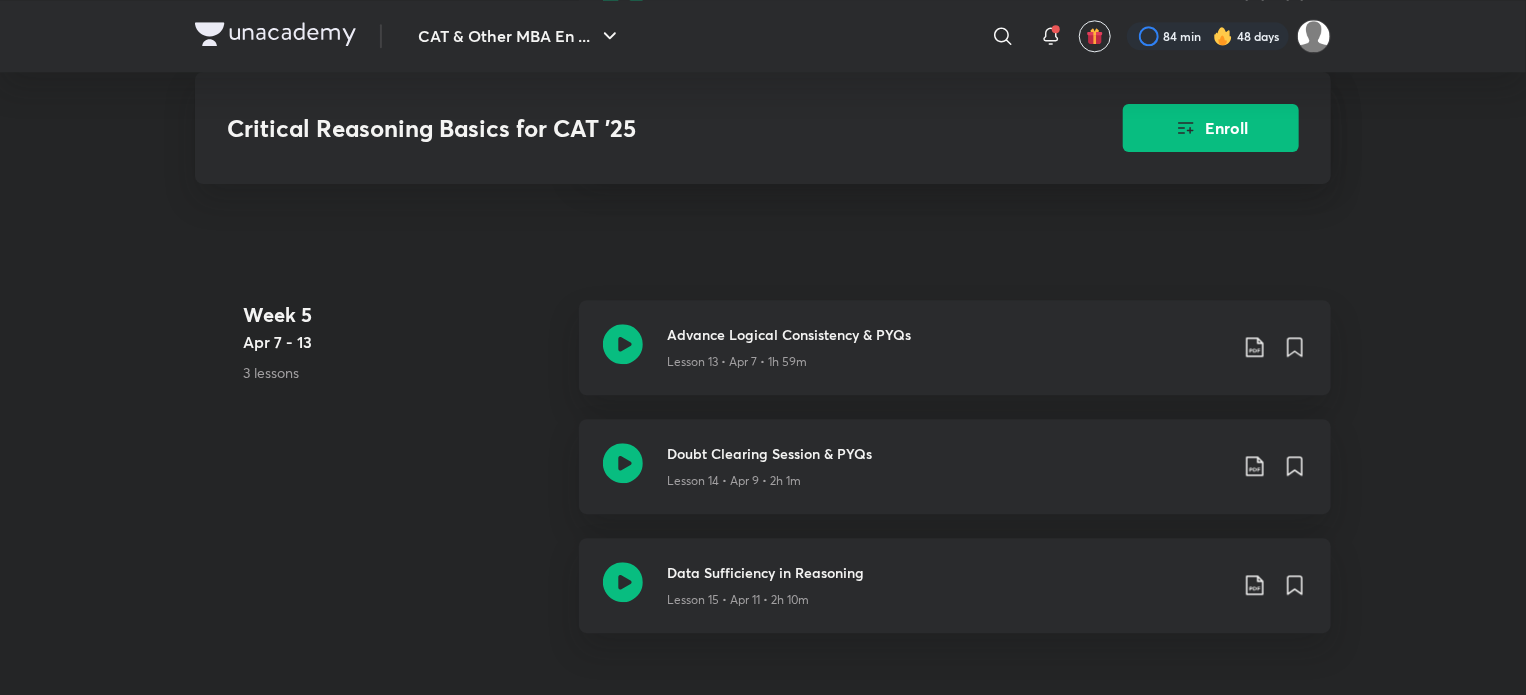 scroll, scrollTop: 2451, scrollLeft: 0, axis: vertical 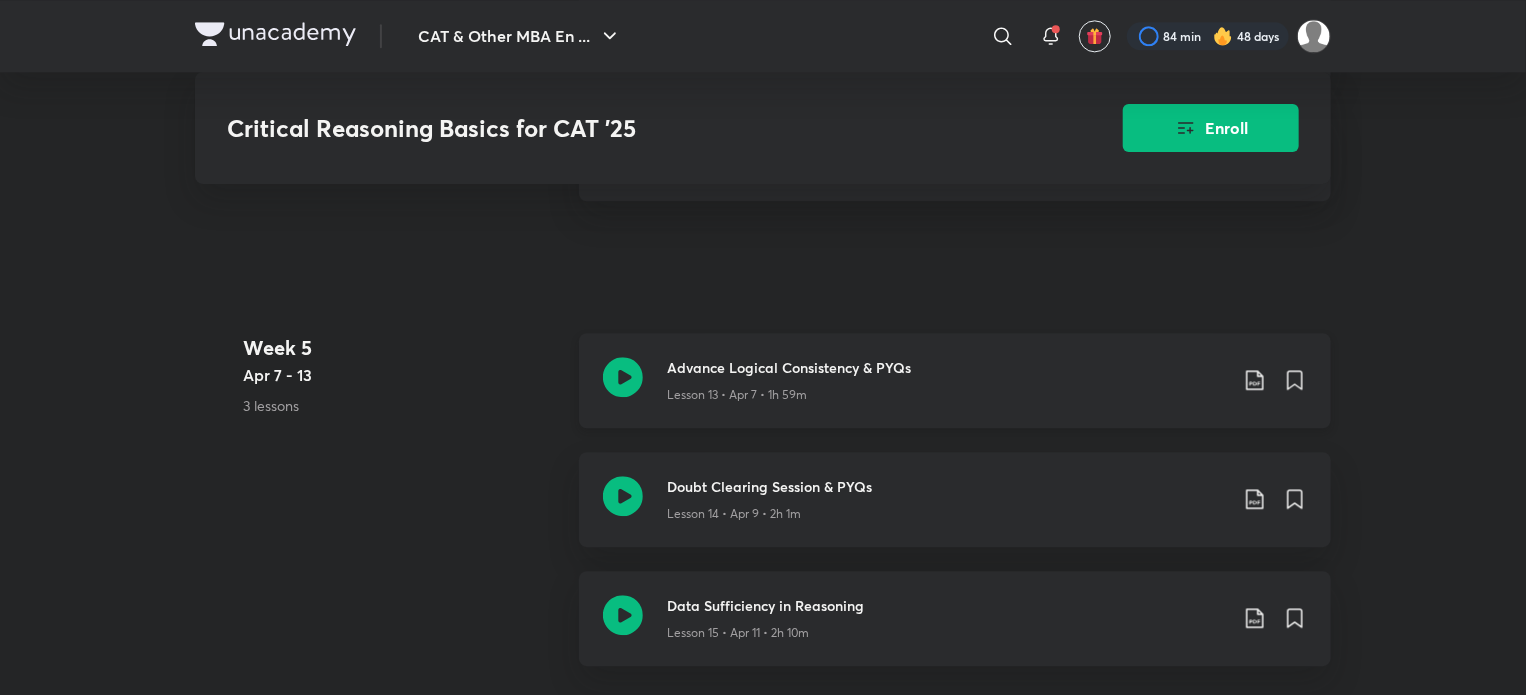 click 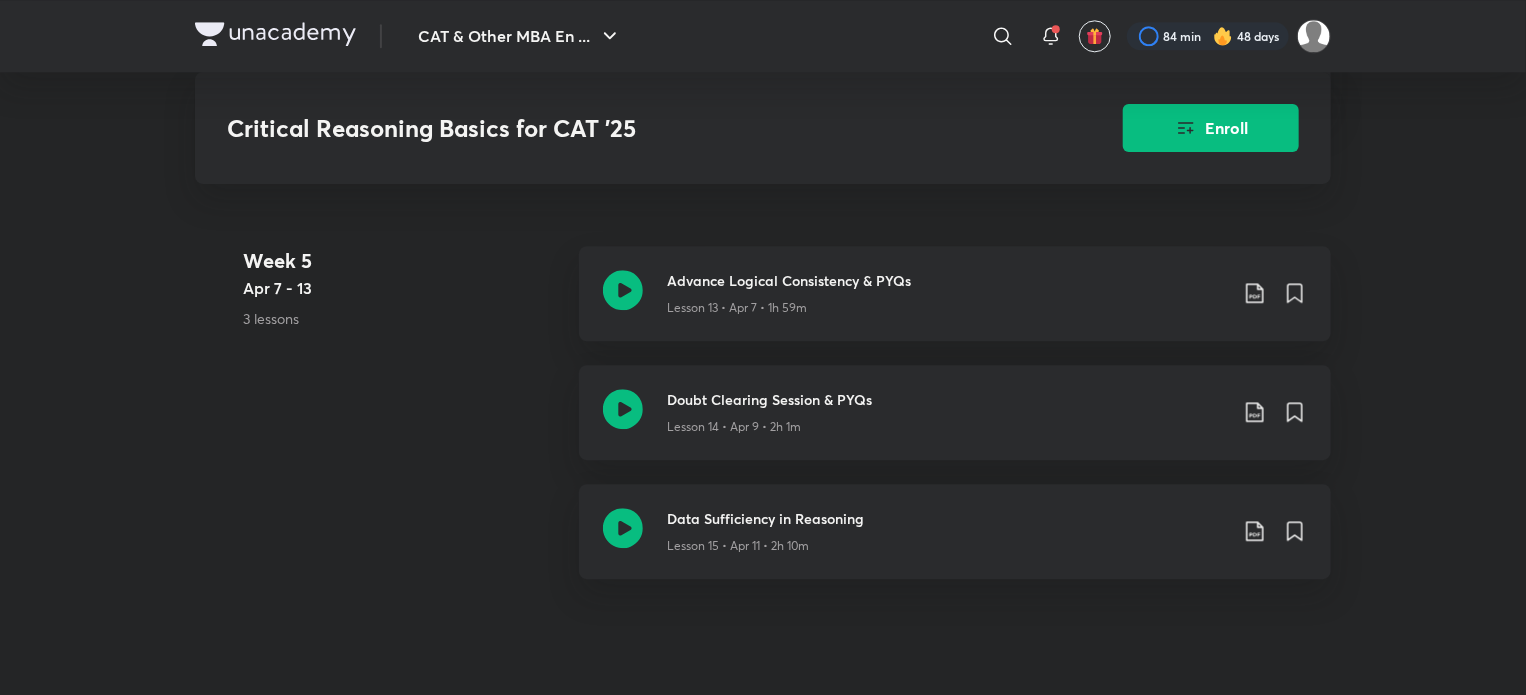 scroll, scrollTop: 2535, scrollLeft: 0, axis: vertical 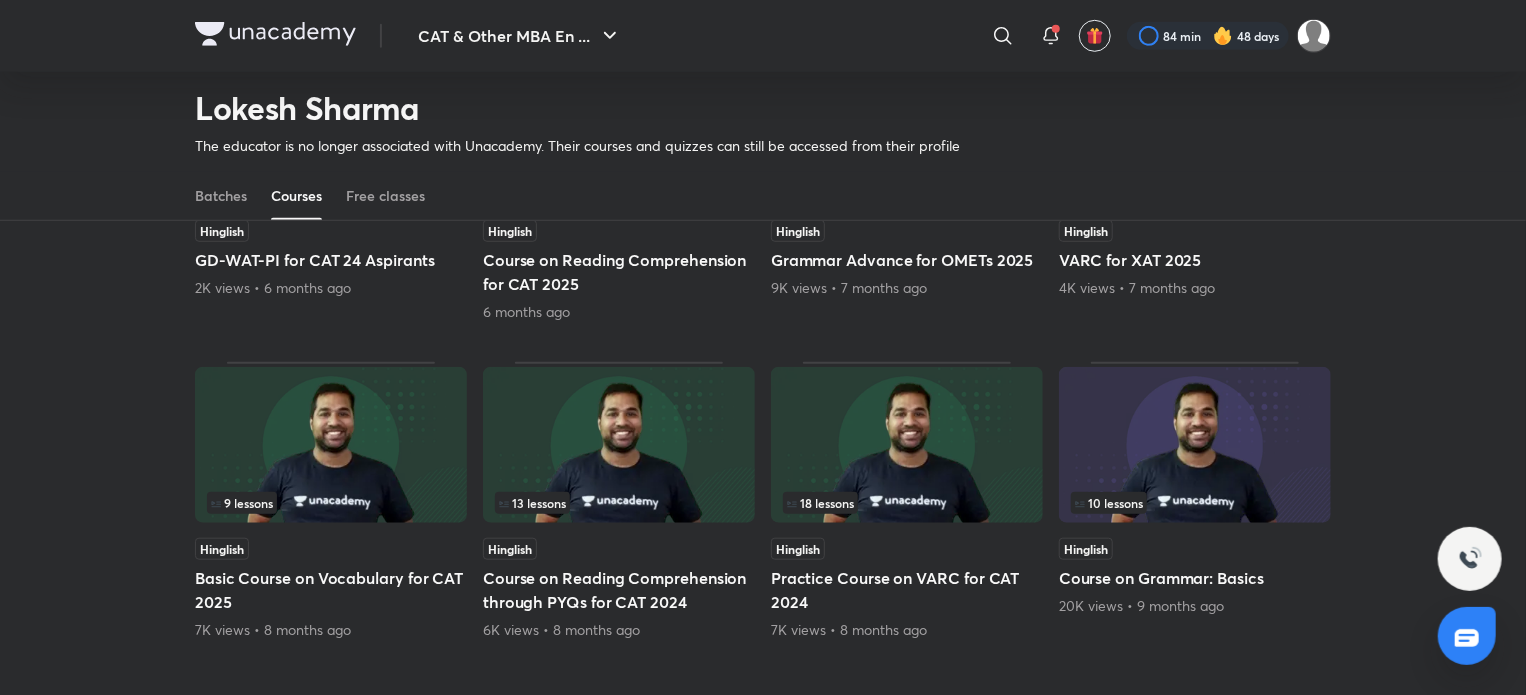 click at bounding box center [907, 445] 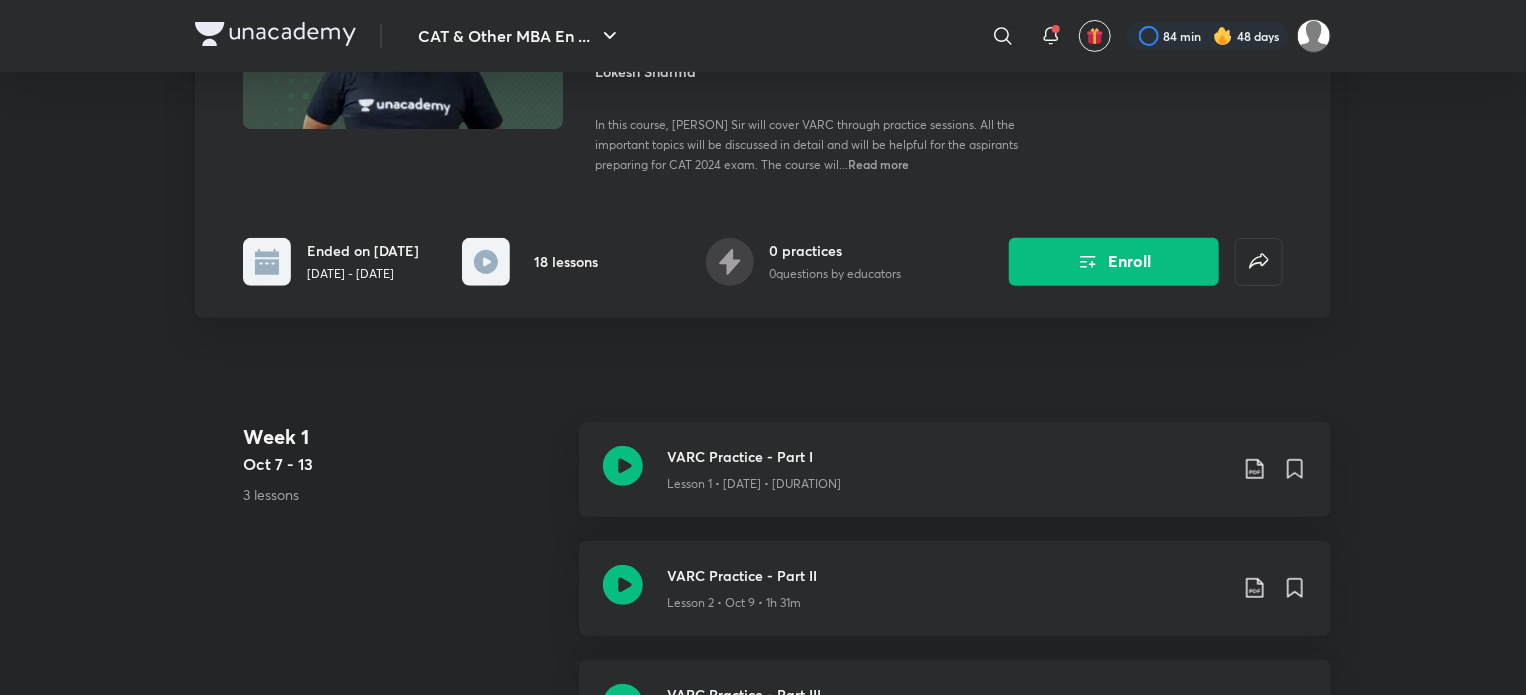 scroll, scrollTop: 260, scrollLeft: 0, axis: vertical 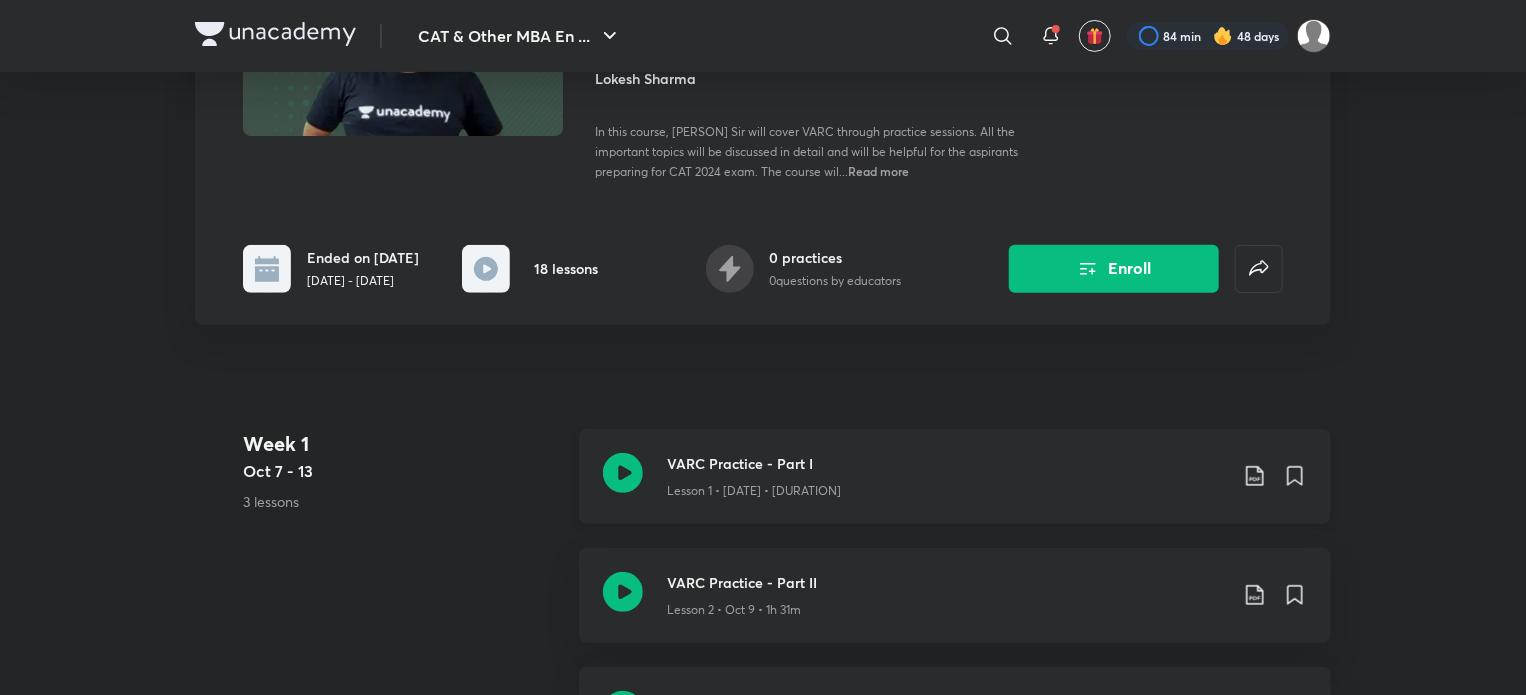 click 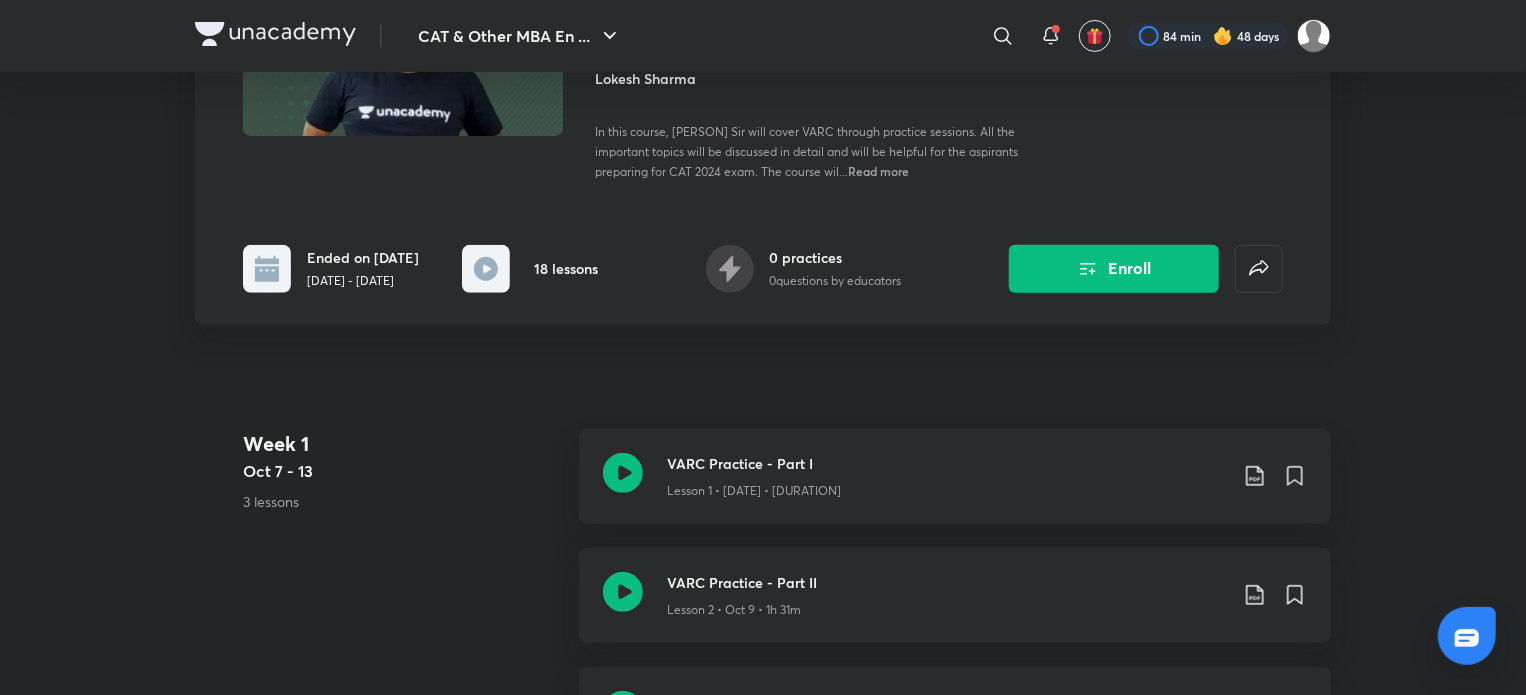 scroll, scrollTop: 0, scrollLeft: 0, axis: both 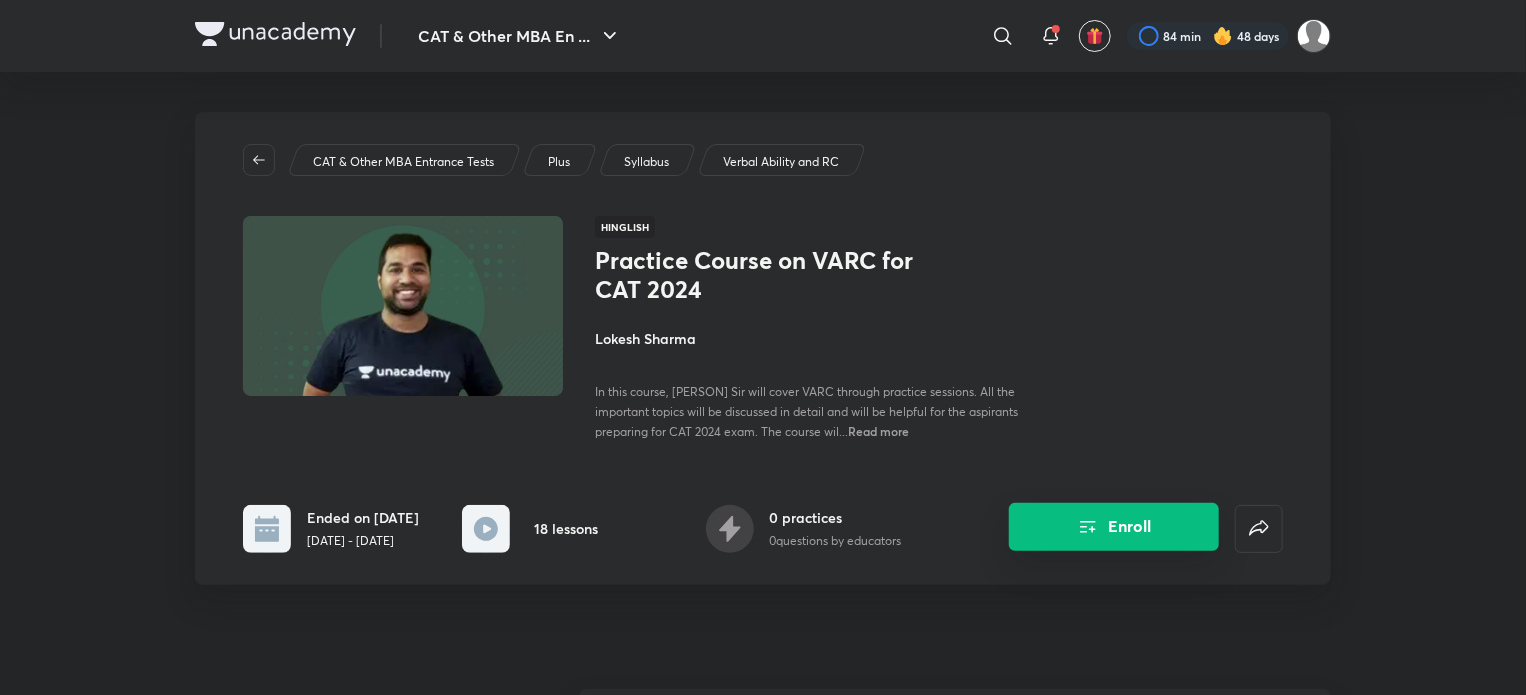 click on "Enroll" at bounding box center [1114, 527] 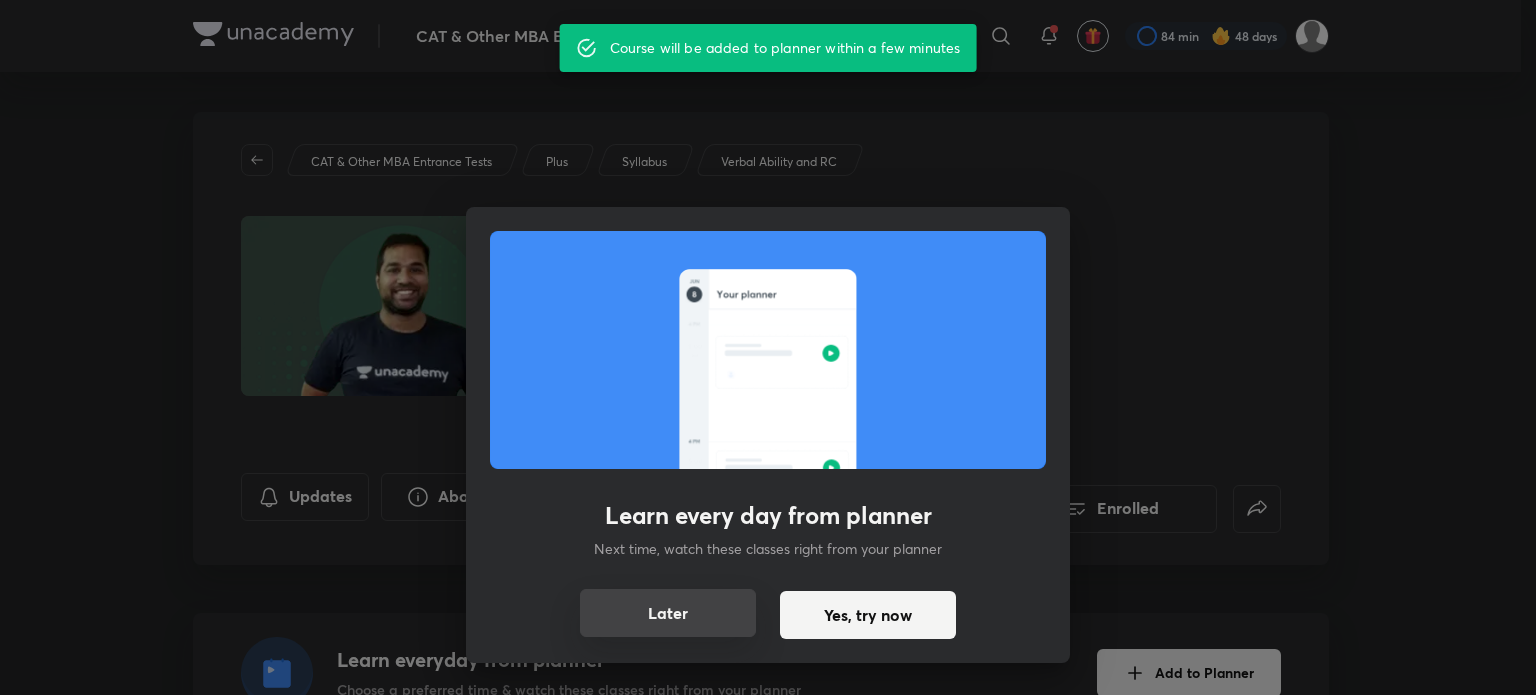 click on "Later" at bounding box center [668, 613] 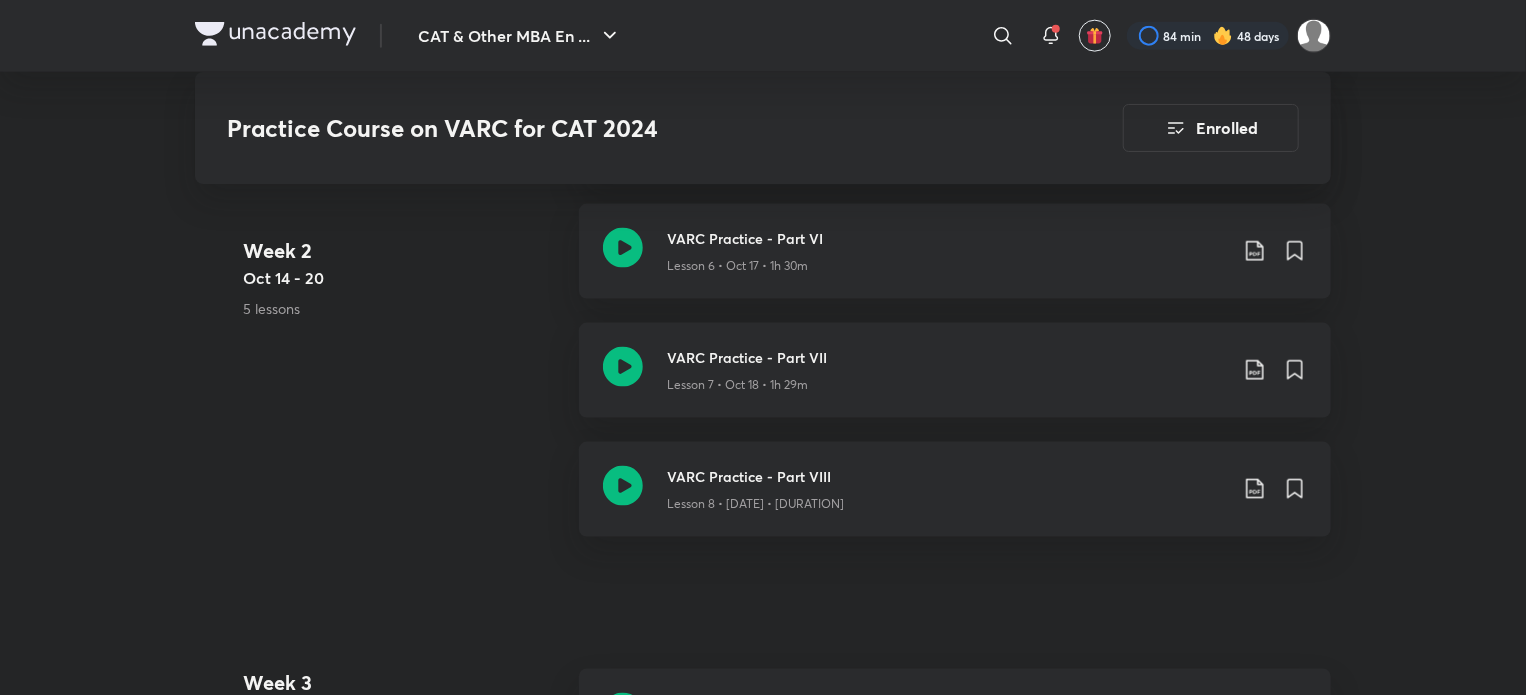 scroll, scrollTop: 0, scrollLeft: 0, axis: both 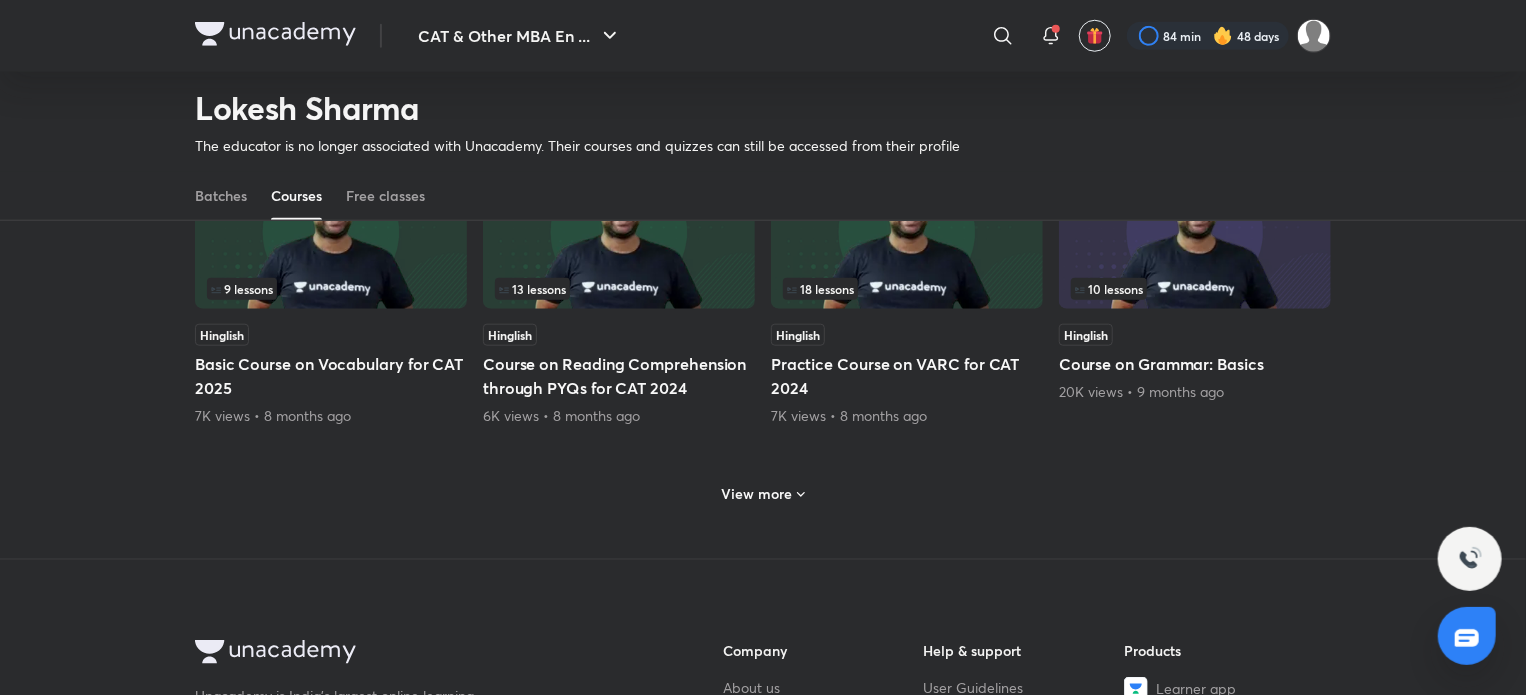 click 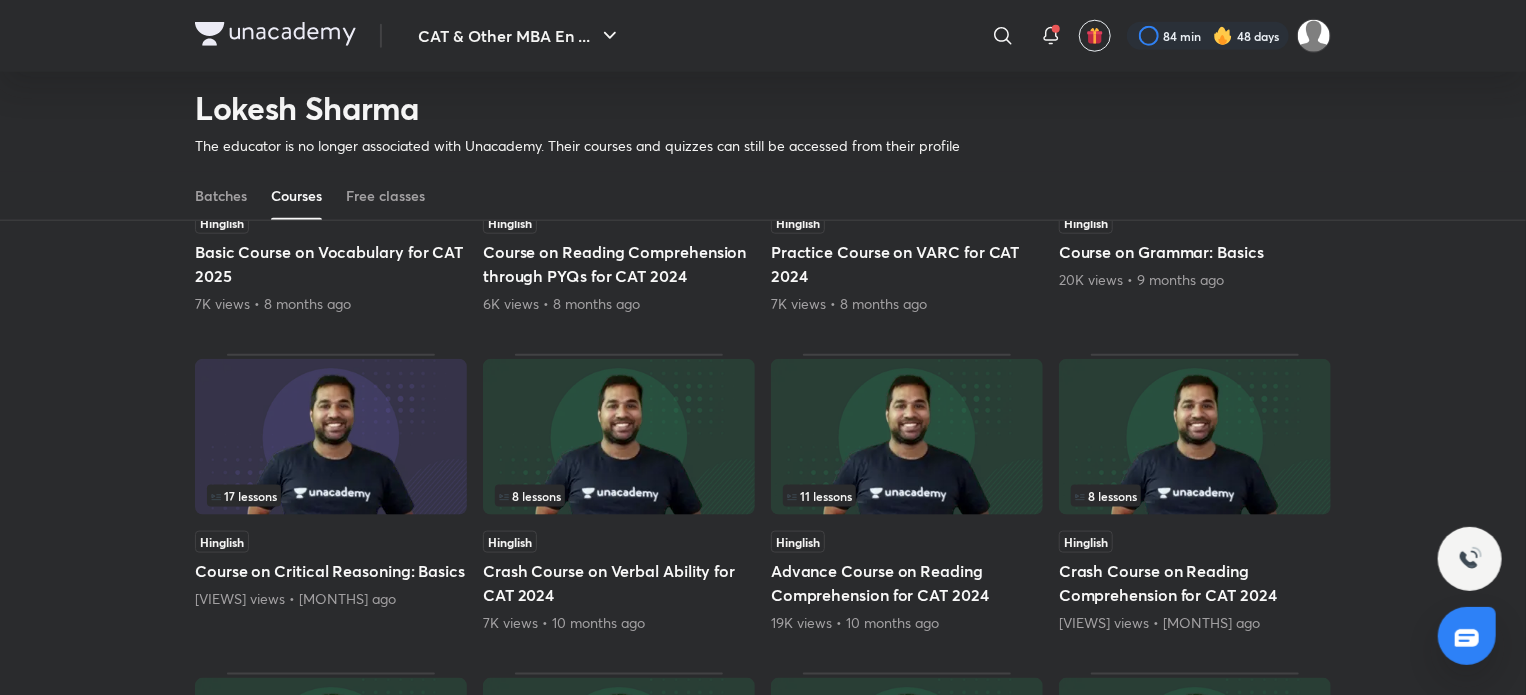 scroll, scrollTop: 1038, scrollLeft: 0, axis: vertical 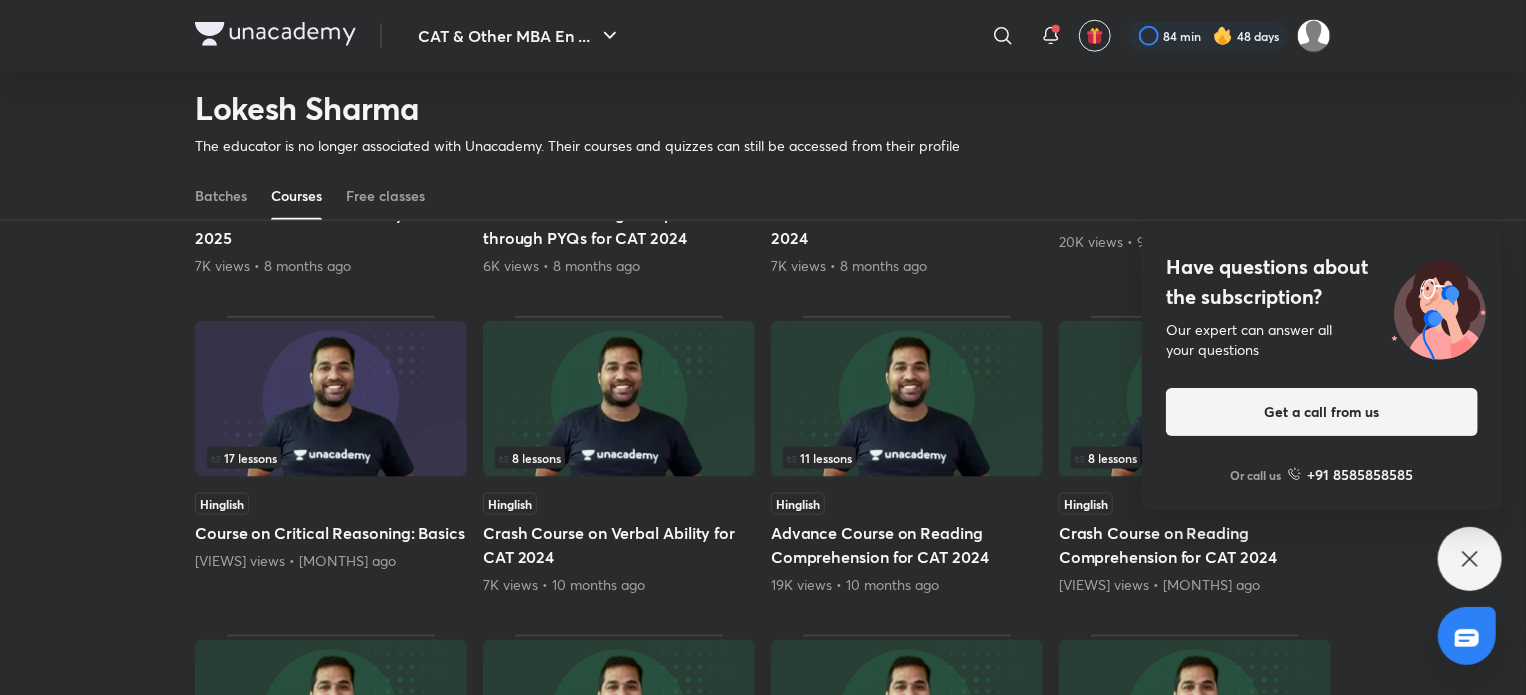 click at bounding box center (907, 399) 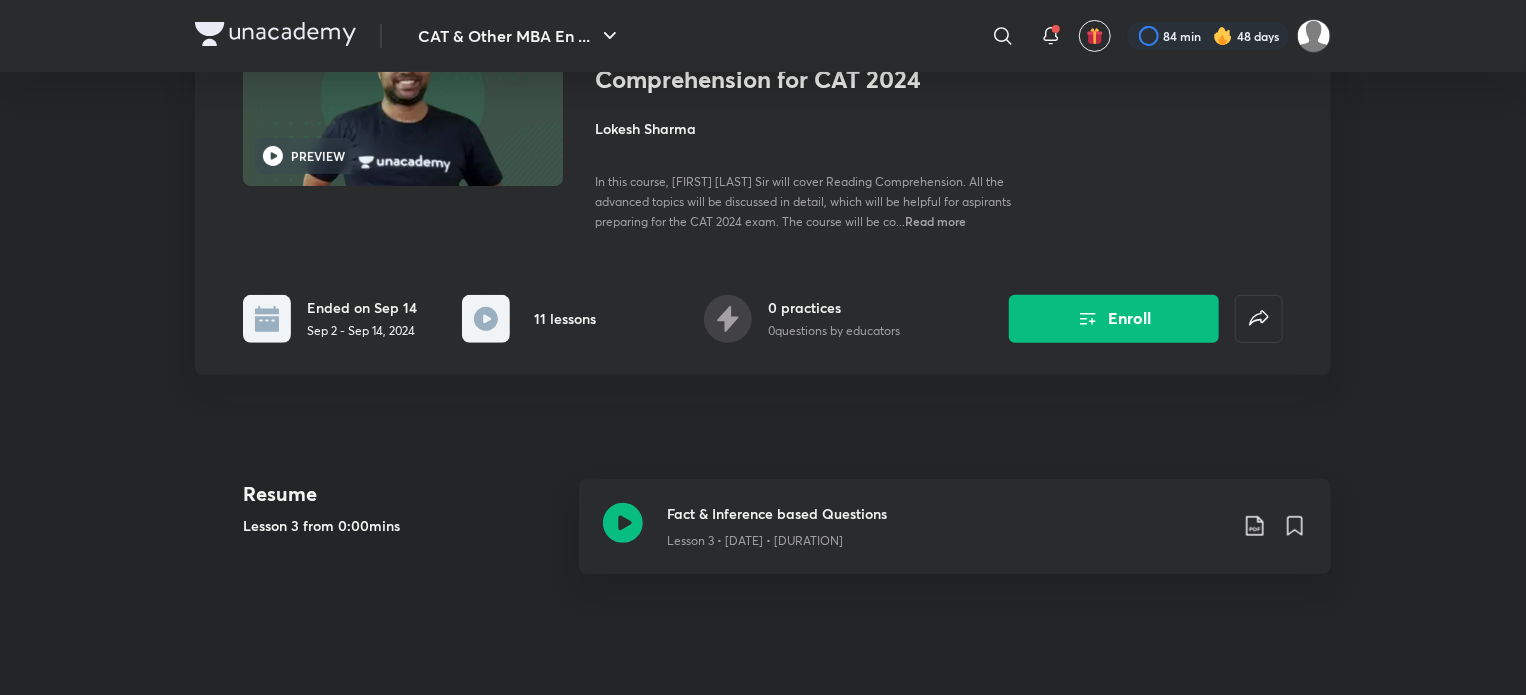 scroll, scrollTop: 0, scrollLeft: 0, axis: both 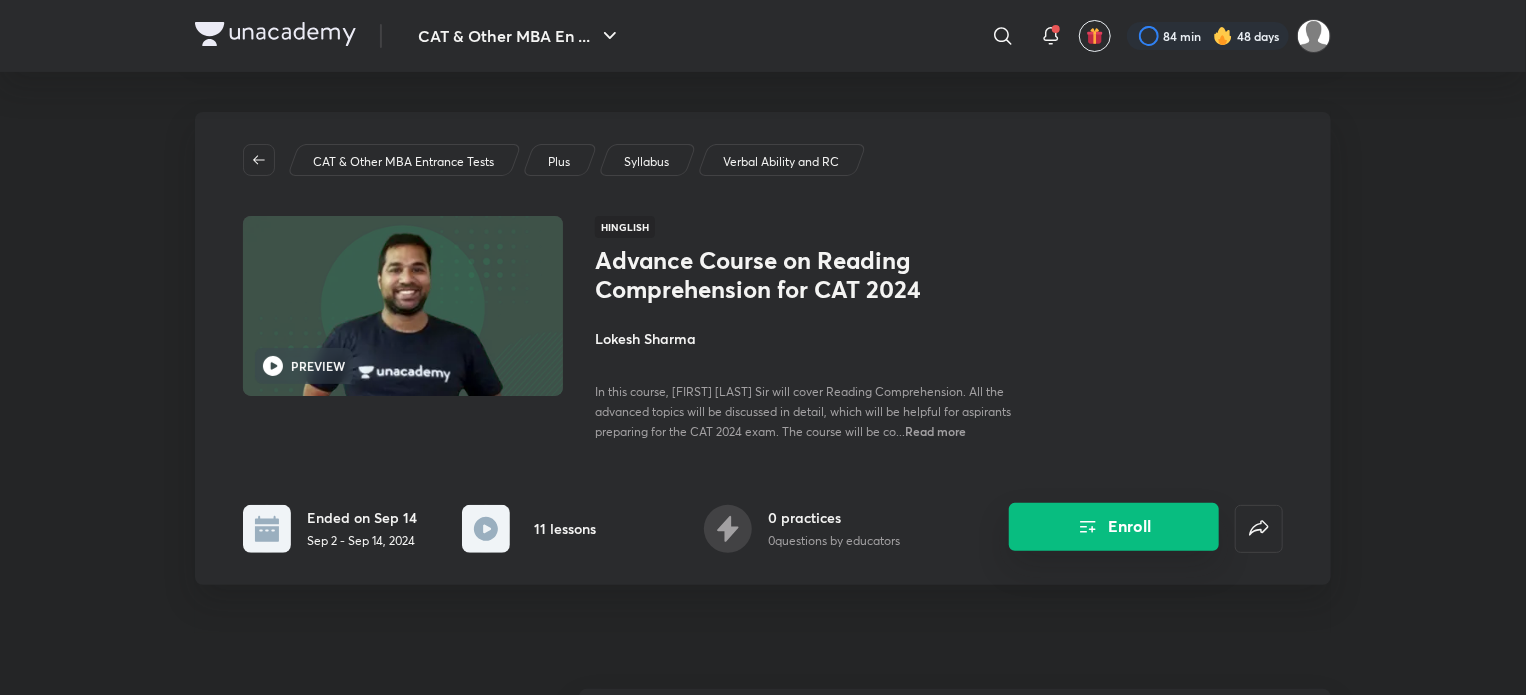 click on "Enroll" at bounding box center (1114, 527) 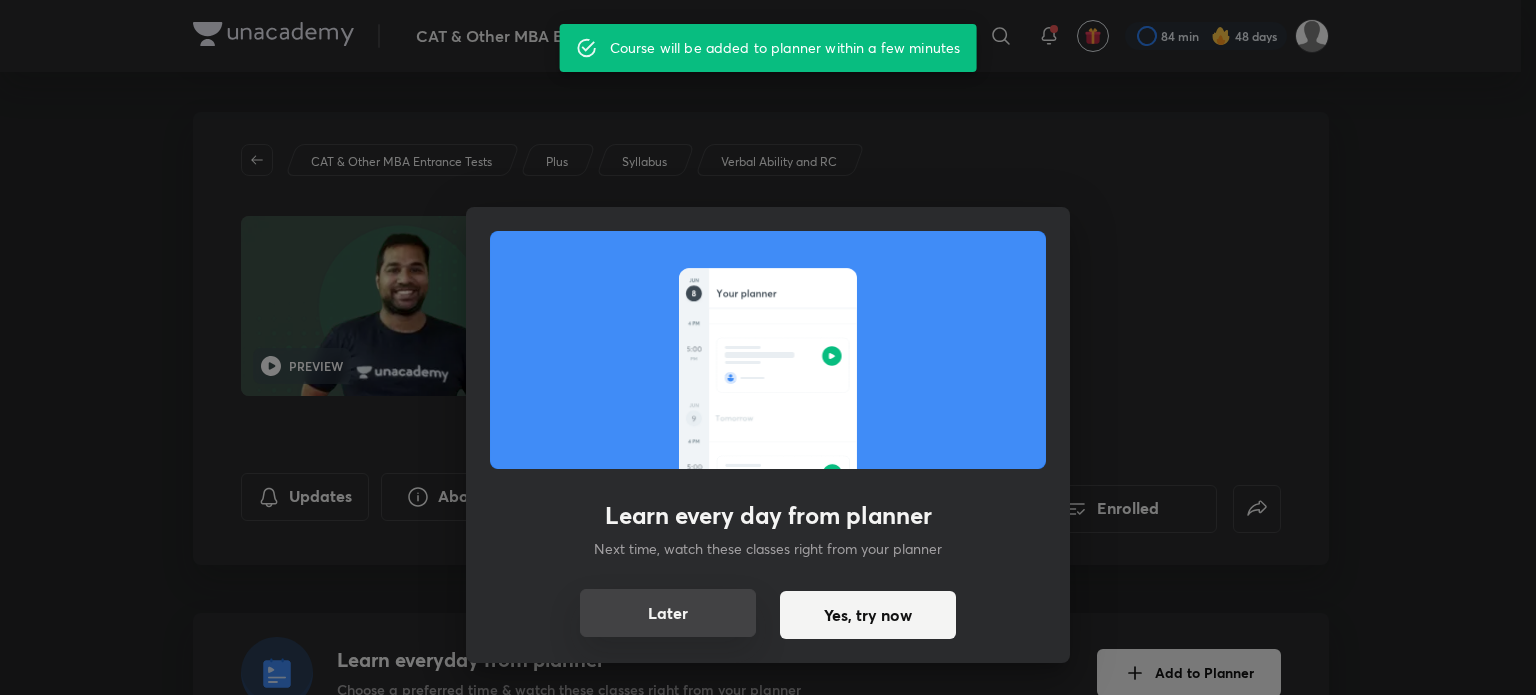 click on "Later" at bounding box center [668, 613] 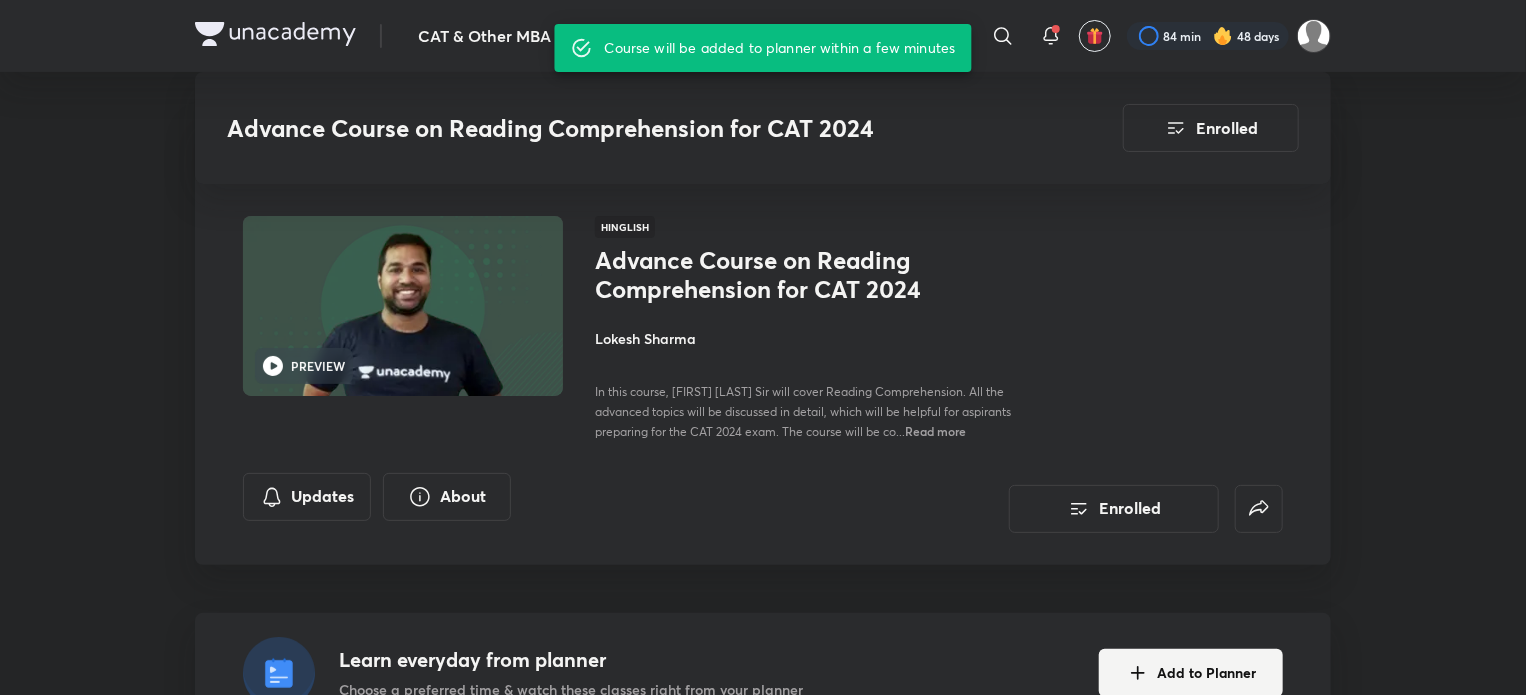 scroll, scrollTop: 1038, scrollLeft: 0, axis: vertical 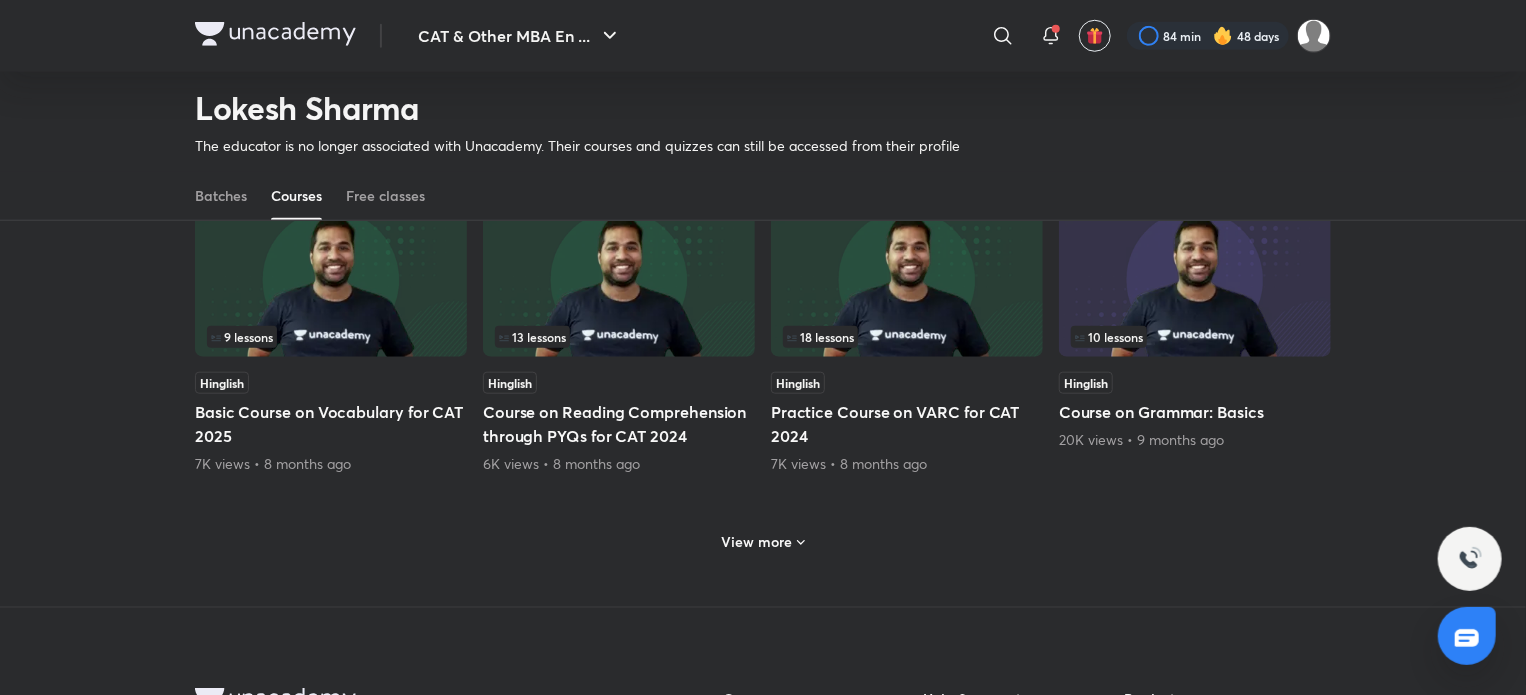 click 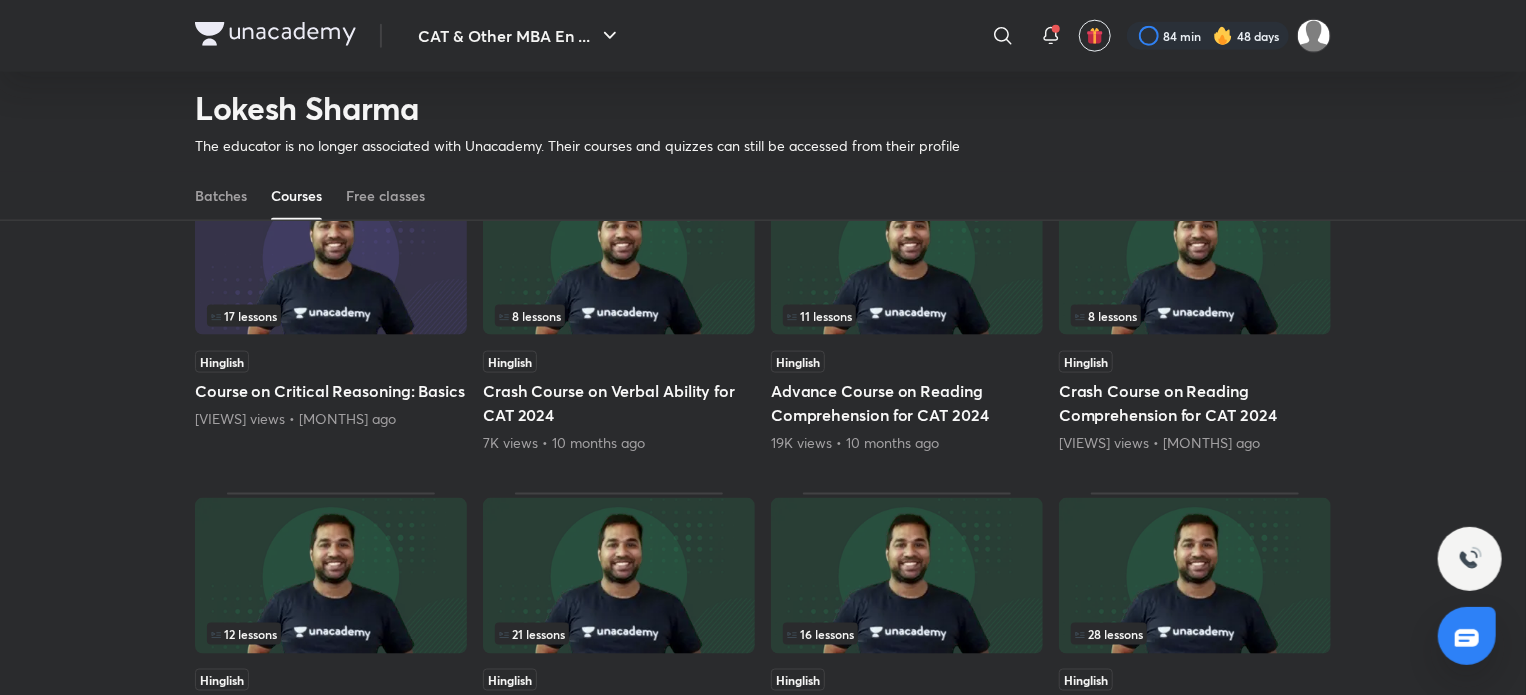 scroll, scrollTop: 1181, scrollLeft: 0, axis: vertical 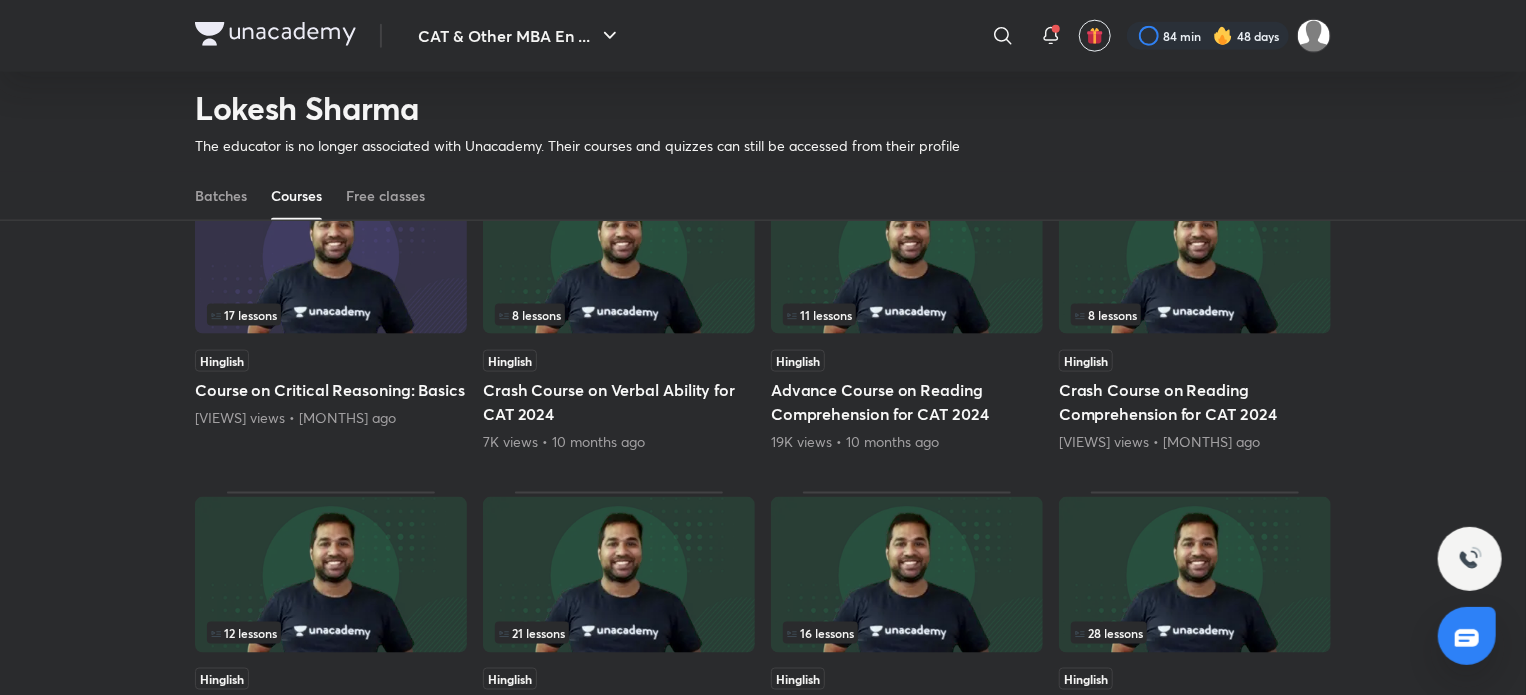 click at bounding box center (331, 256) 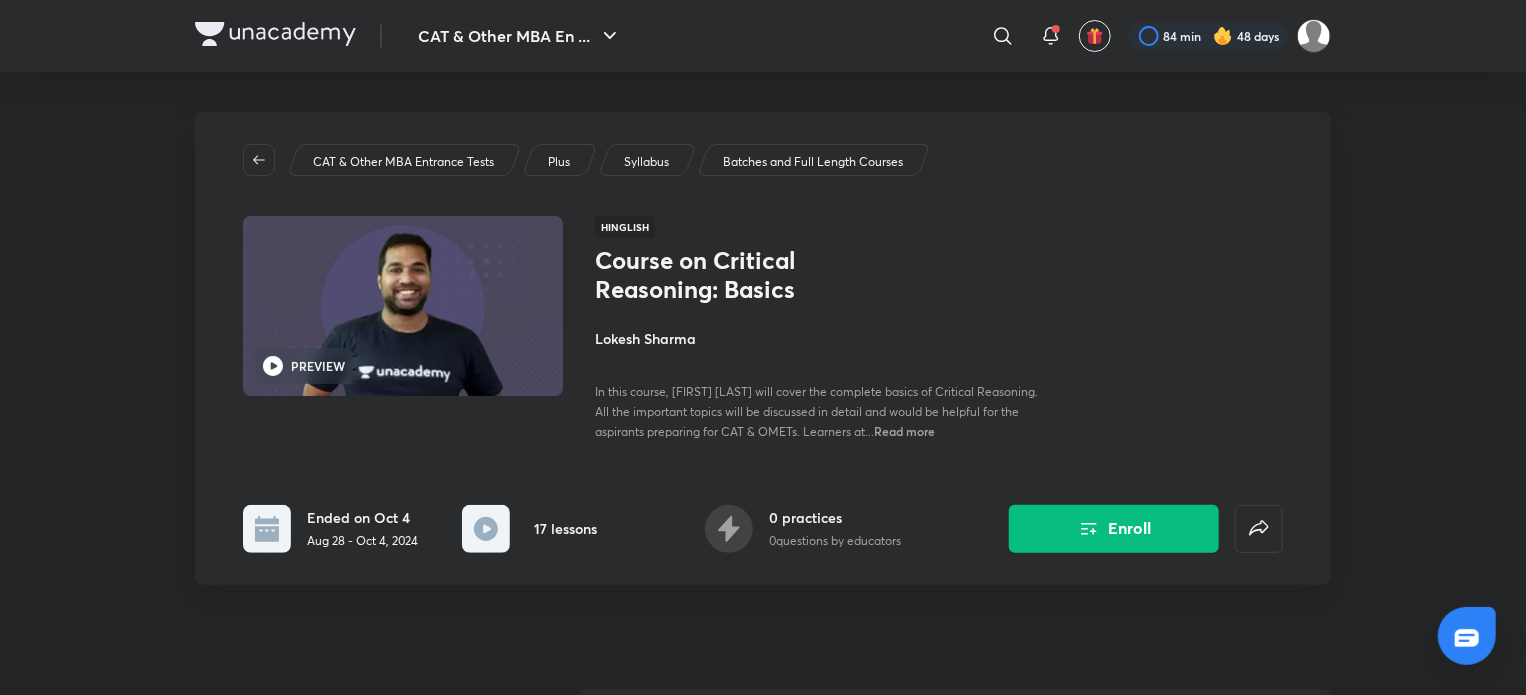 scroll, scrollTop: 408, scrollLeft: 0, axis: vertical 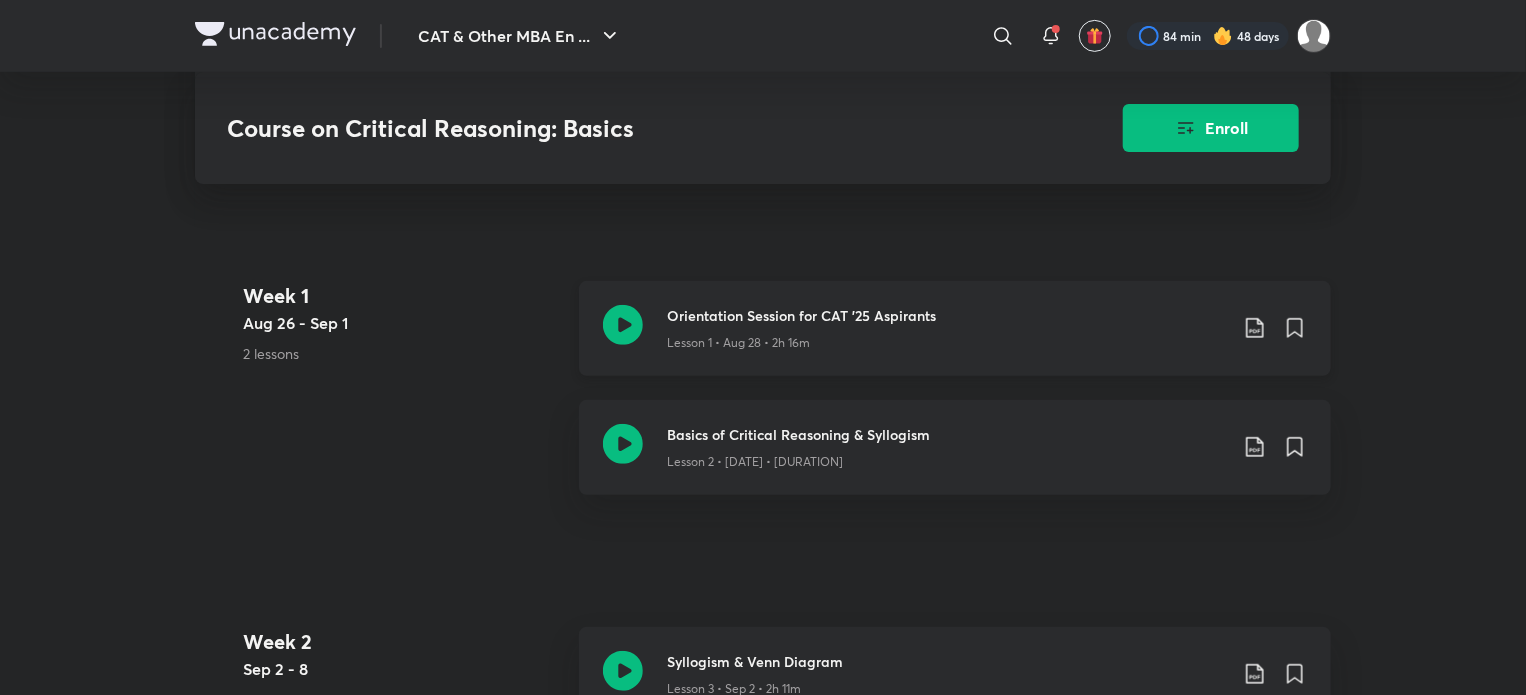 click 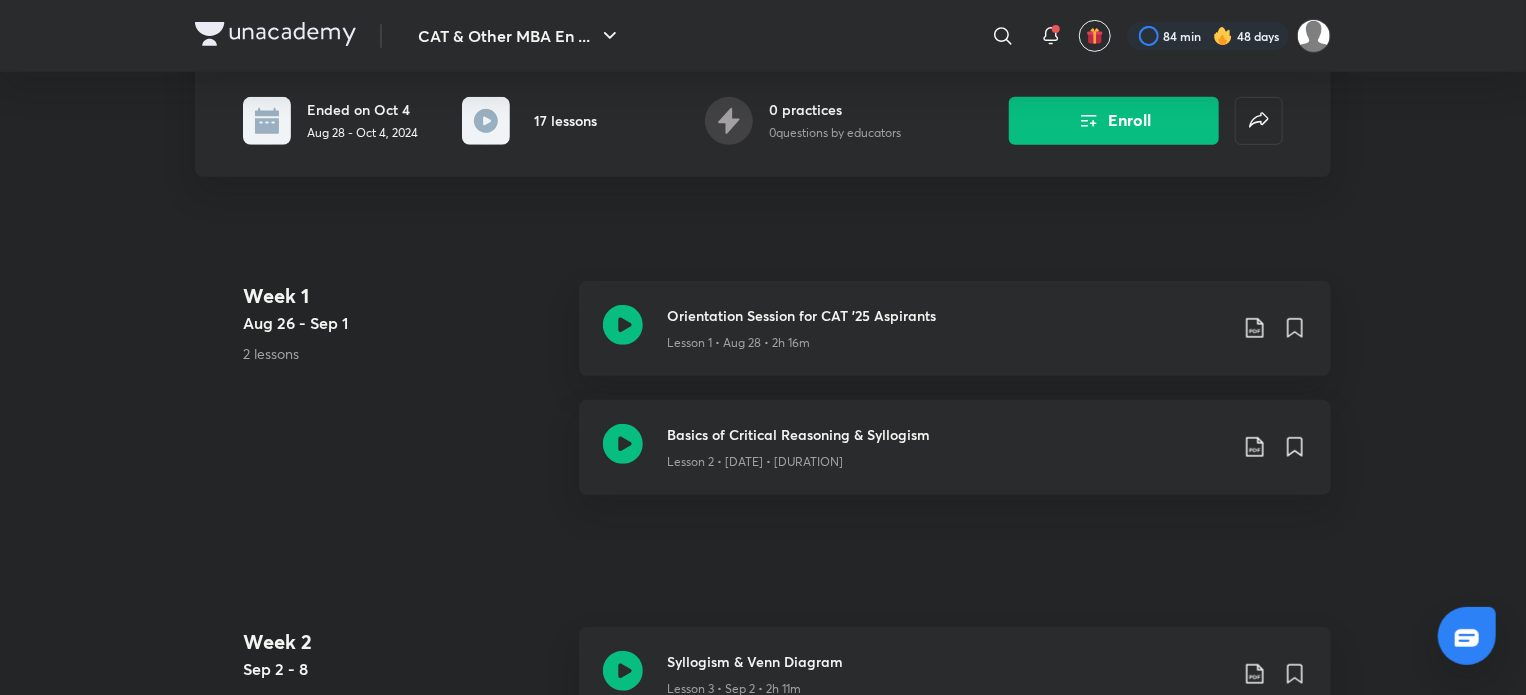 scroll, scrollTop: 0, scrollLeft: 0, axis: both 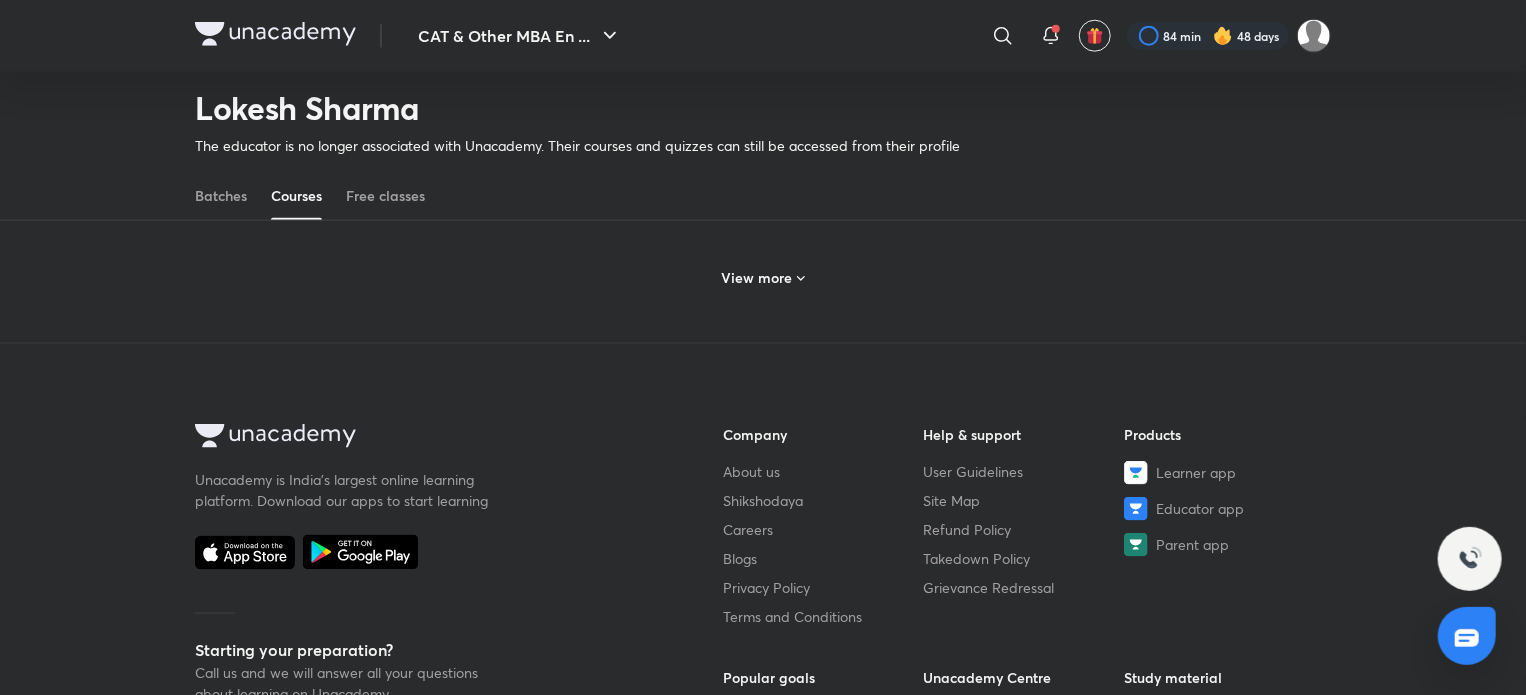 click on "View more" at bounding box center (757, 278) 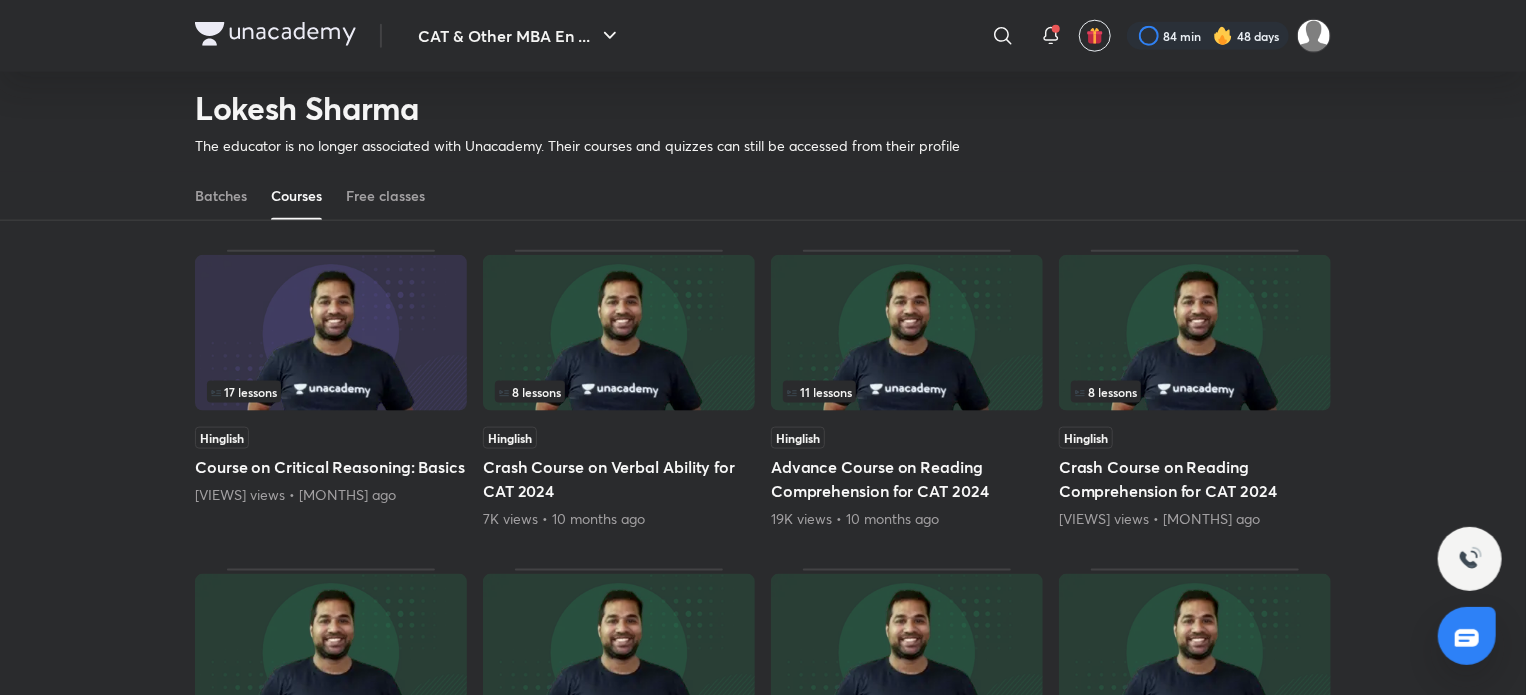 scroll, scrollTop: 1472, scrollLeft: 0, axis: vertical 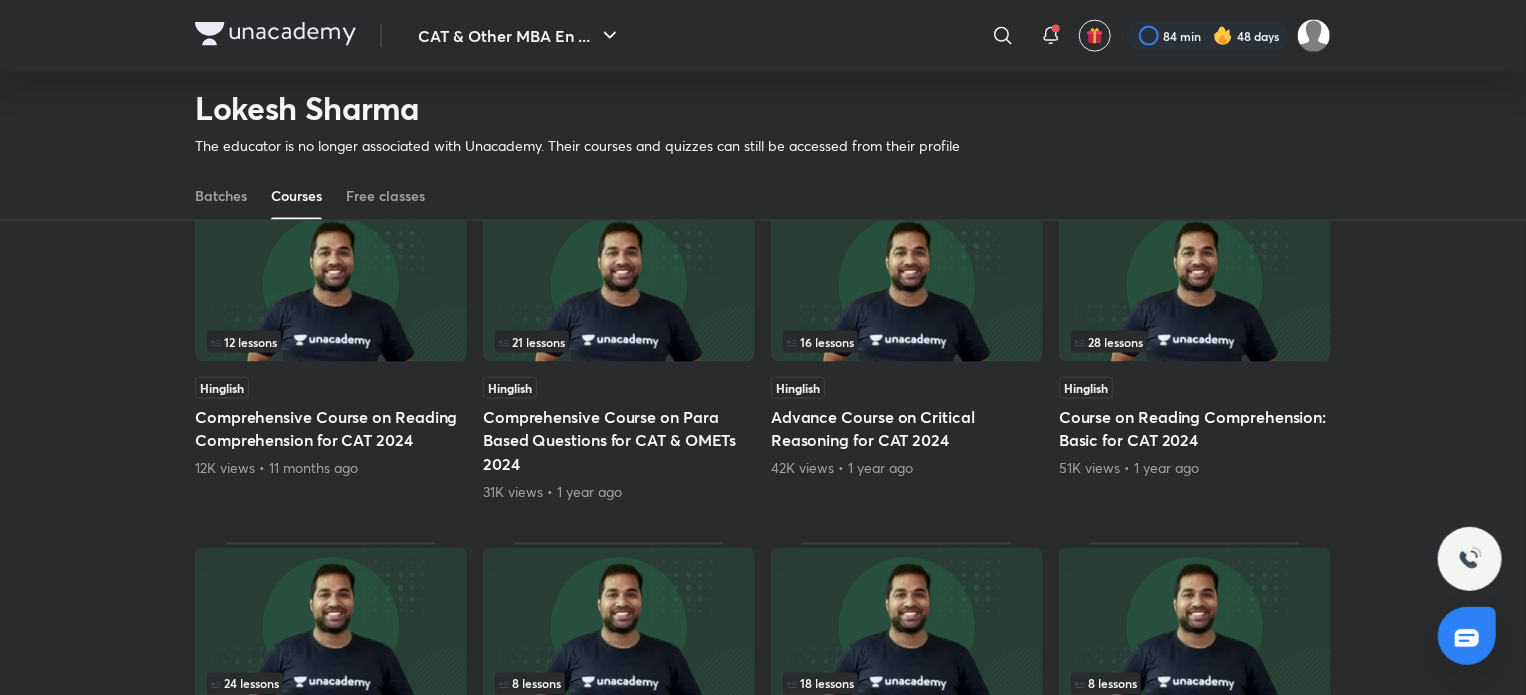 click at bounding box center (331, 284) 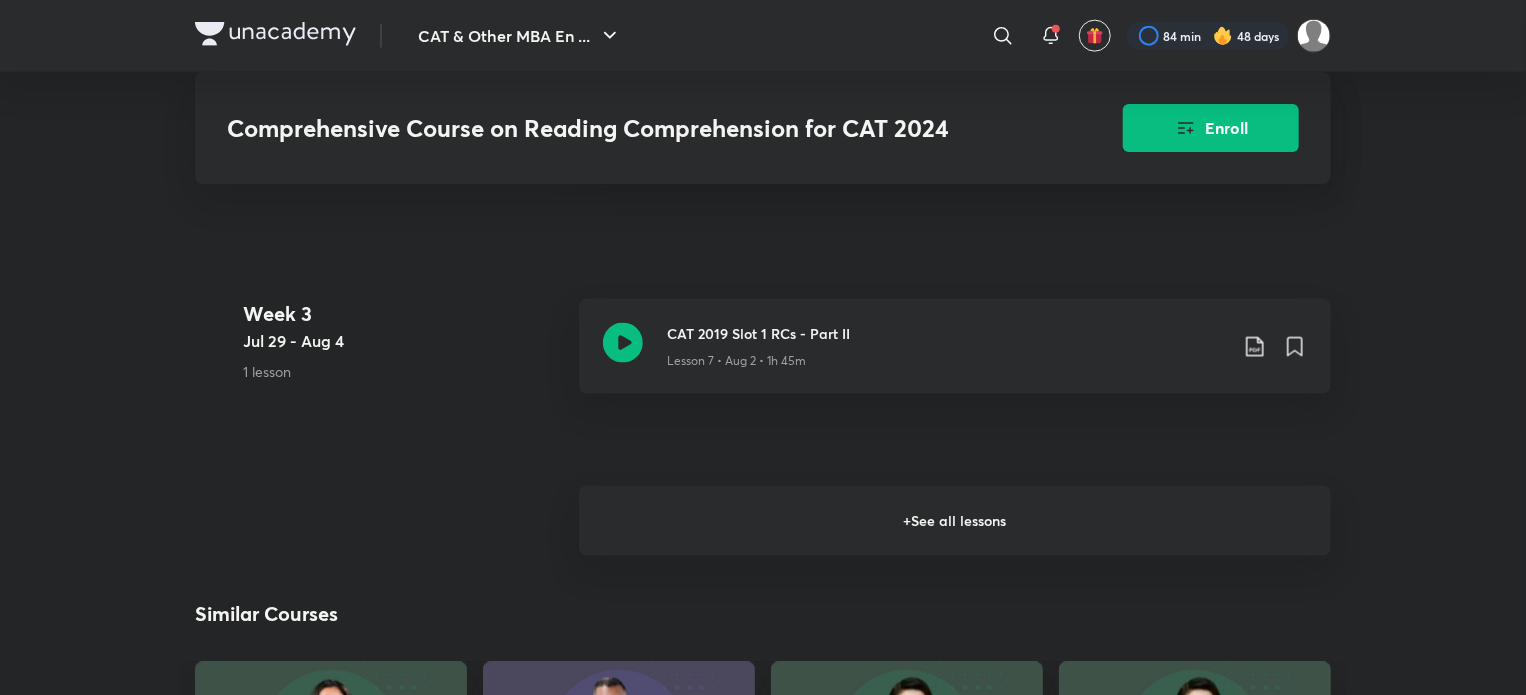 scroll, scrollTop: 1338, scrollLeft: 0, axis: vertical 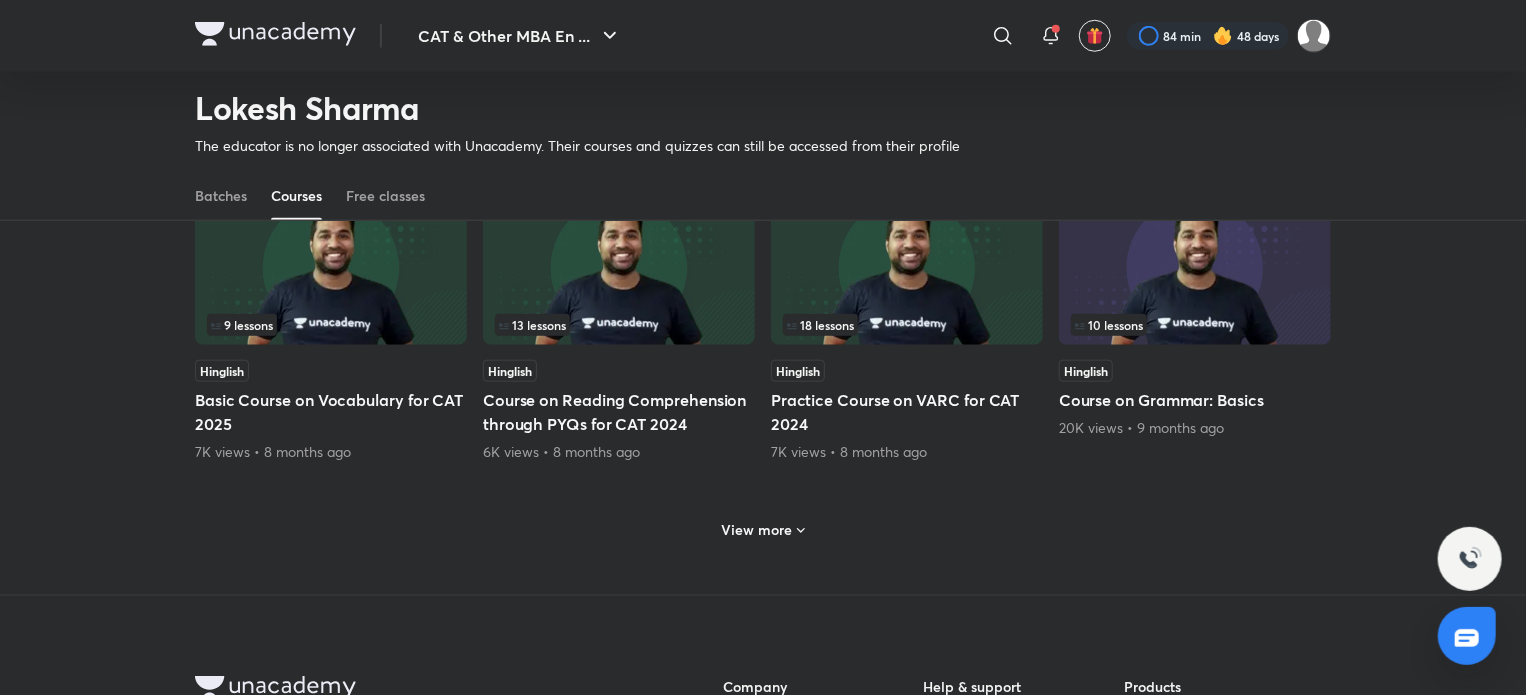 click on "View more" at bounding box center [763, 530] 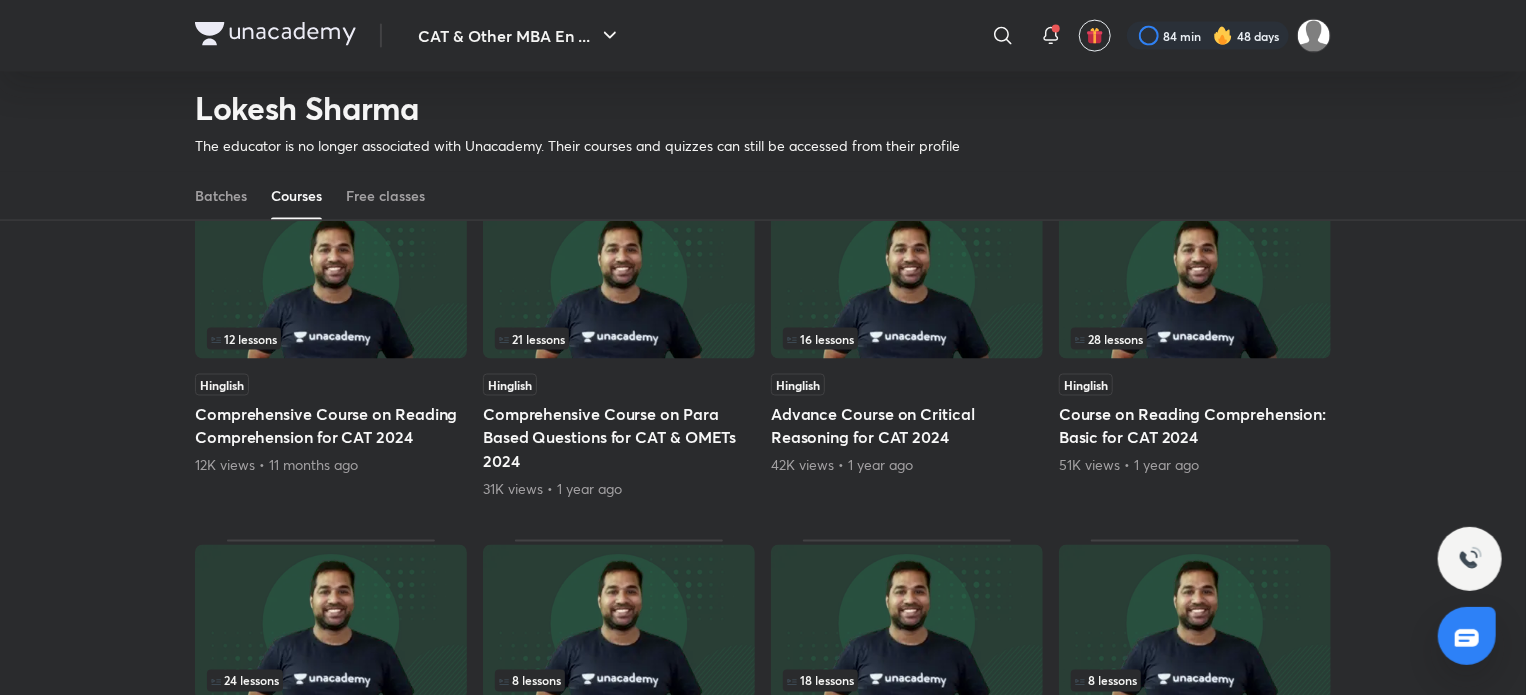 scroll, scrollTop: 1476, scrollLeft: 0, axis: vertical 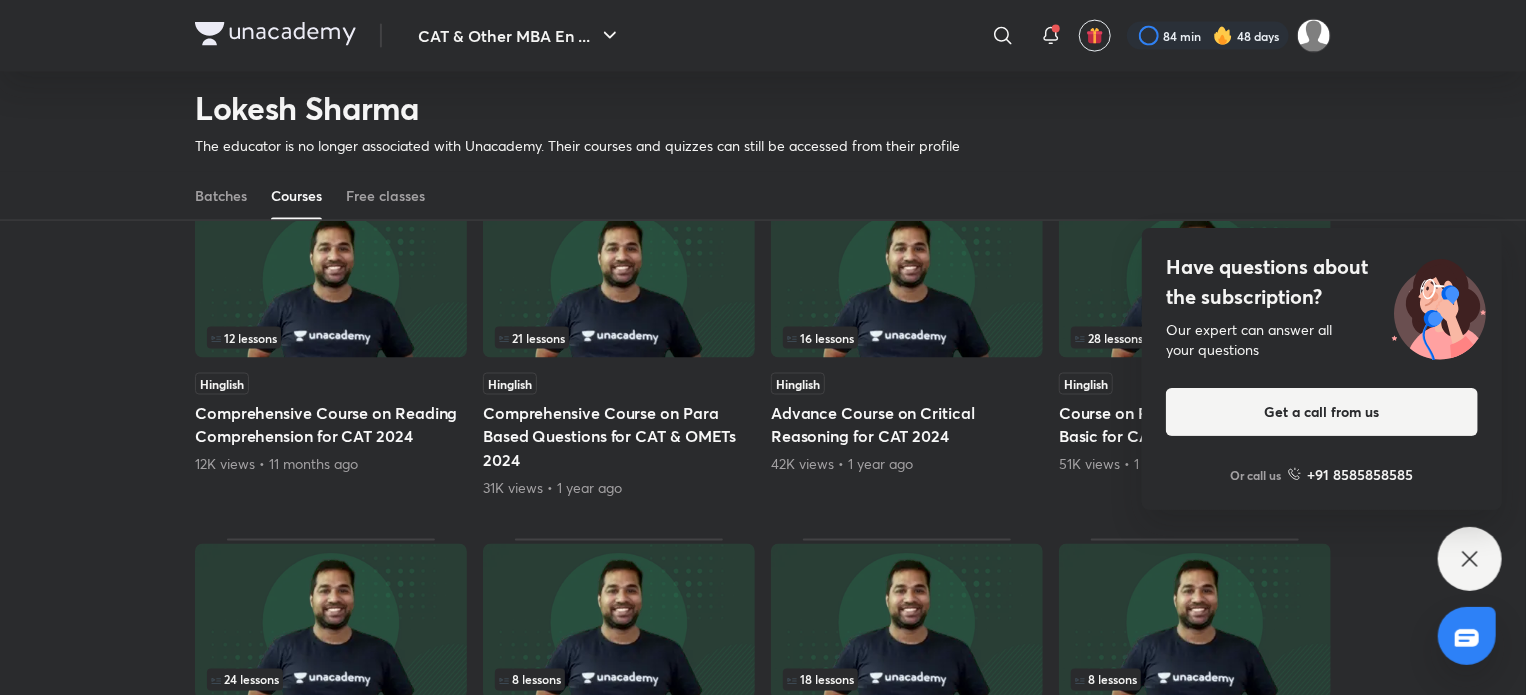 click at bounding box center (619, 280) 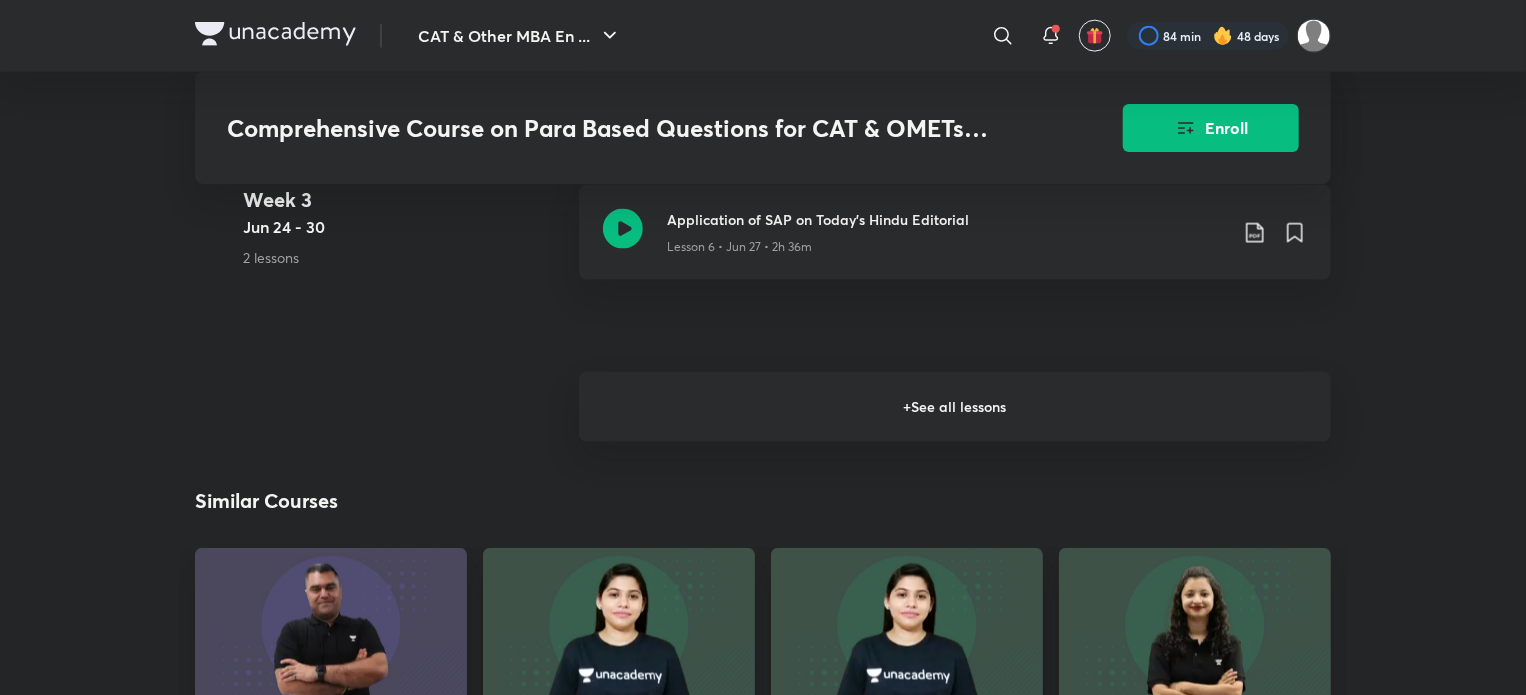 scroll, scrollTop: 1344, scrollLeft: 0, axis: vertical 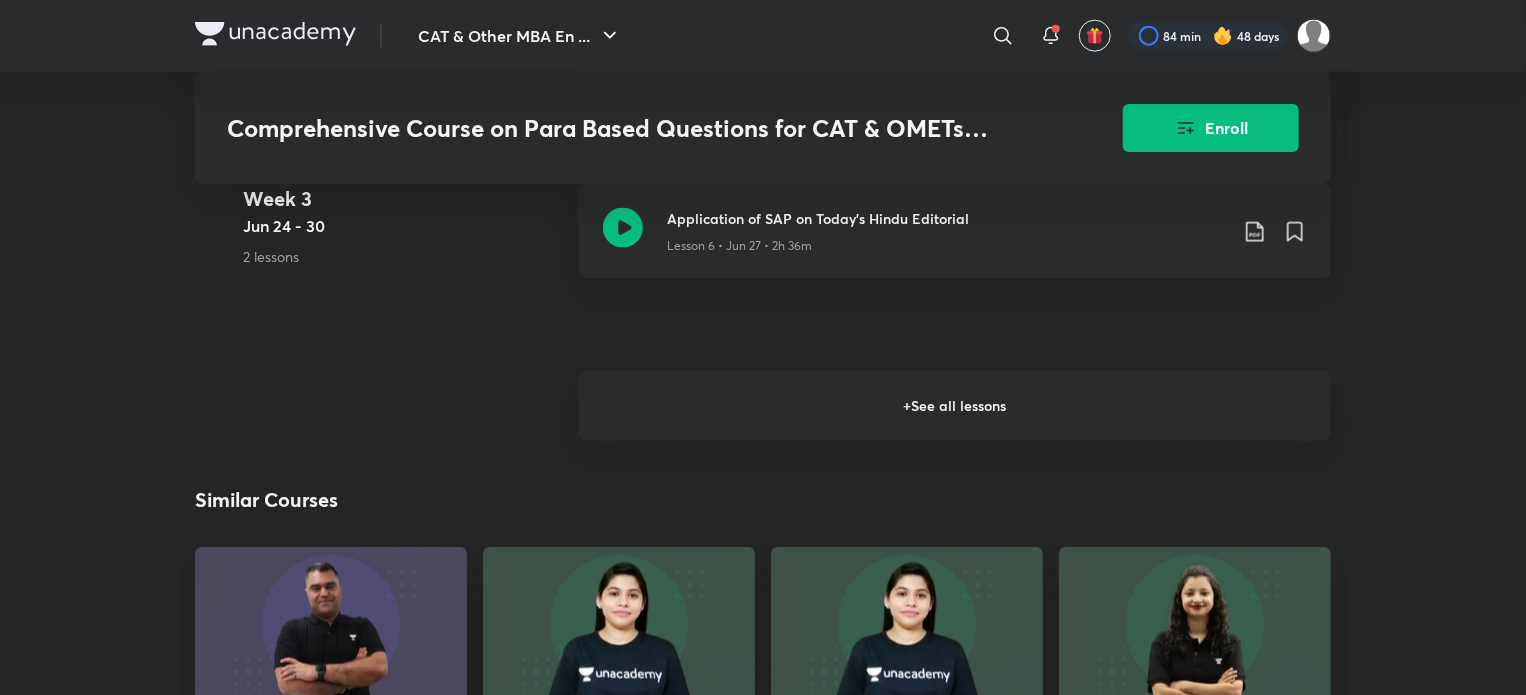 click on "+  See all lessons" at bounding box center (955, 406) 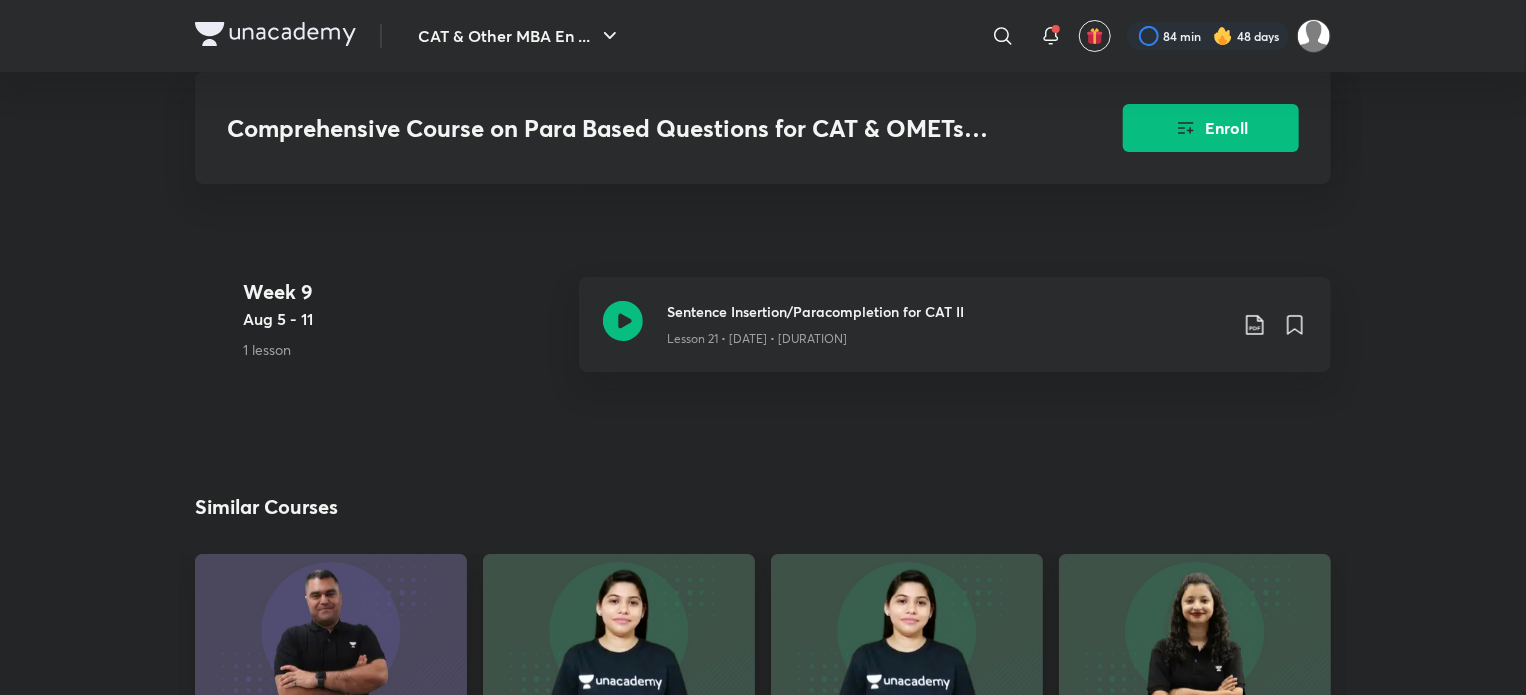 scroll, scrollTop: 3832, scrollLeft: 0, axis: vertical 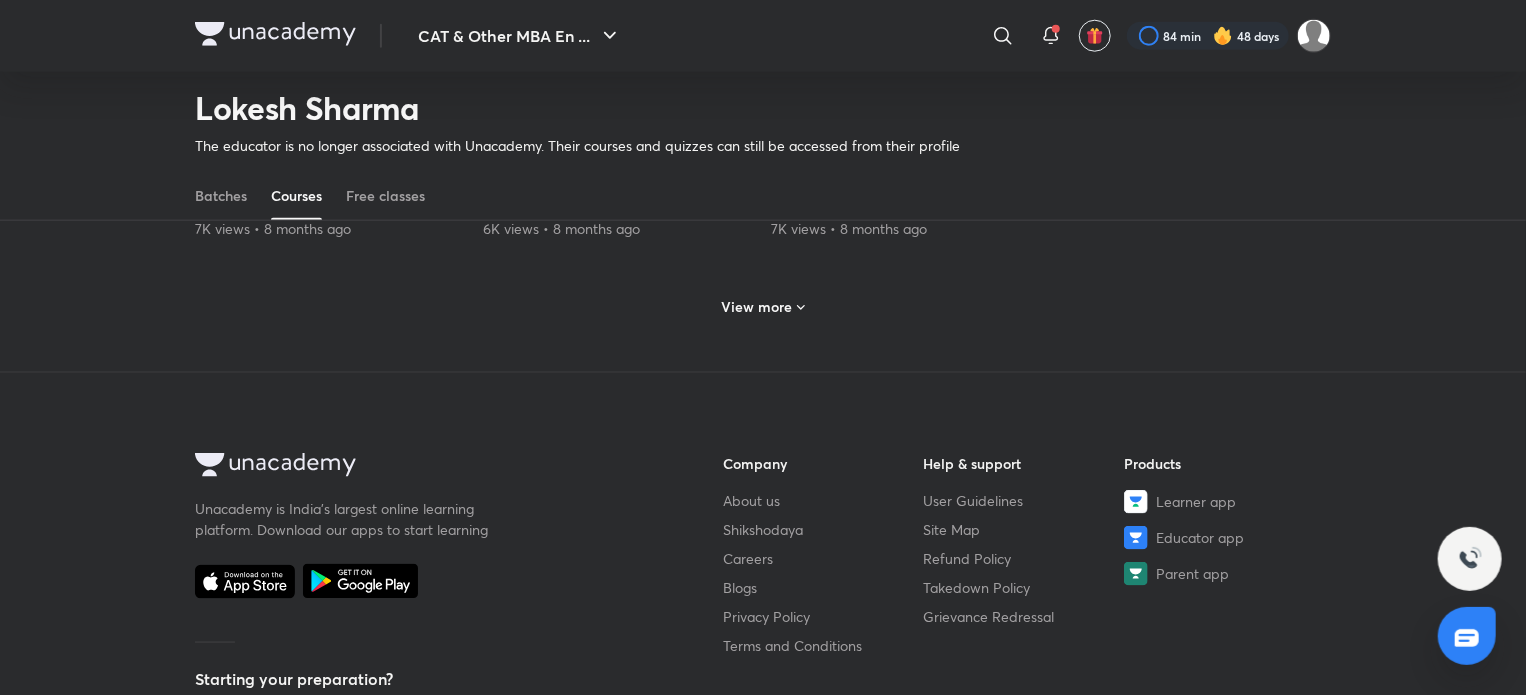 click on "View more" at bounding box center (763, 307) 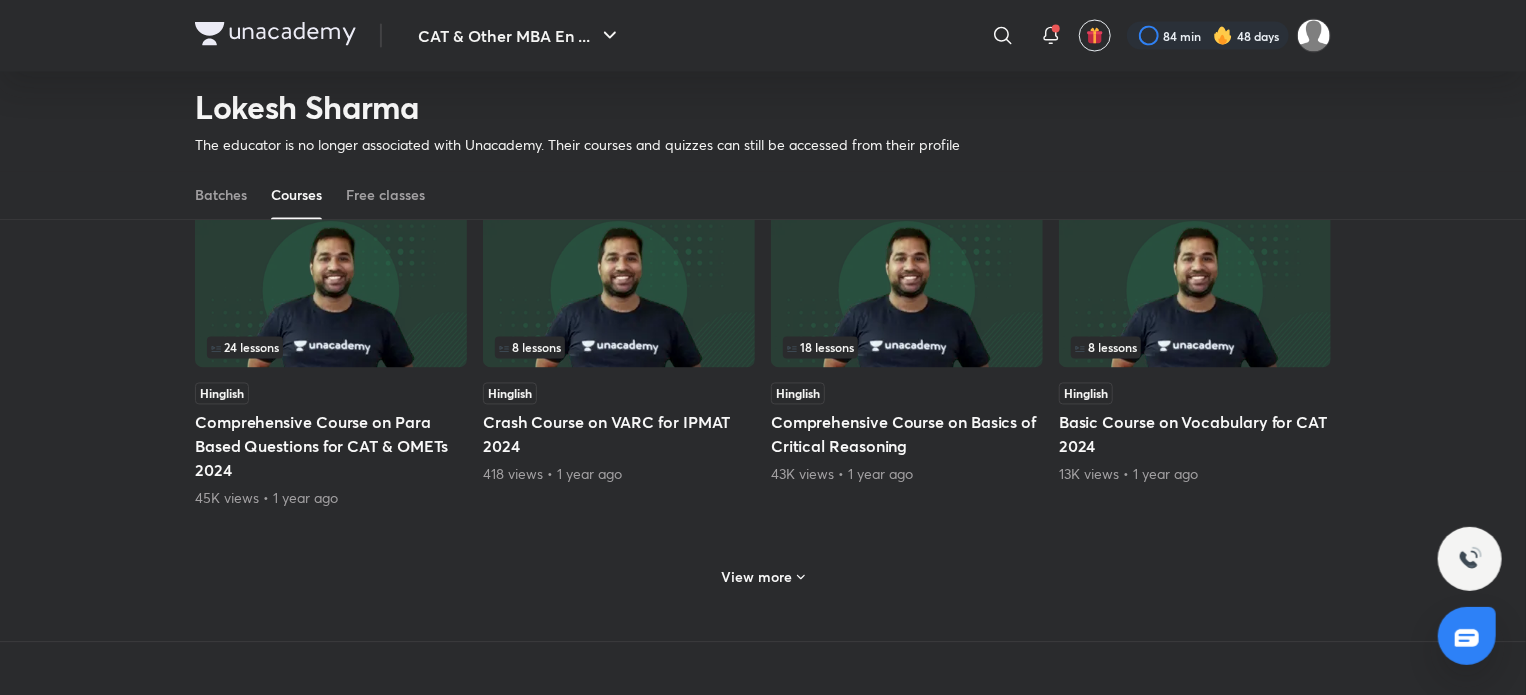 scroll, scrollTop: 1880, scrollLeft: 0, axis: vertical 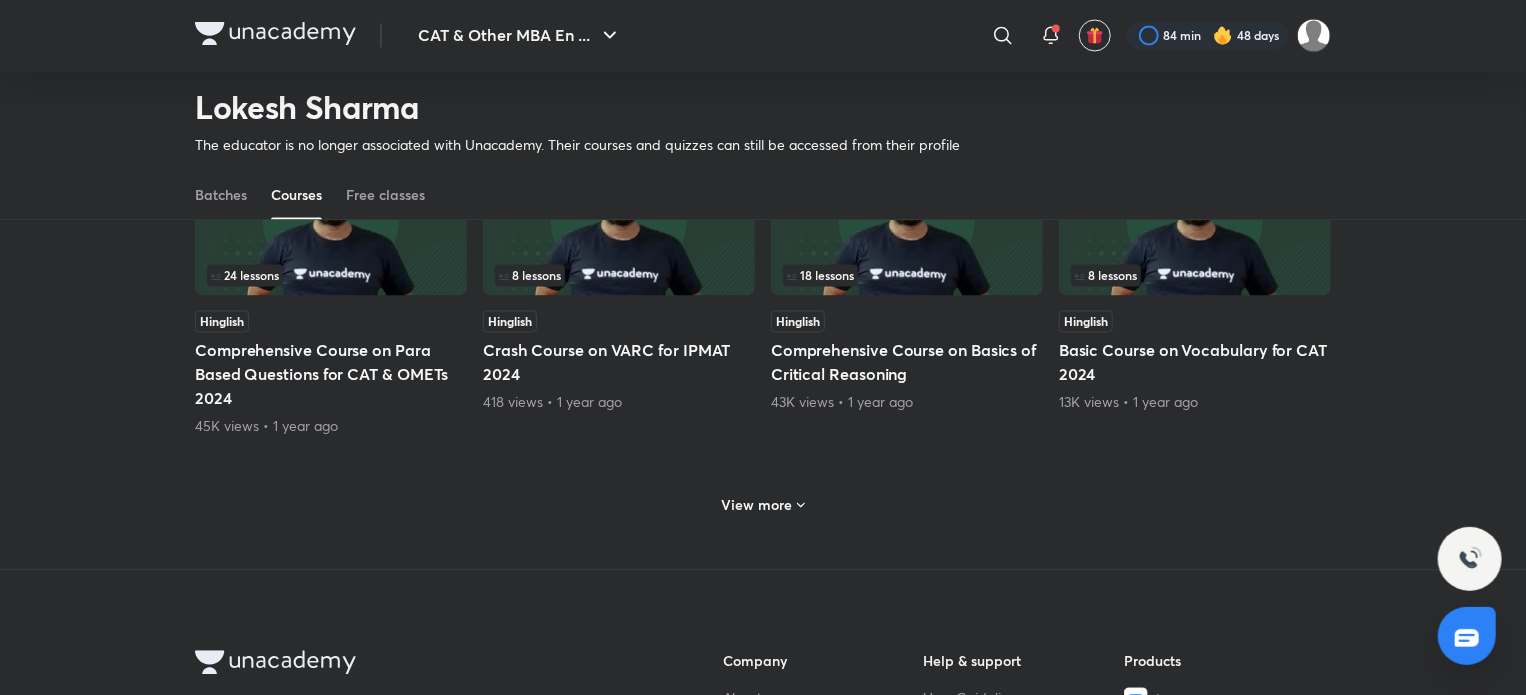 click on "View more" at bounding box center (757, 506) 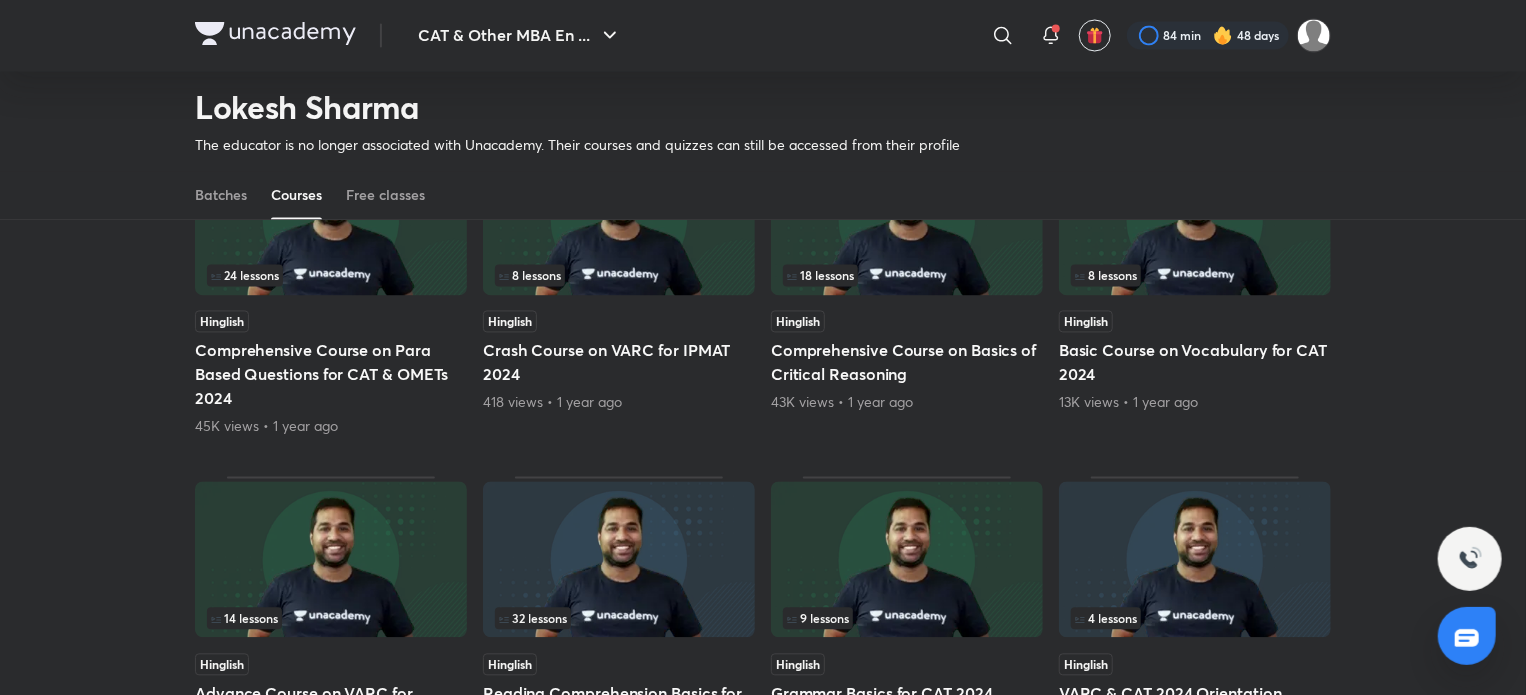 click at bounding box center (907, 218) 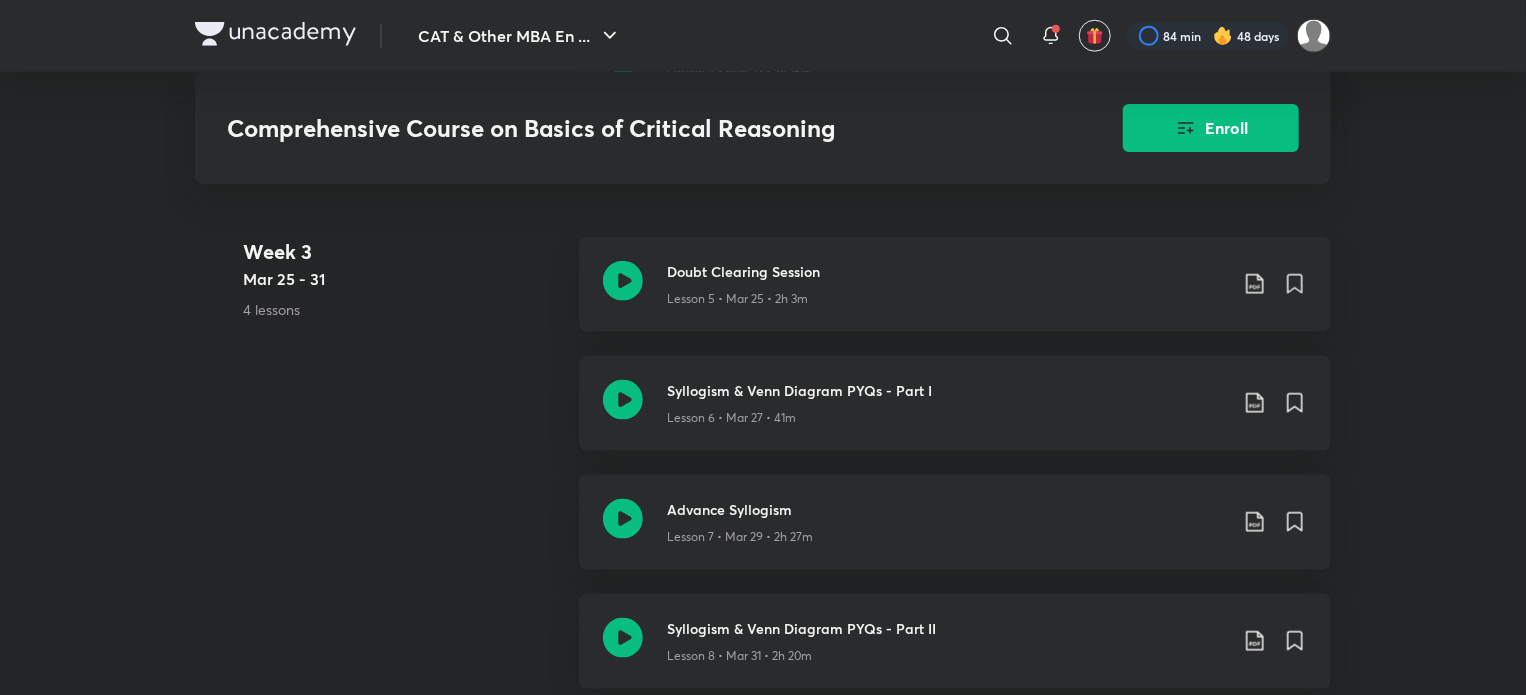 scroll, scrollTop: 1146, scrollLeft: 0, axis: vertical 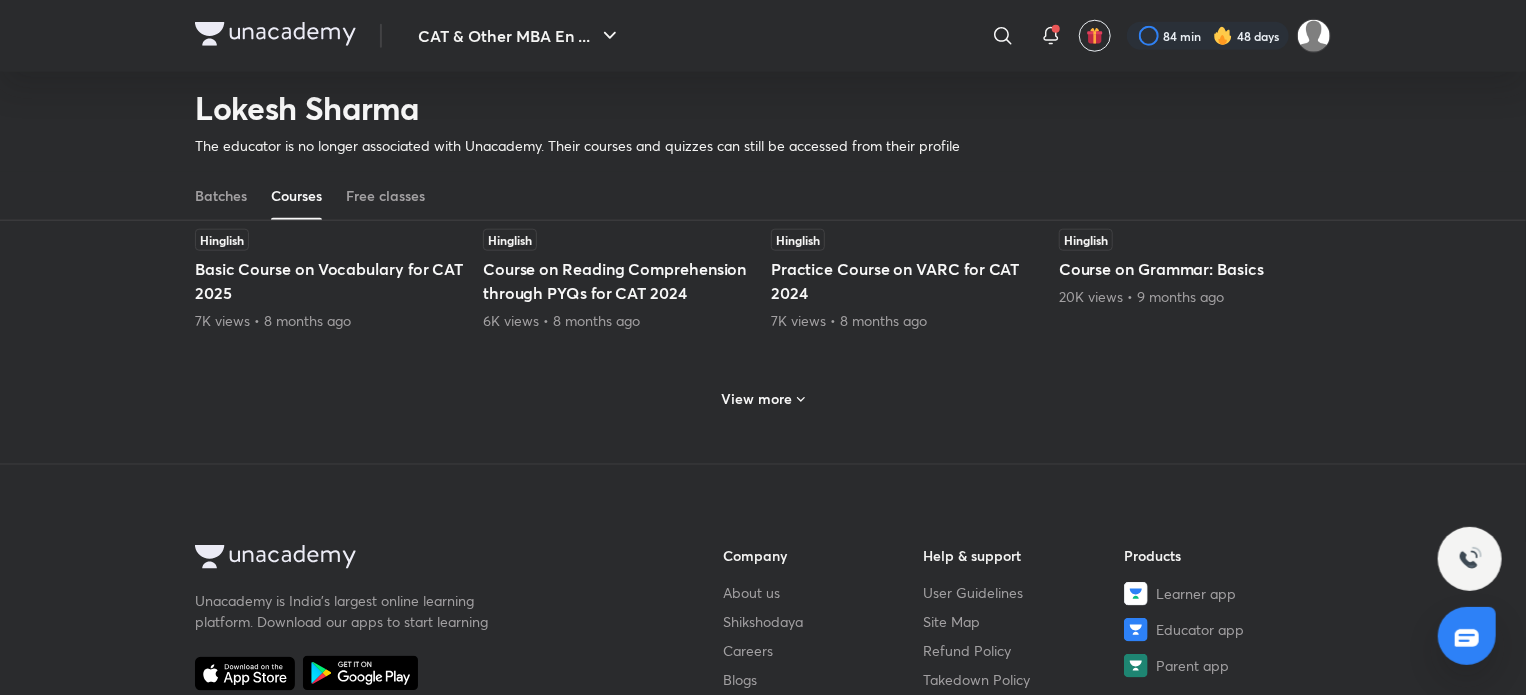 click 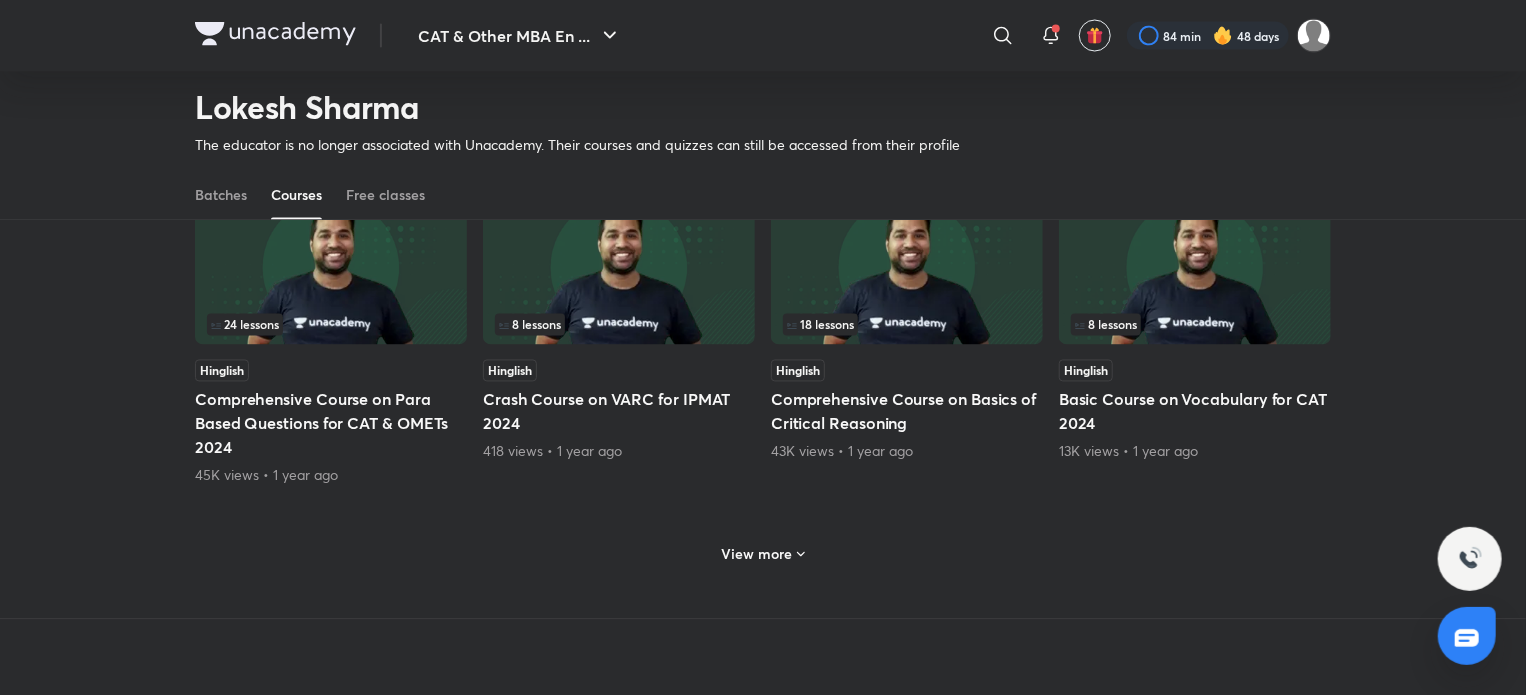 scroll, scrollTop: 1836, scrollLeft: 0, axis: vertical 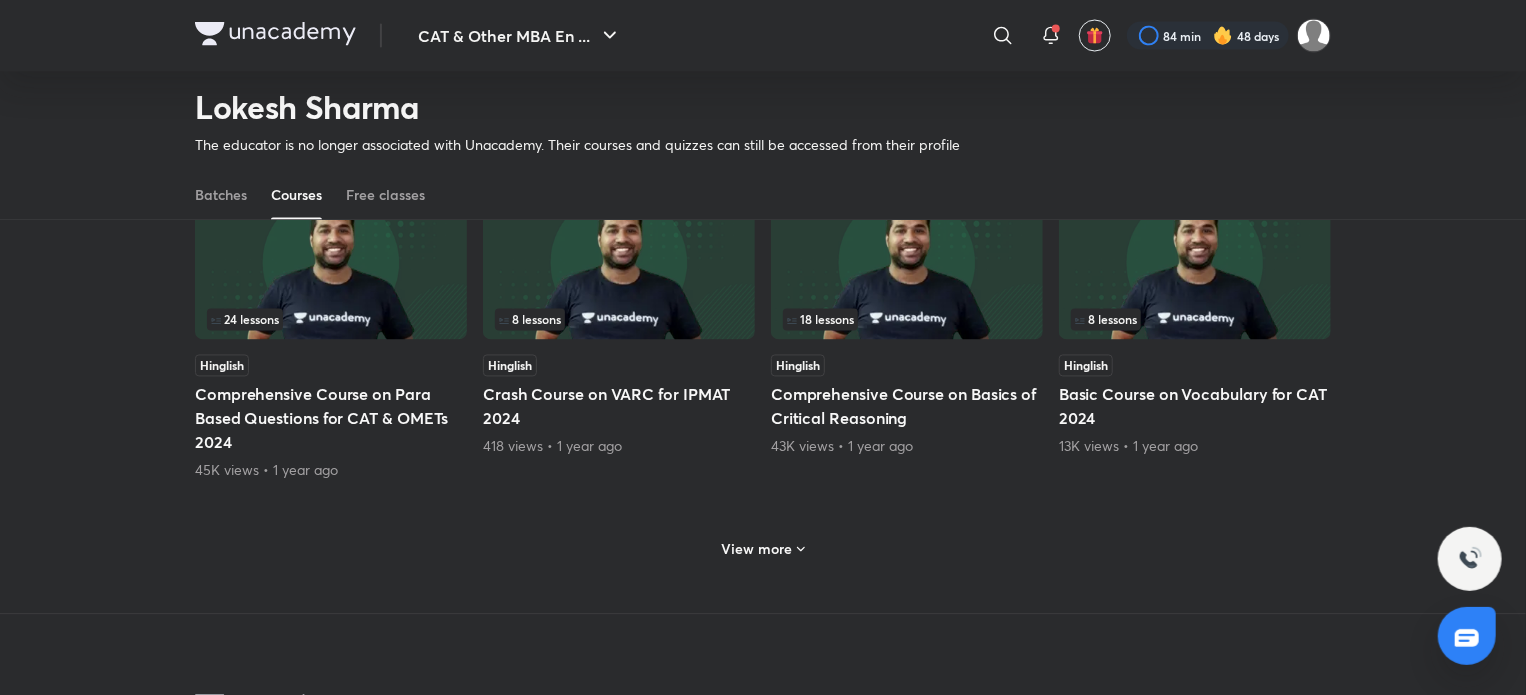 click 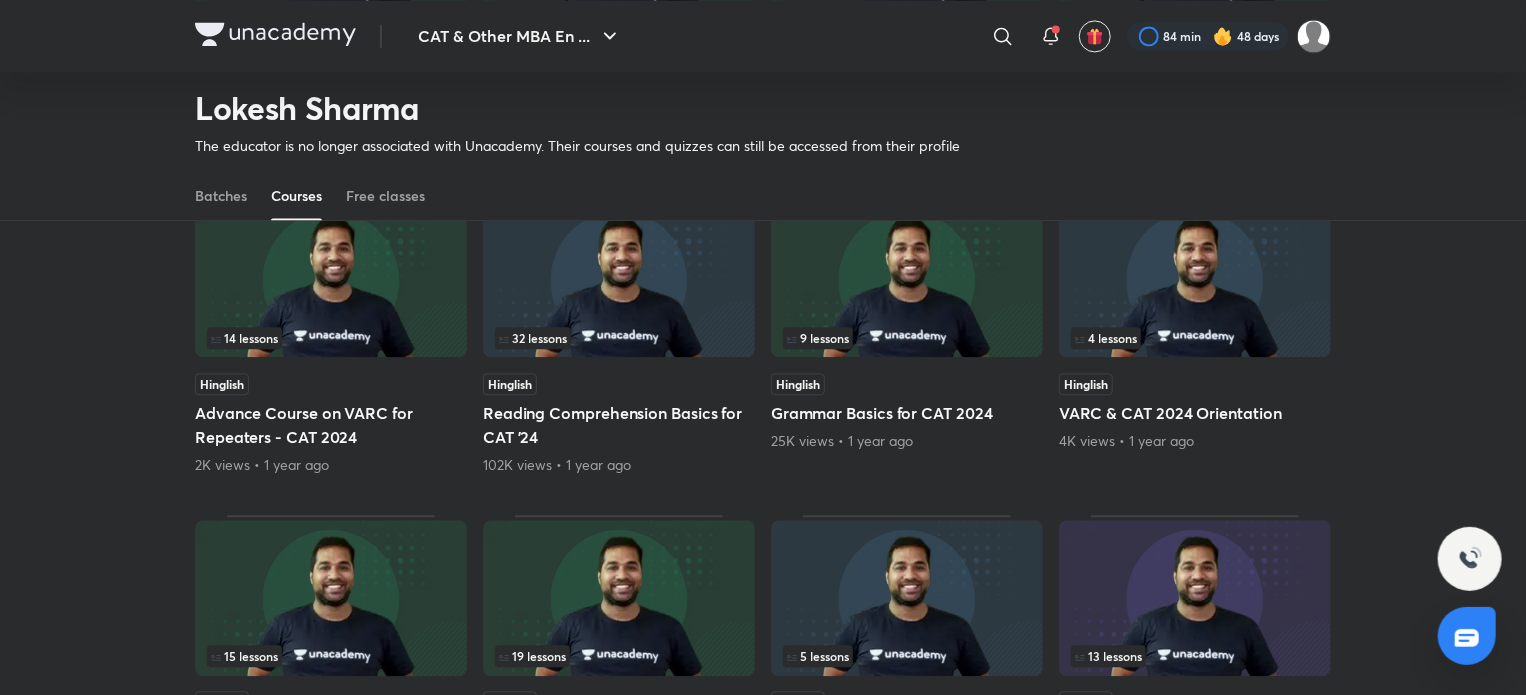 scroll, scrollTop: 2173, scrollLeft: 0, axis: vertical 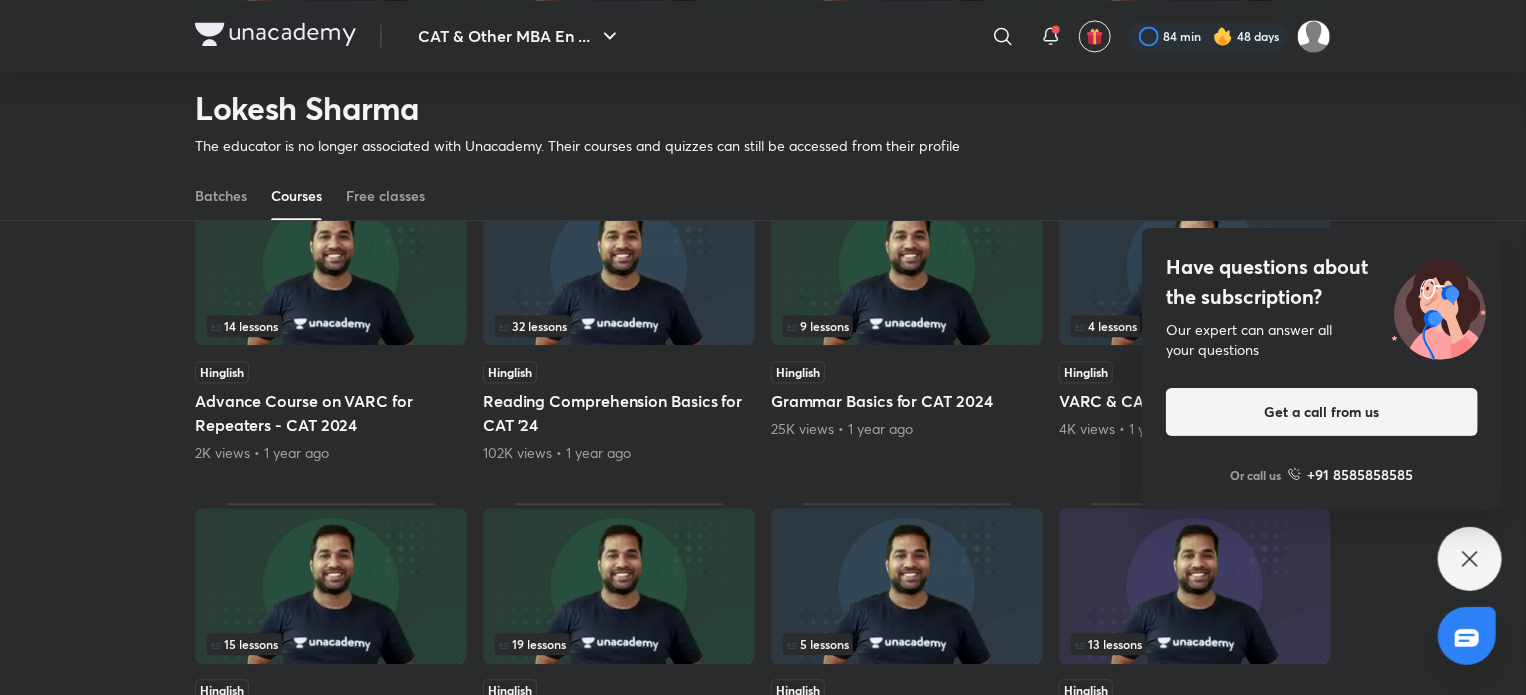 click 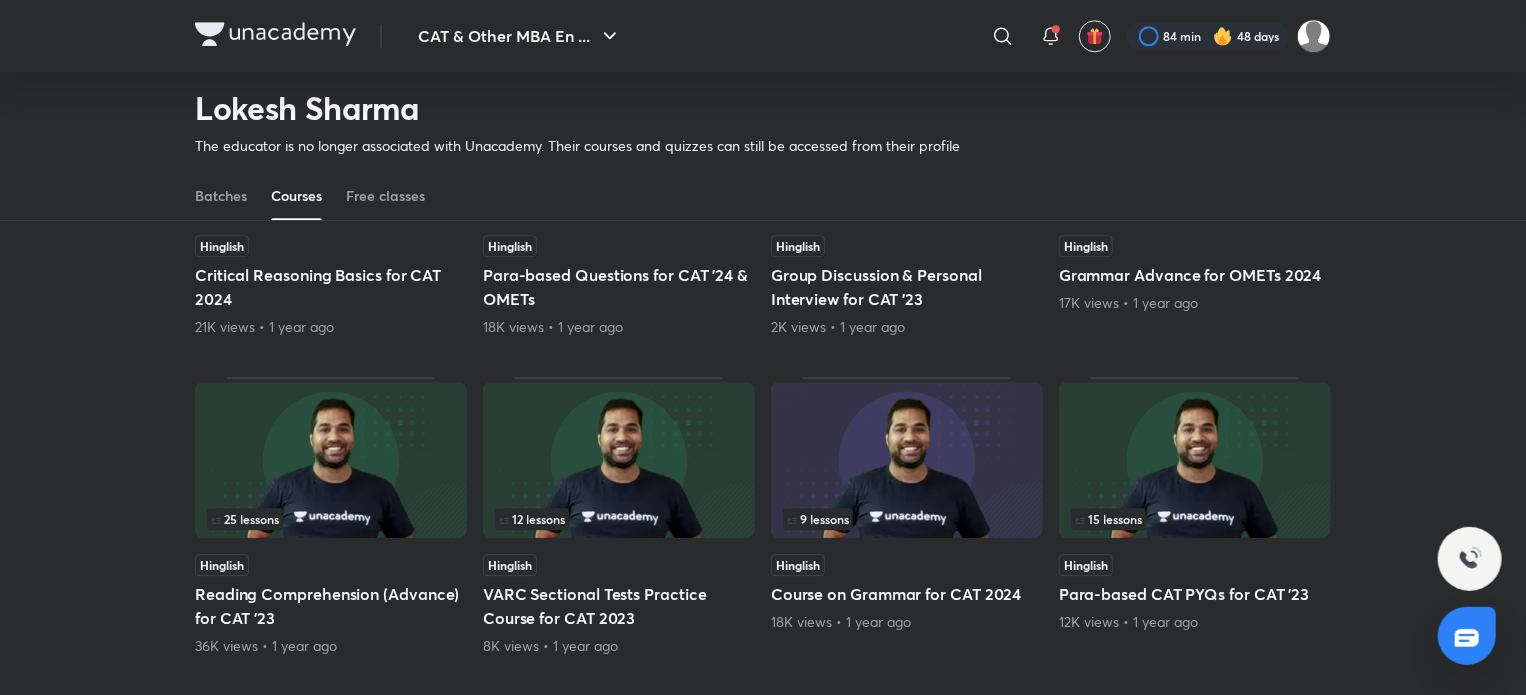scroll, scrollTop: 2700, scrollLeft: 0, axis: vertical 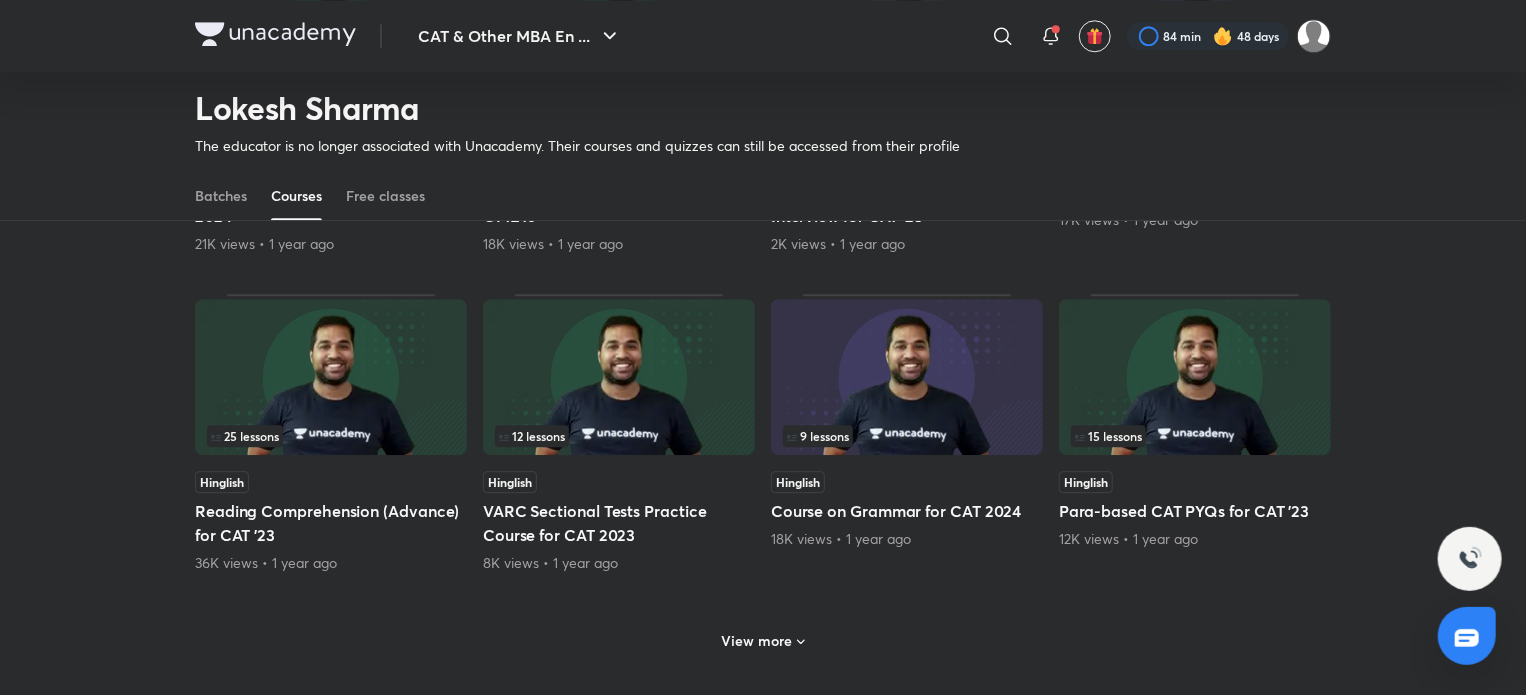 click 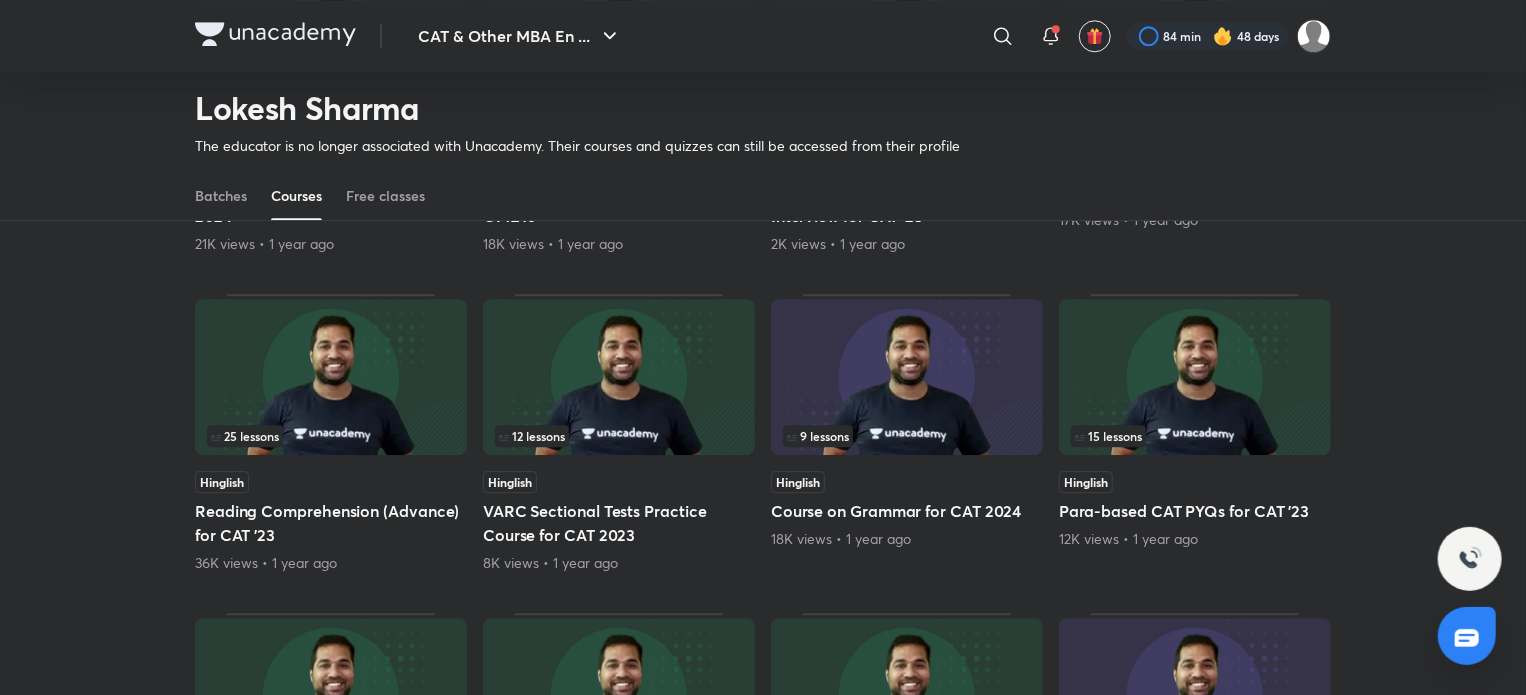 click at bounding box center (331, 377) 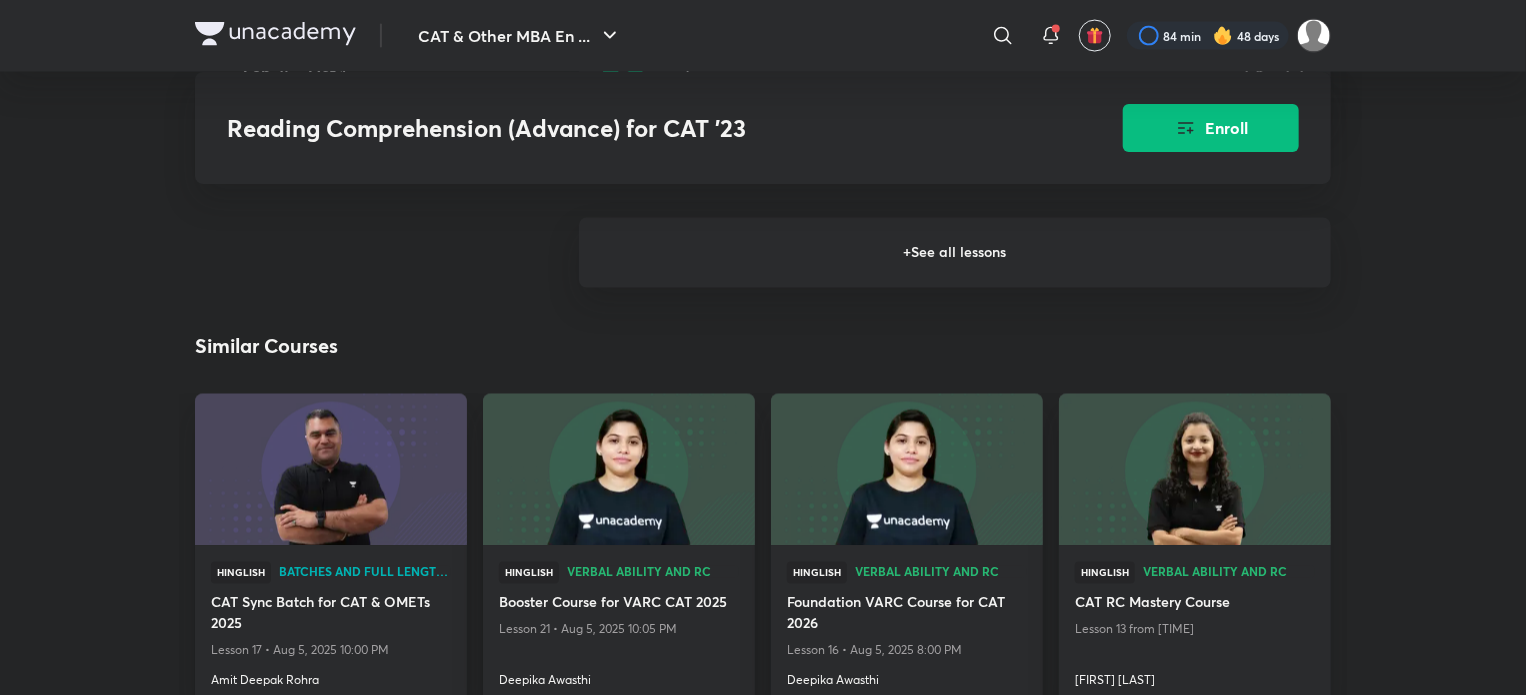 scroll, scrollTop: 1708, scrollLeft: 0, axis: vertical 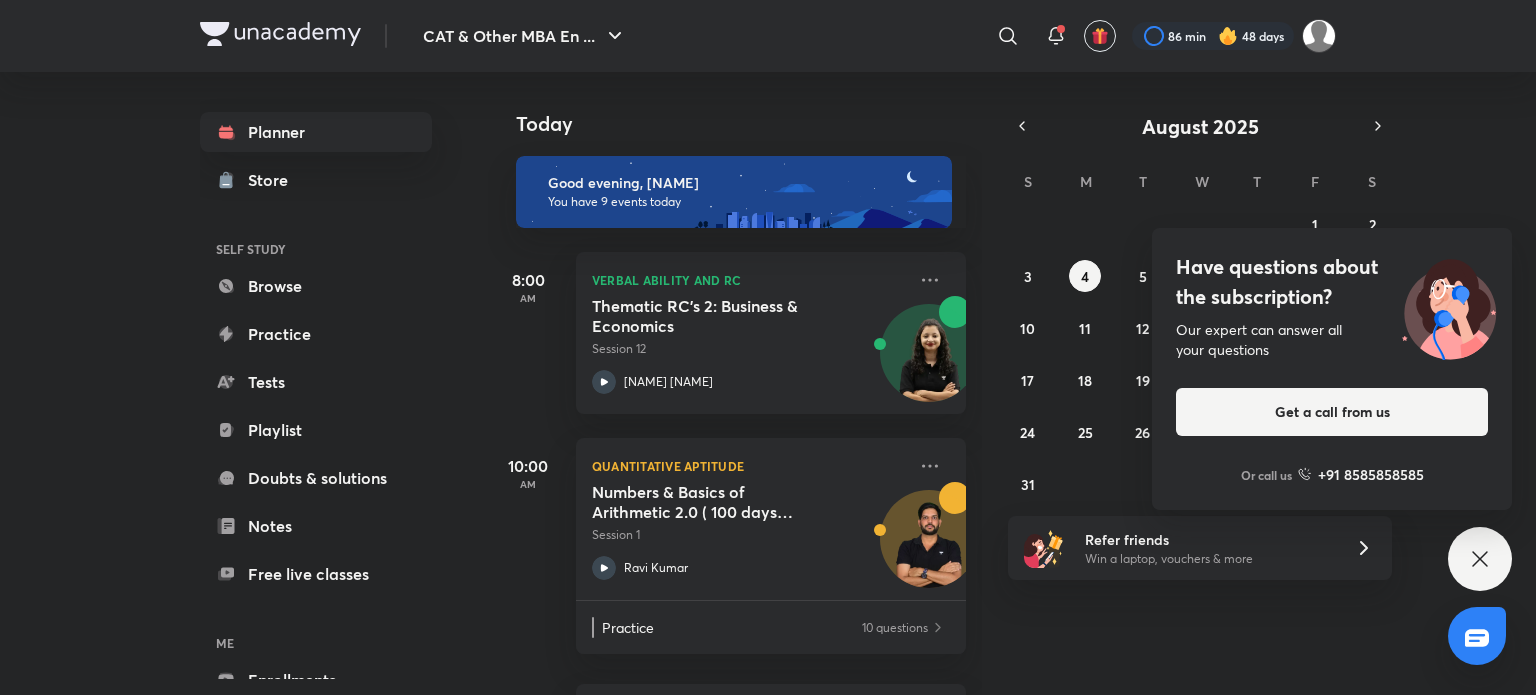 click 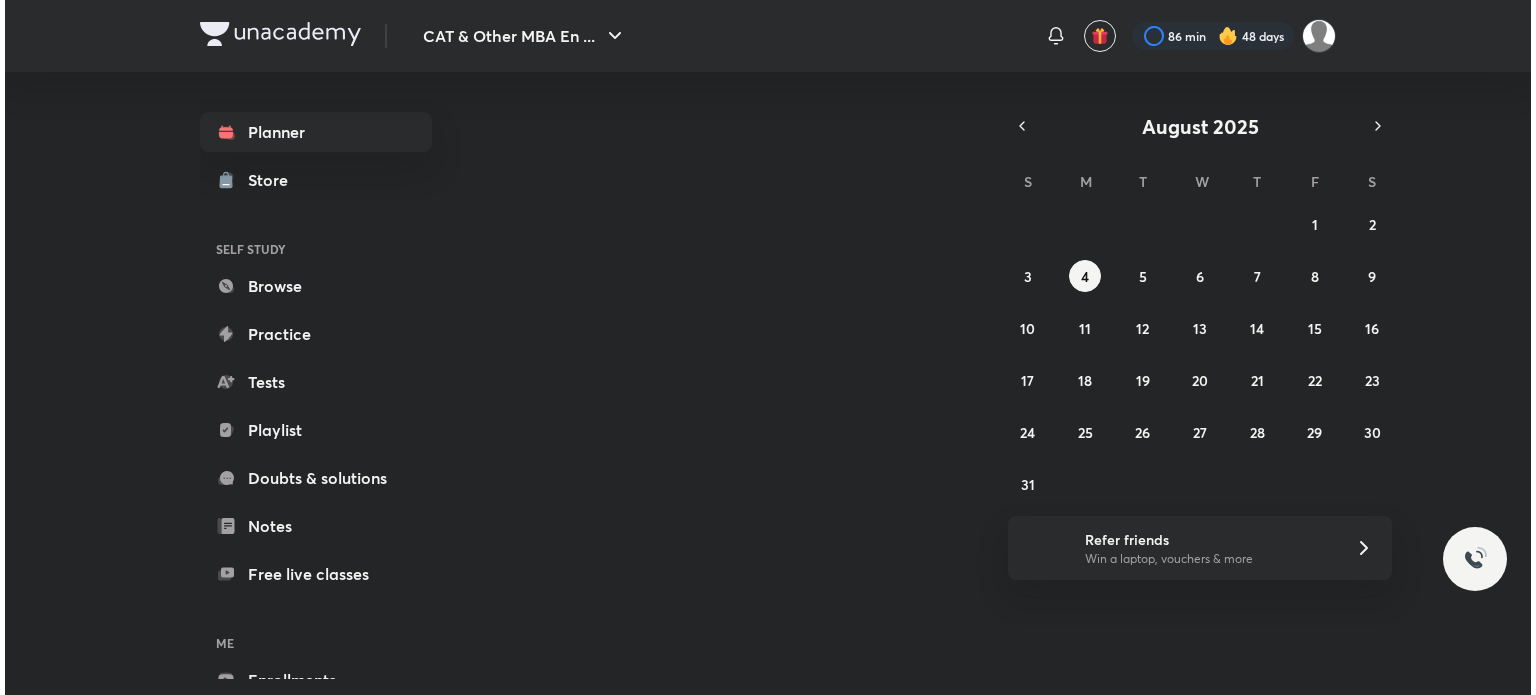scroll, scrollTop: 0, scrollLeft: 0, axis: both 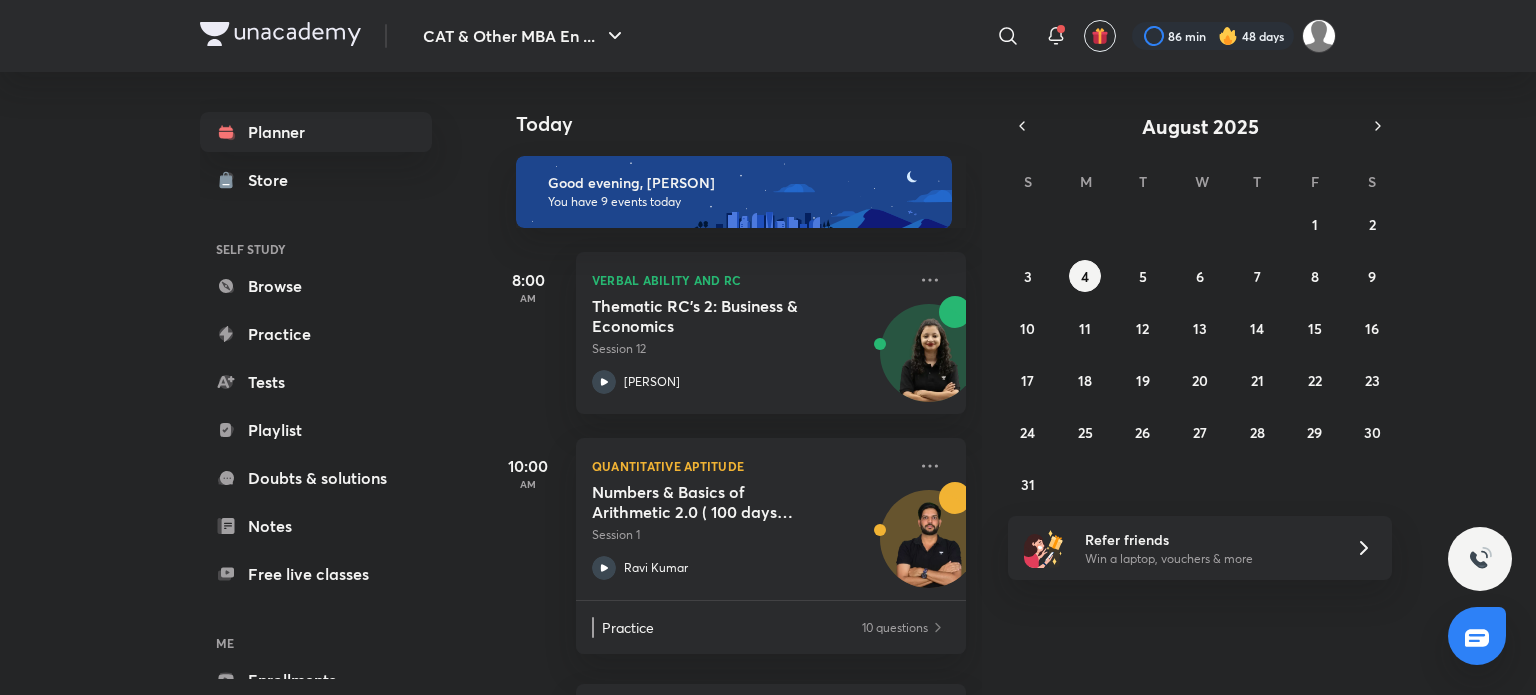 click on "Planner Store SELF STUDY Browse Practice Tests Playlist Doubts & solutions Notes Free live classes ME Enrollments Saved" at bounding box center (316, 430) 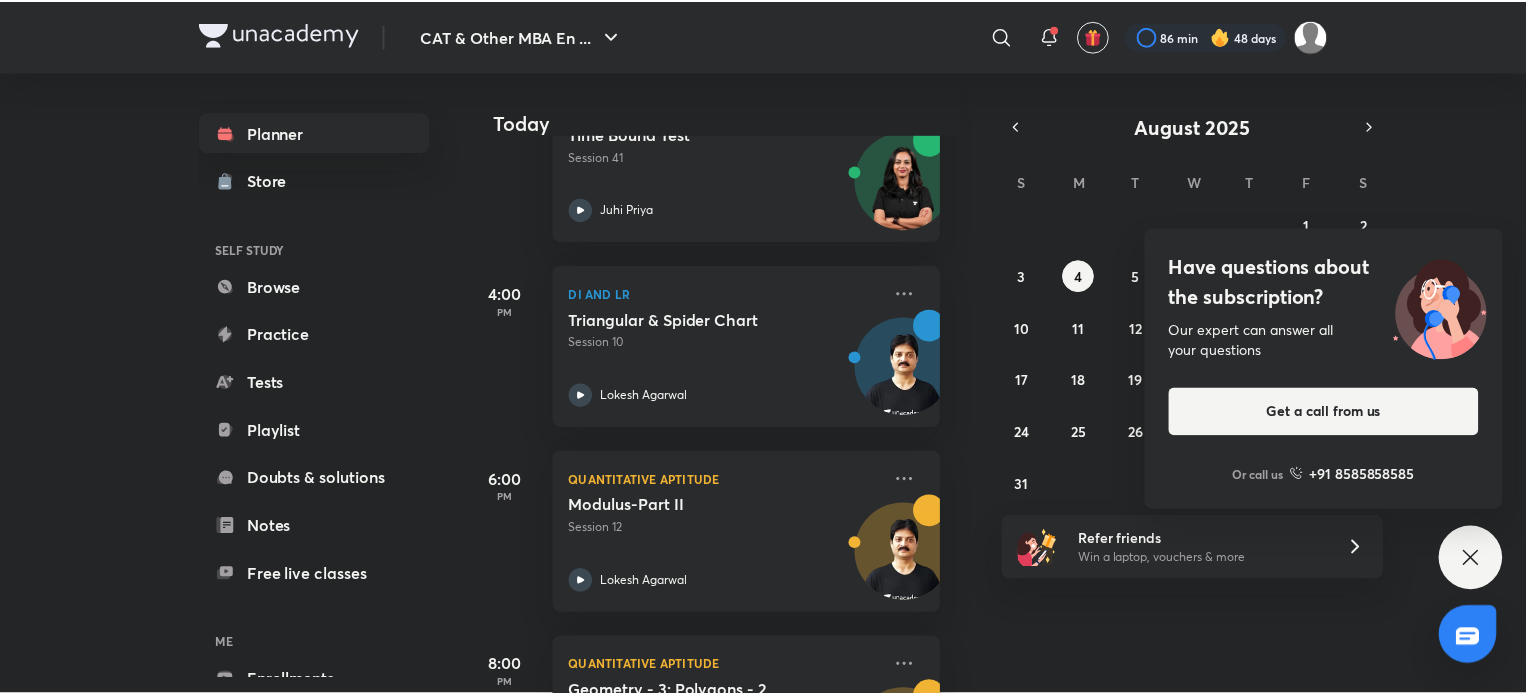 scroll, scrollTop: 778, scrollLeft: 20, axis: both 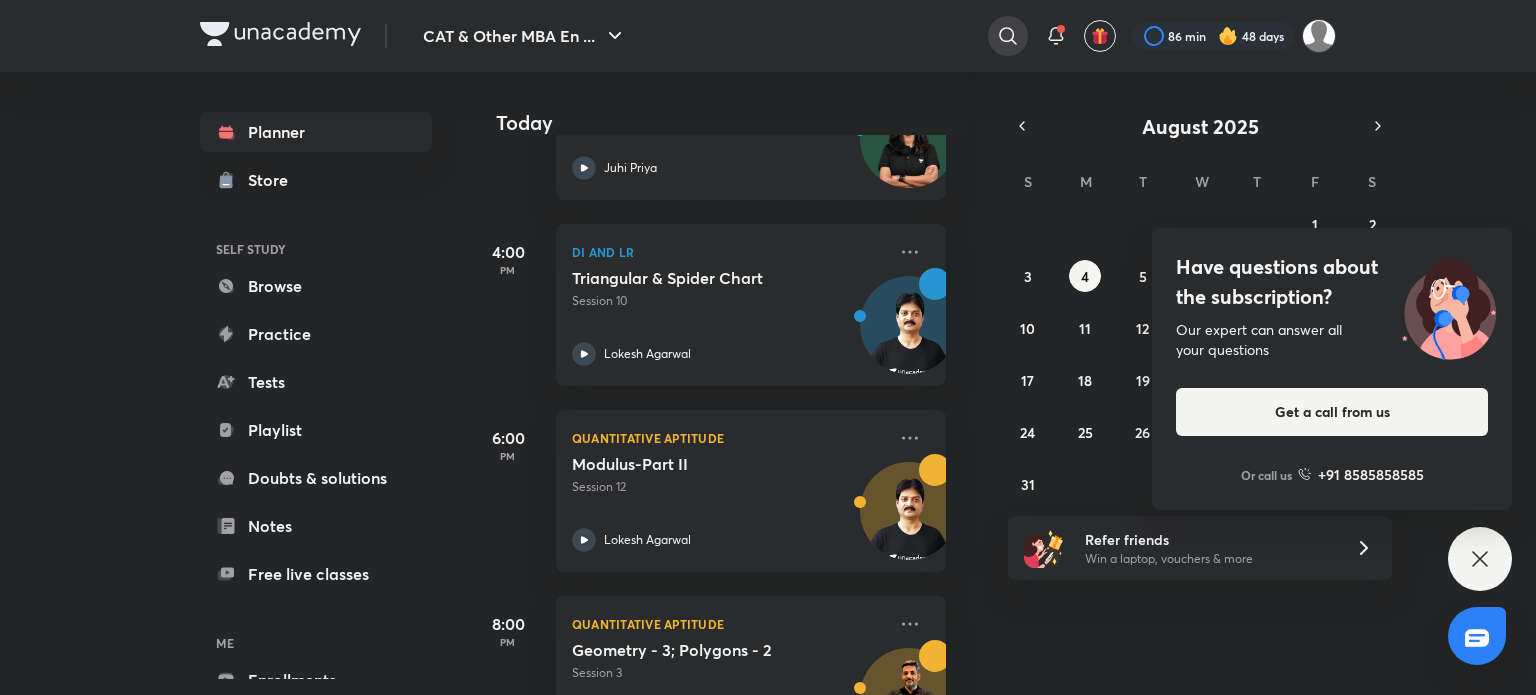 click 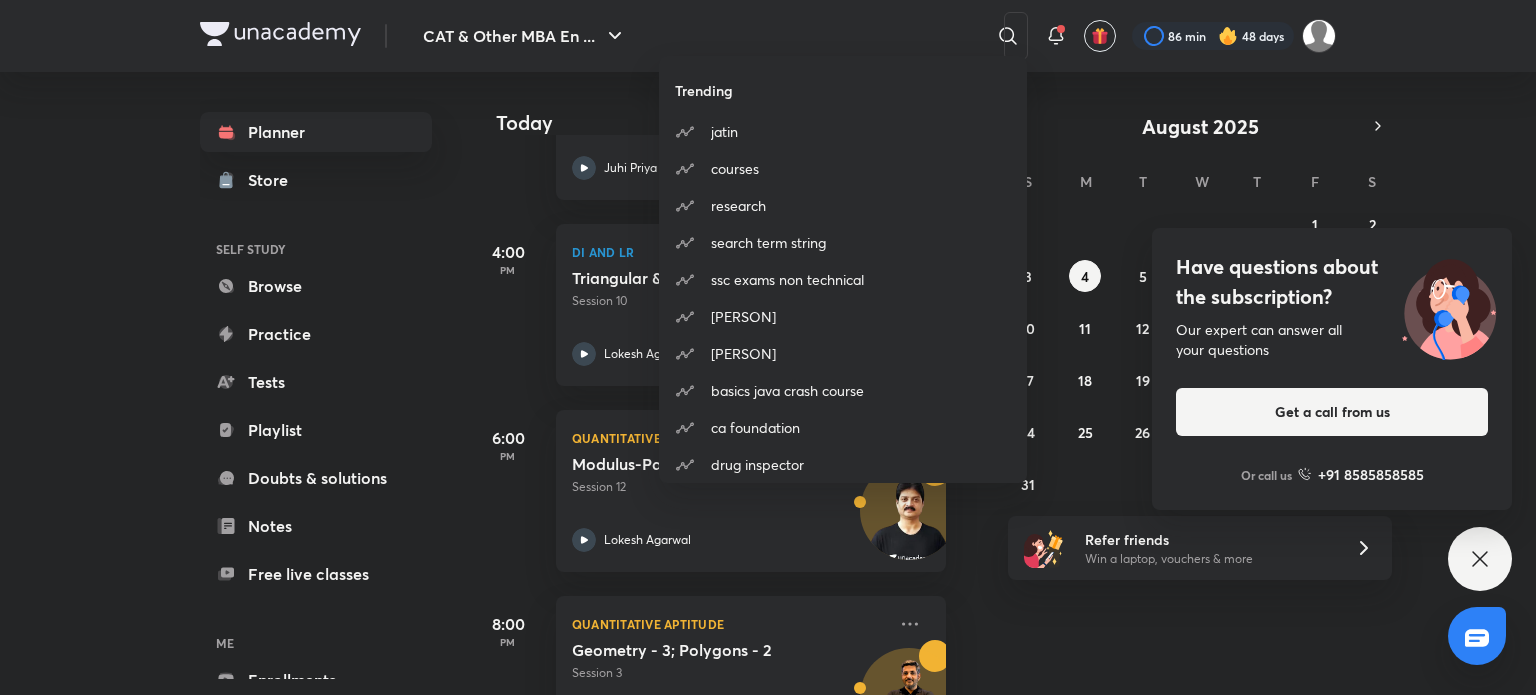 click on "Trending jatin courses research search term string ssc exams non technical [PERSON] [PERSON] basics java crash course ca foundation drug inspector" at bounding box center (768, 347) 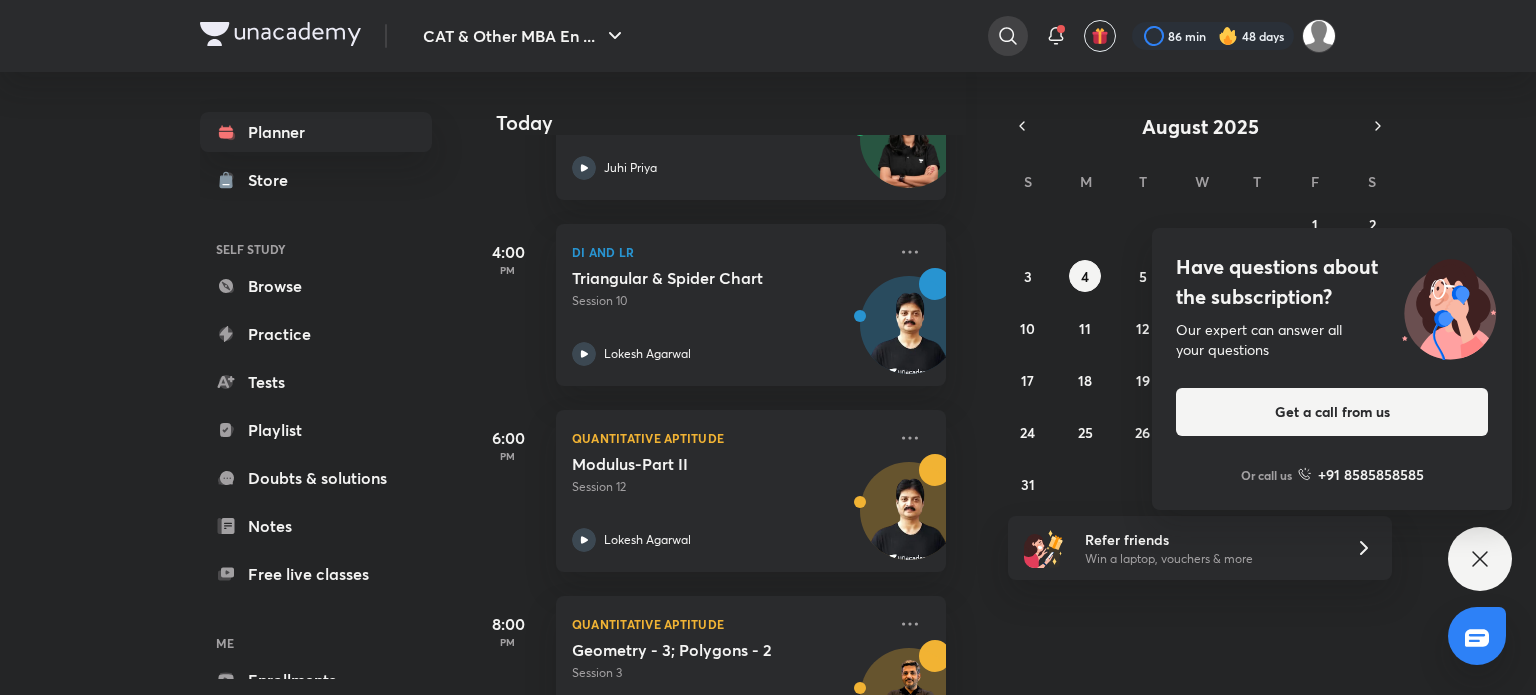 click 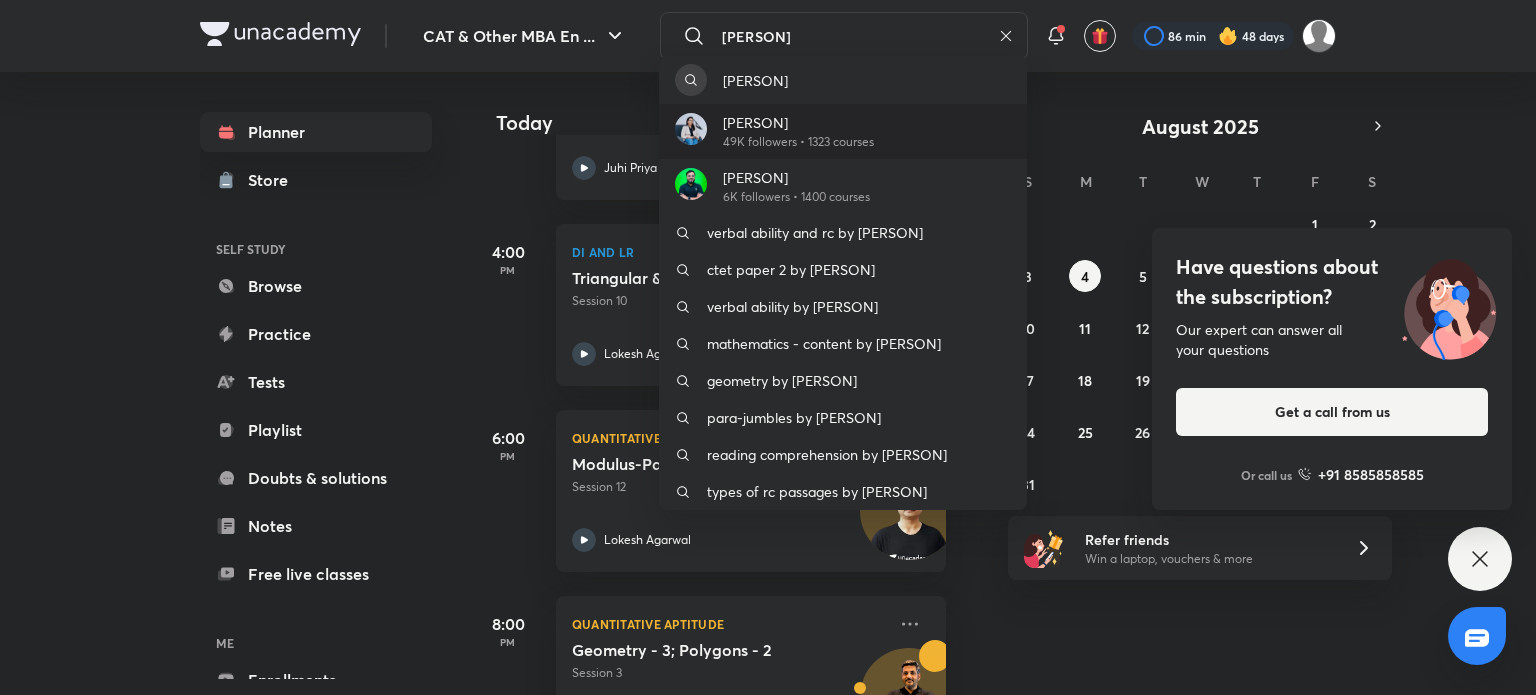 type on "[PERSON]" 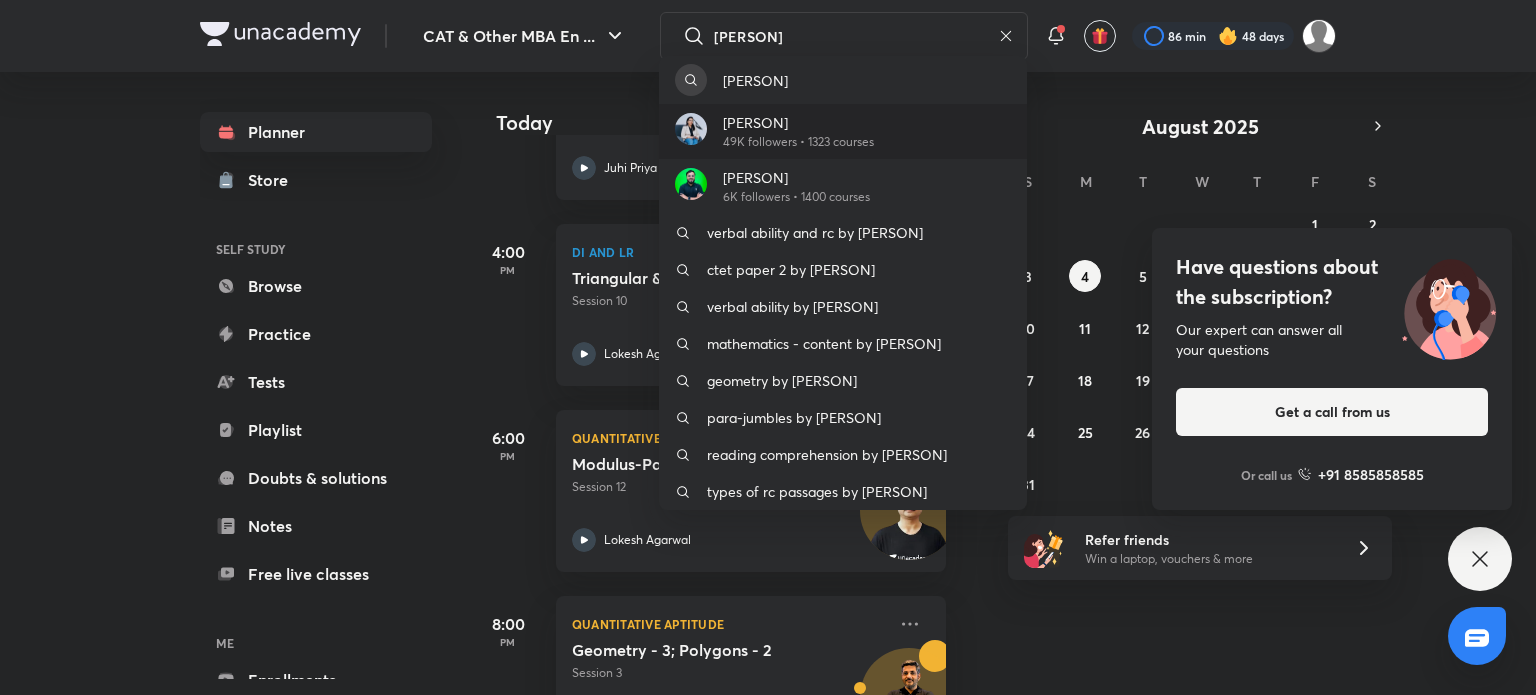 click on "49K followers • 1323 courses" at bounding box center [798, 142] 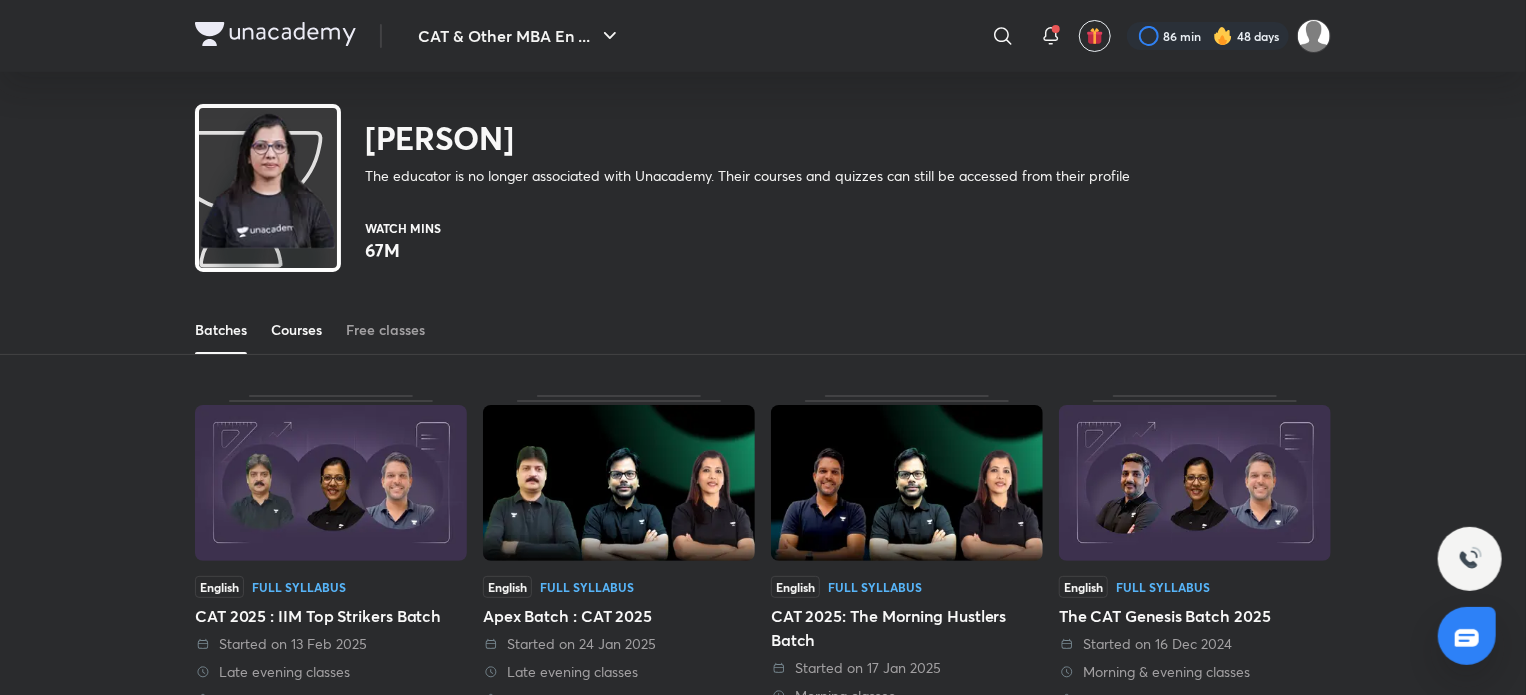 click on "Courses" at bounding box center [296, 330] 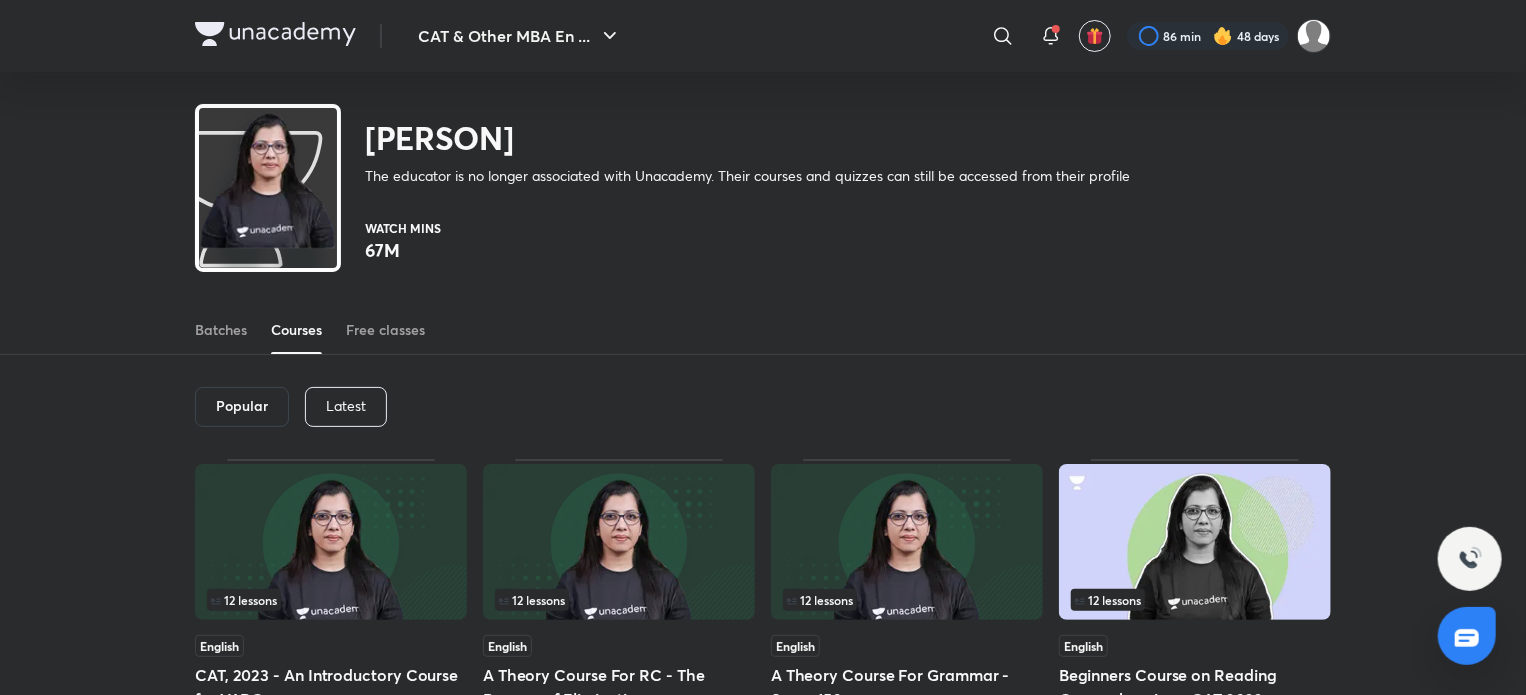 click on "Latest" at bounding box center [346, 406] 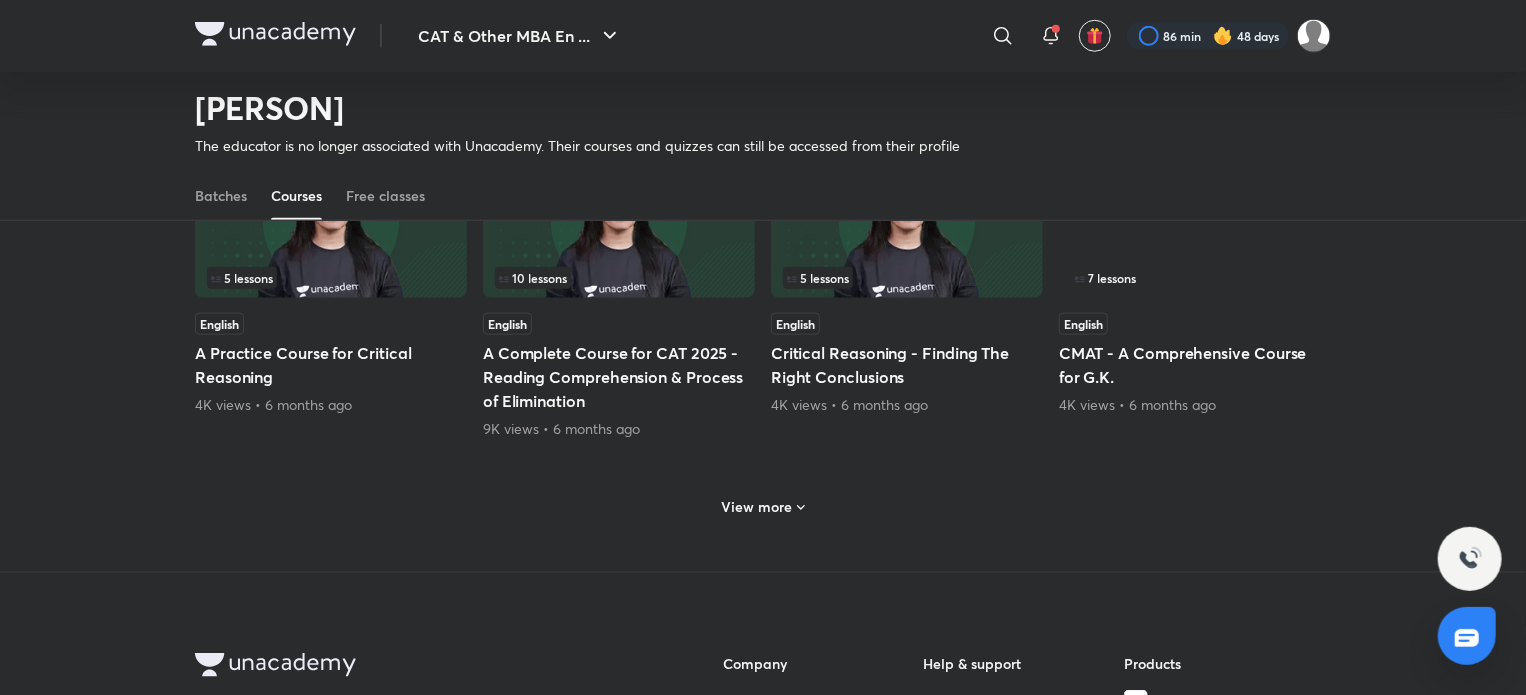 scroll, scrollTop: 1066, scrollLeft: 0, axis: vertical 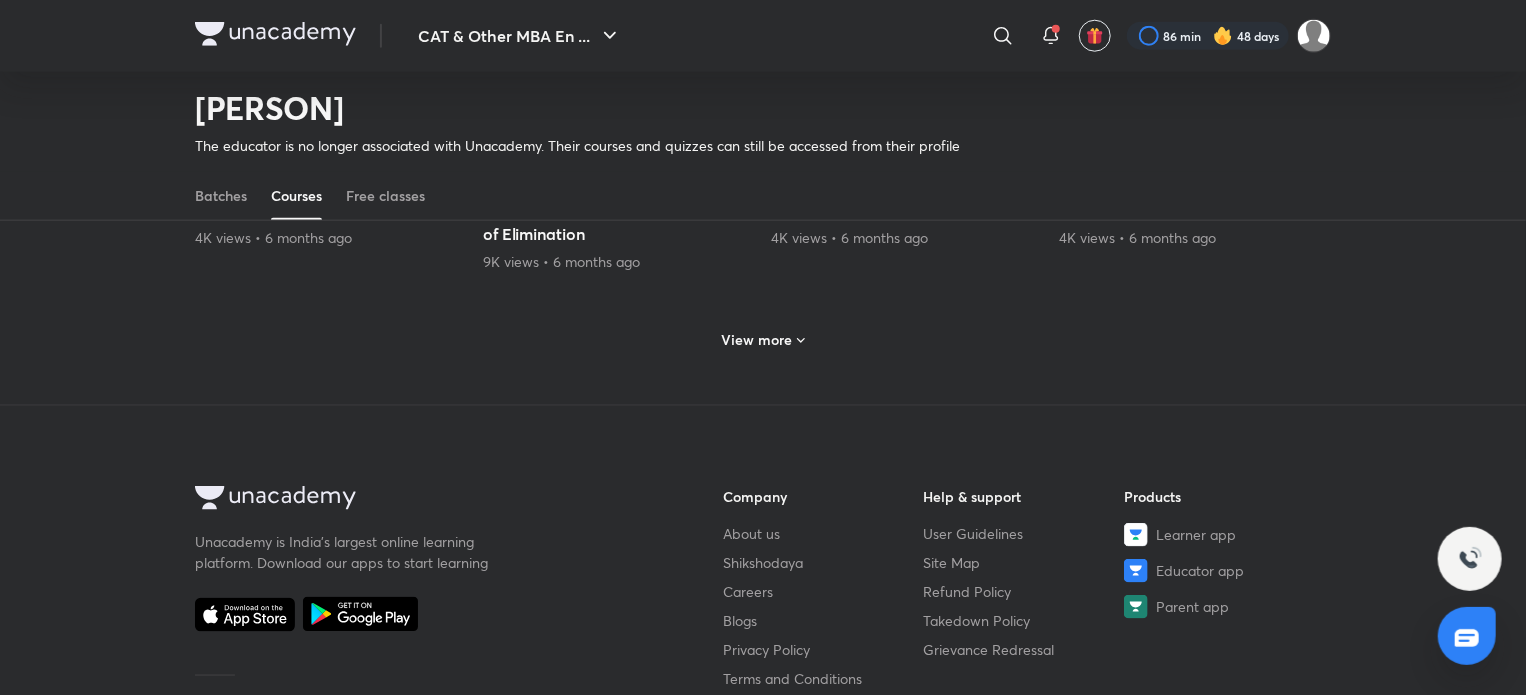 click 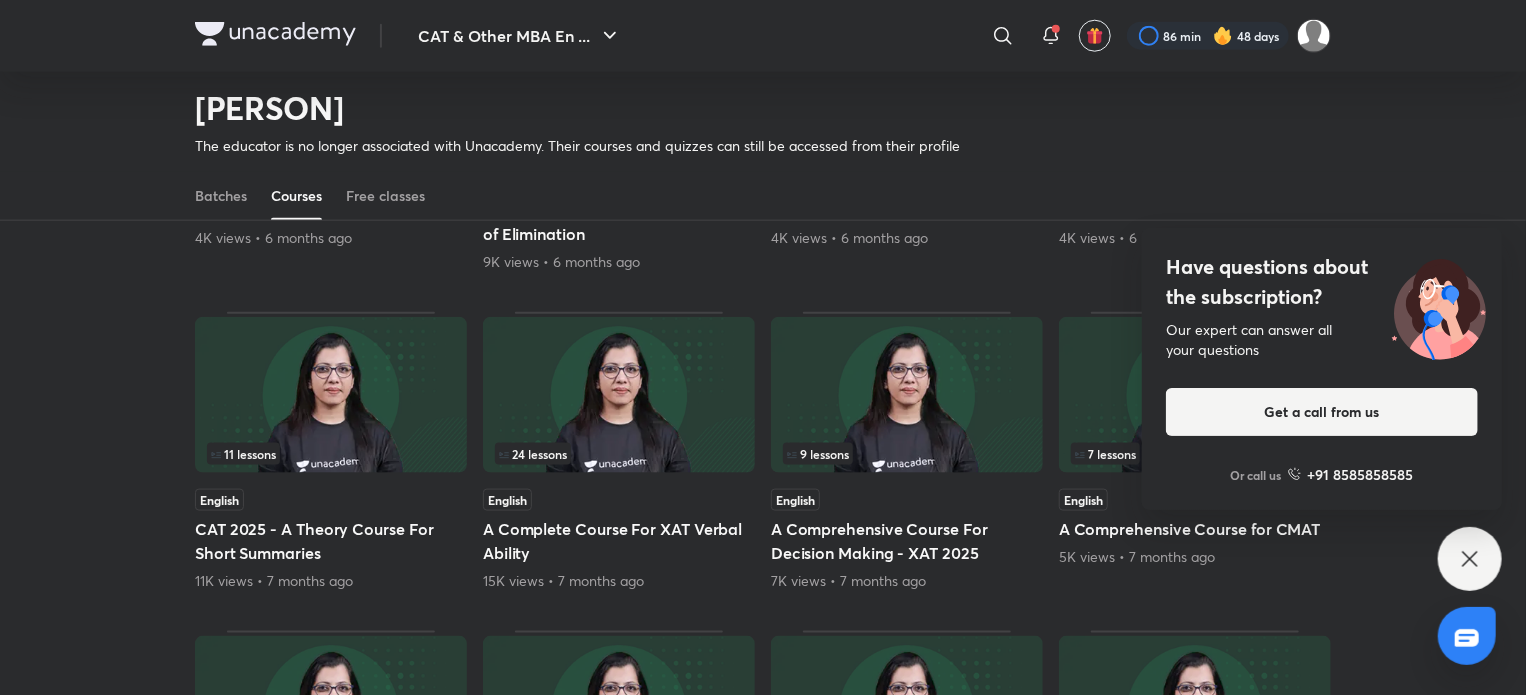 click 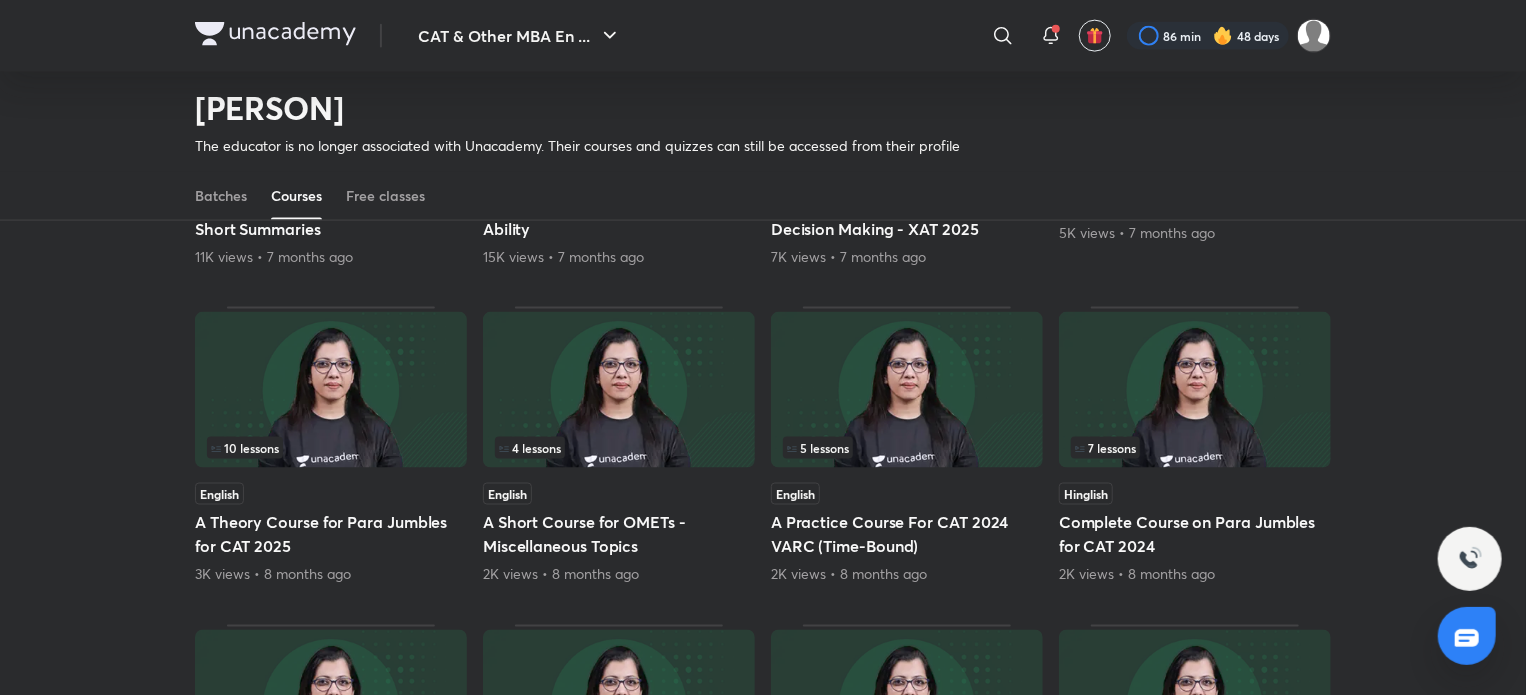 scroll, scrollTop: 1434, scrollLeft: 0, axis: vertical 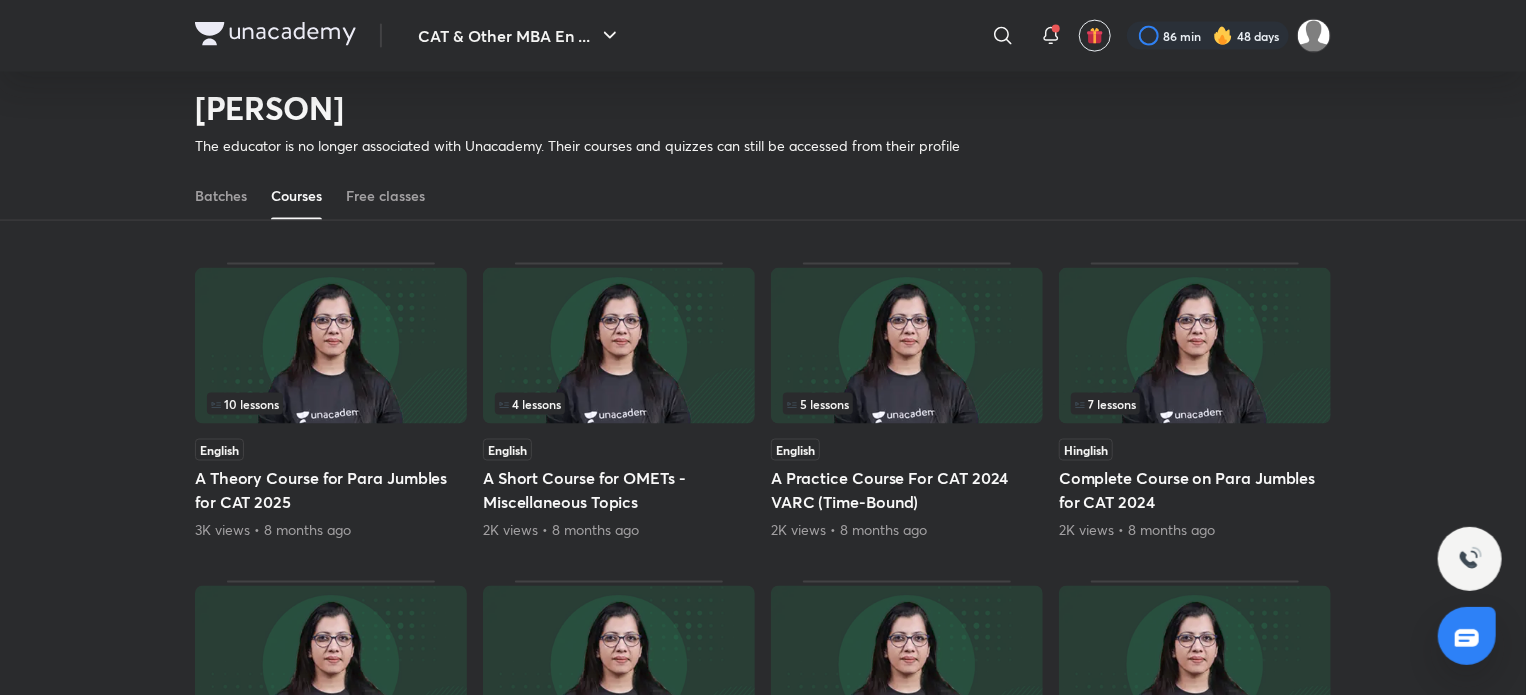 click at bounding box center (907, 346) 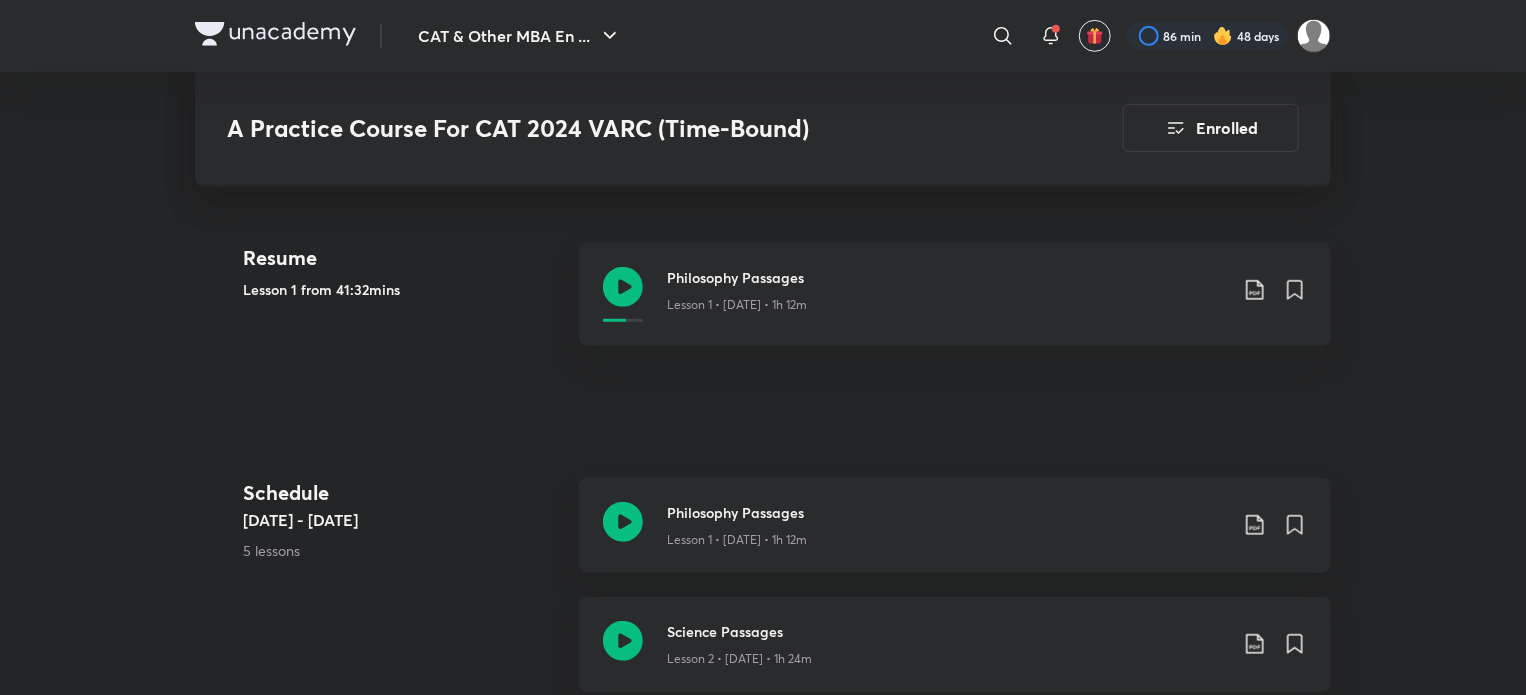 scroll, scrollTop: 544, scrollLeft: 0, axis: vertical 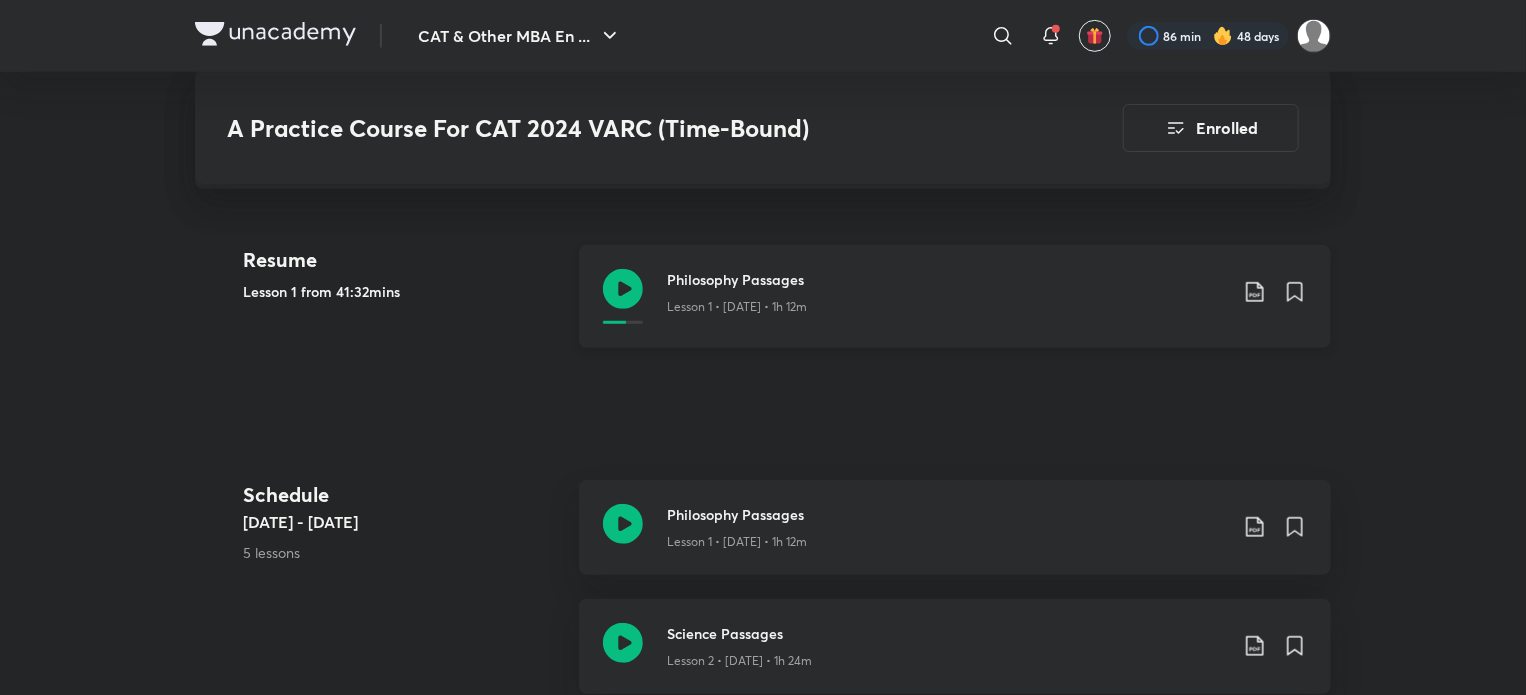 click 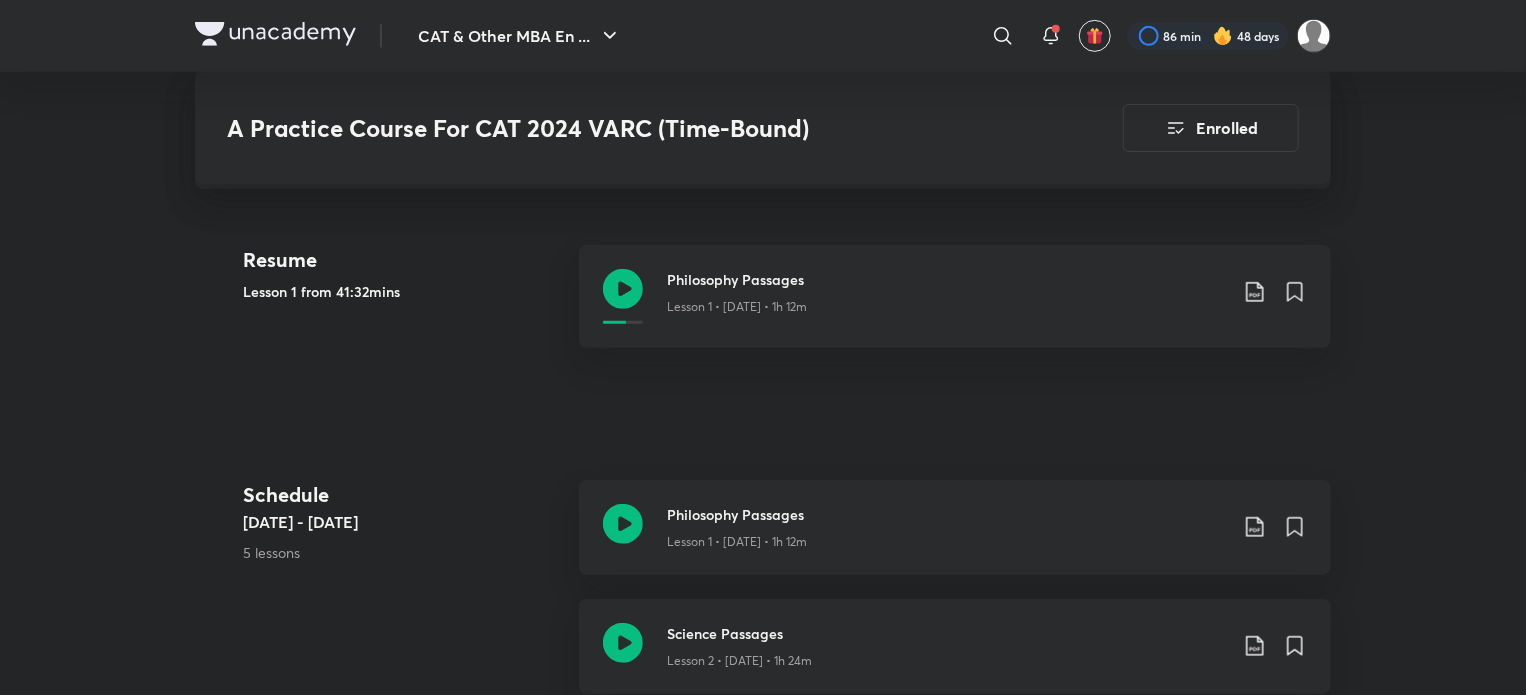 scroll, scrollTop: 1434, scrollLeft: 0, axis: vertical 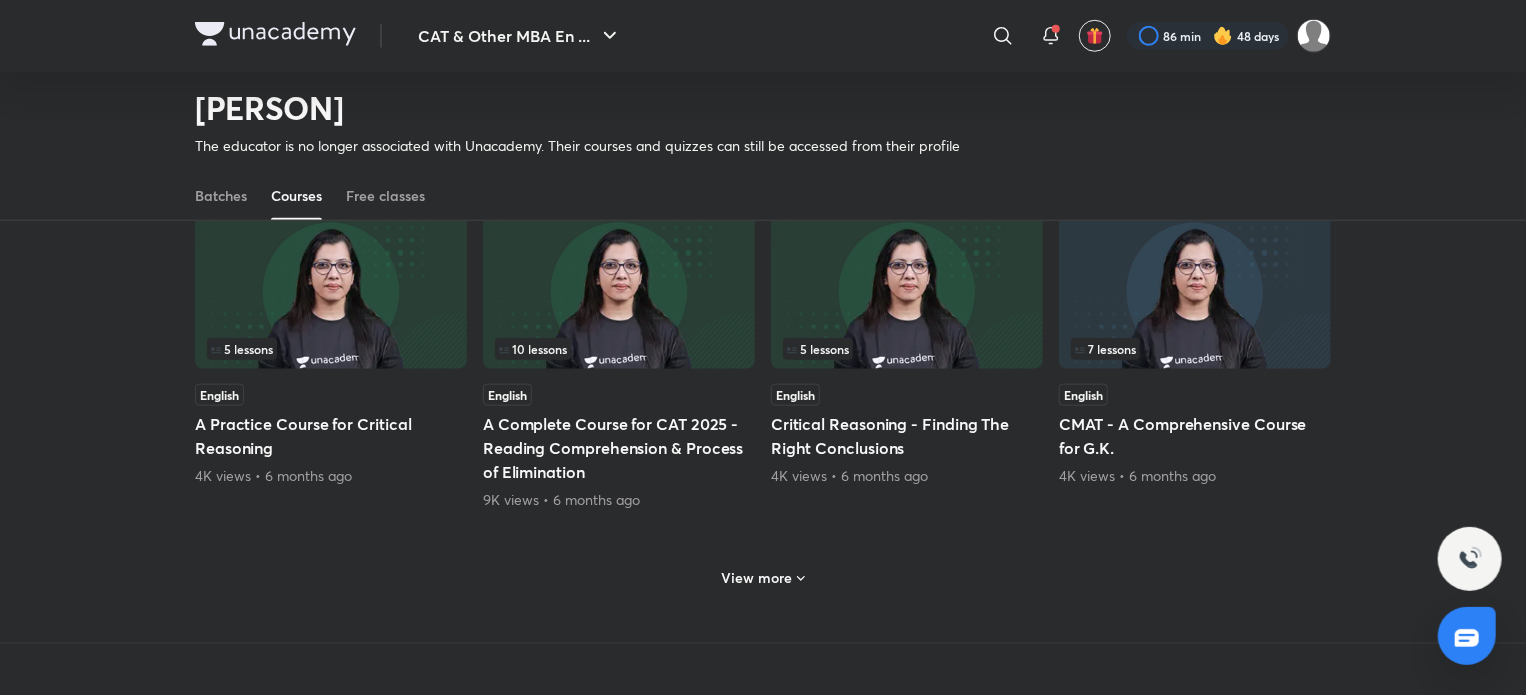 click 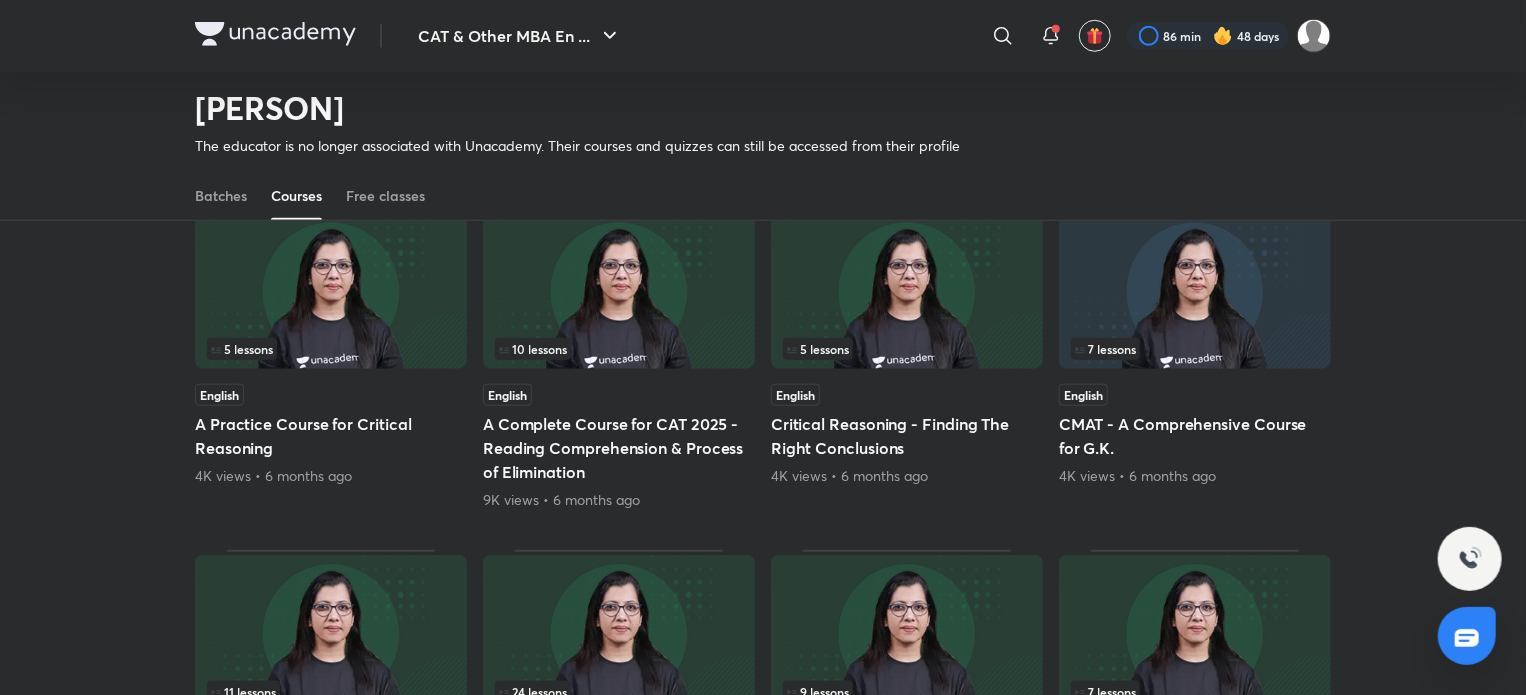 click on "5   lessons" at bounding box center [907, 349] 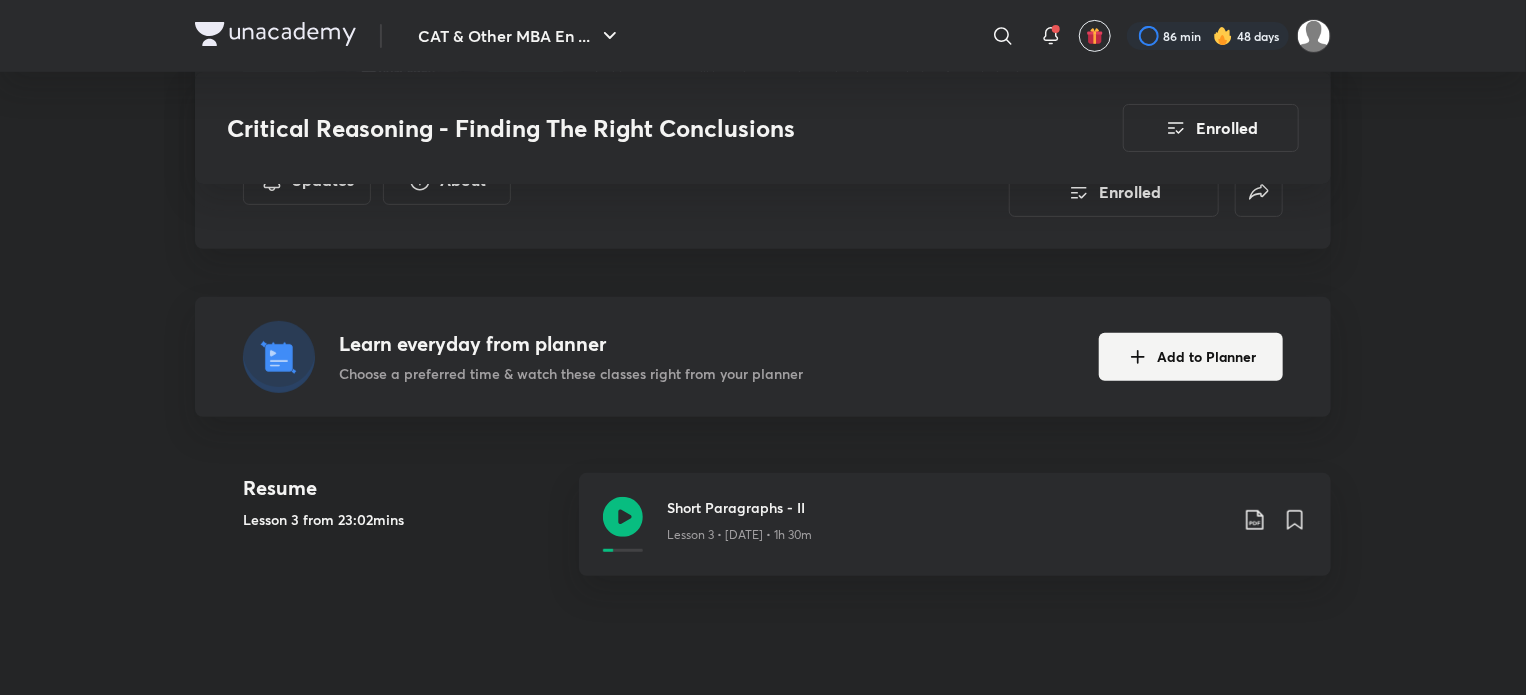 scroll, scrollTop: 450, scrollLeft: 0, axis: vertical 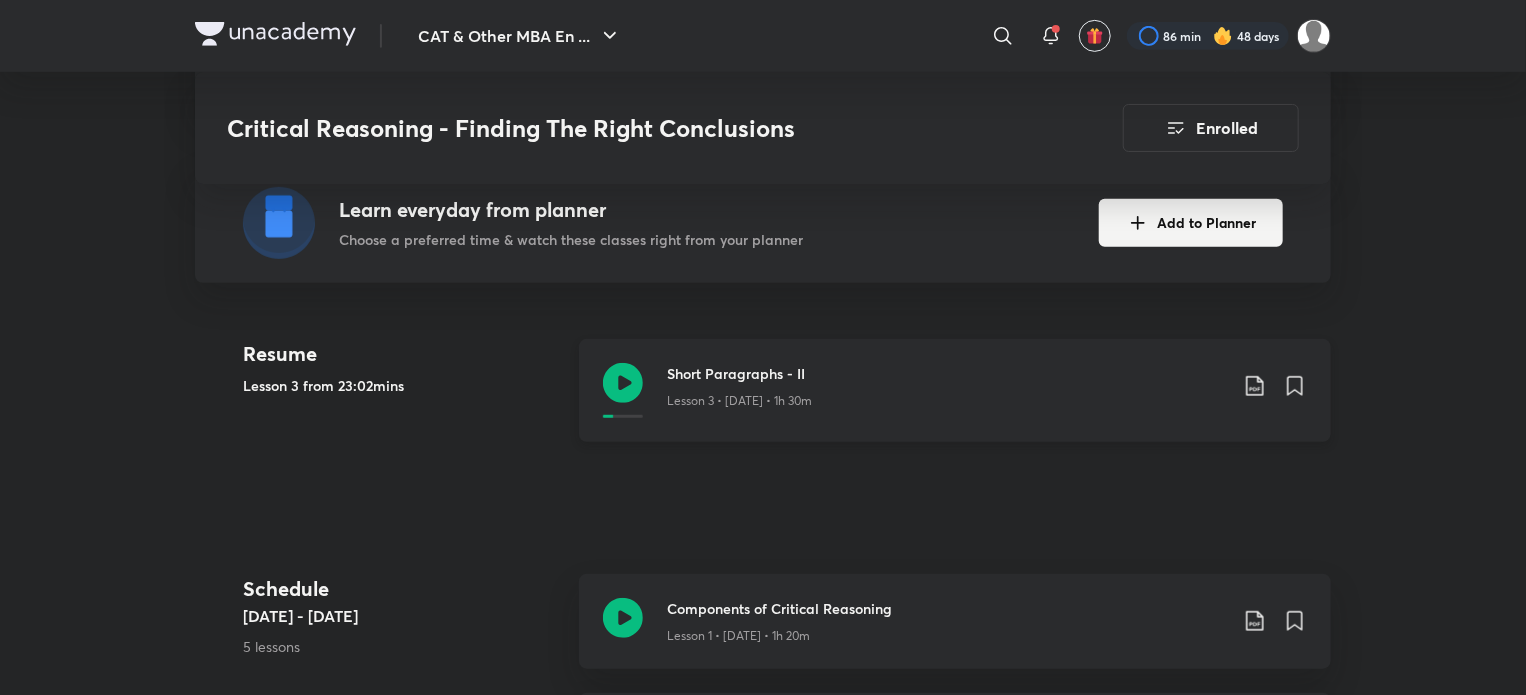 click on "Short Paragraphs - II Lesson 3 • [DATE] • 1h 30m" at bounding box center (955, 390) 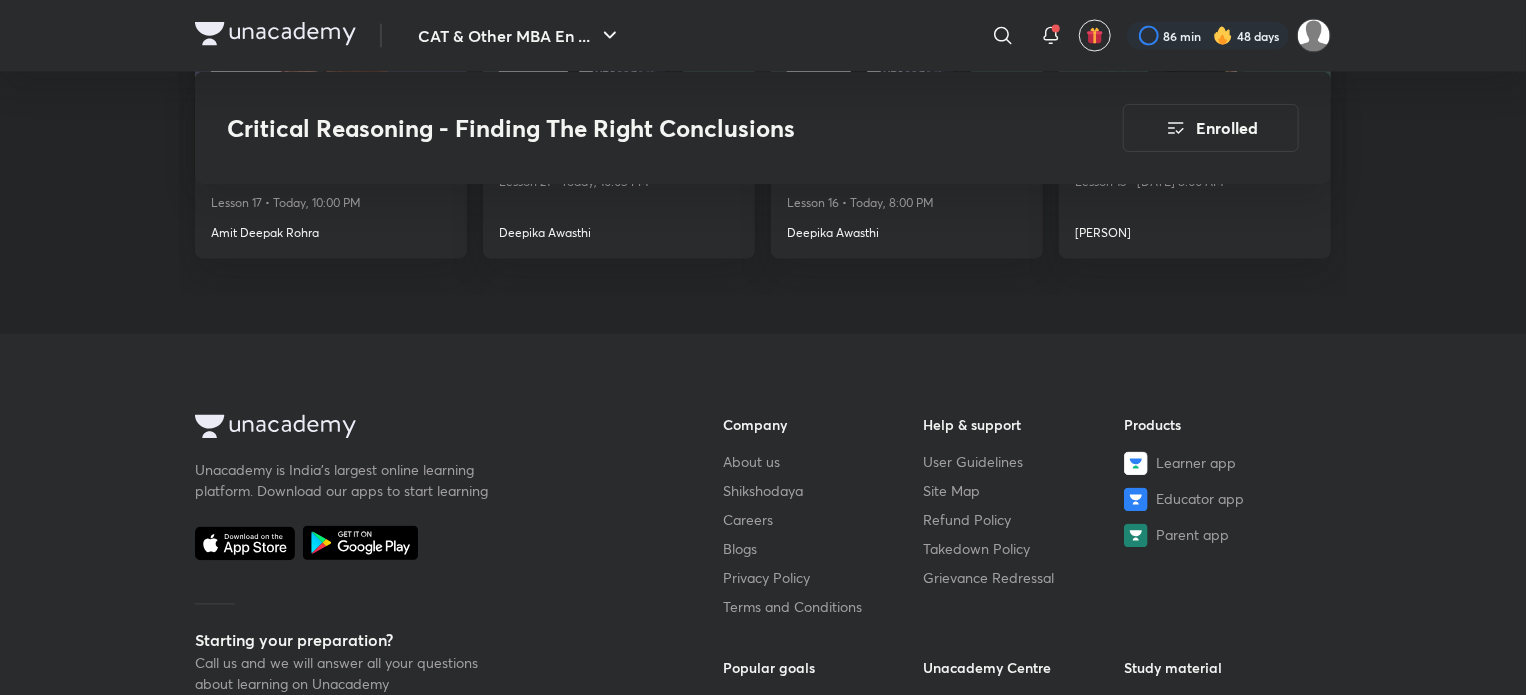 scroll, scrollTop: 1832, scrollLeft: 0, axis: vertical 